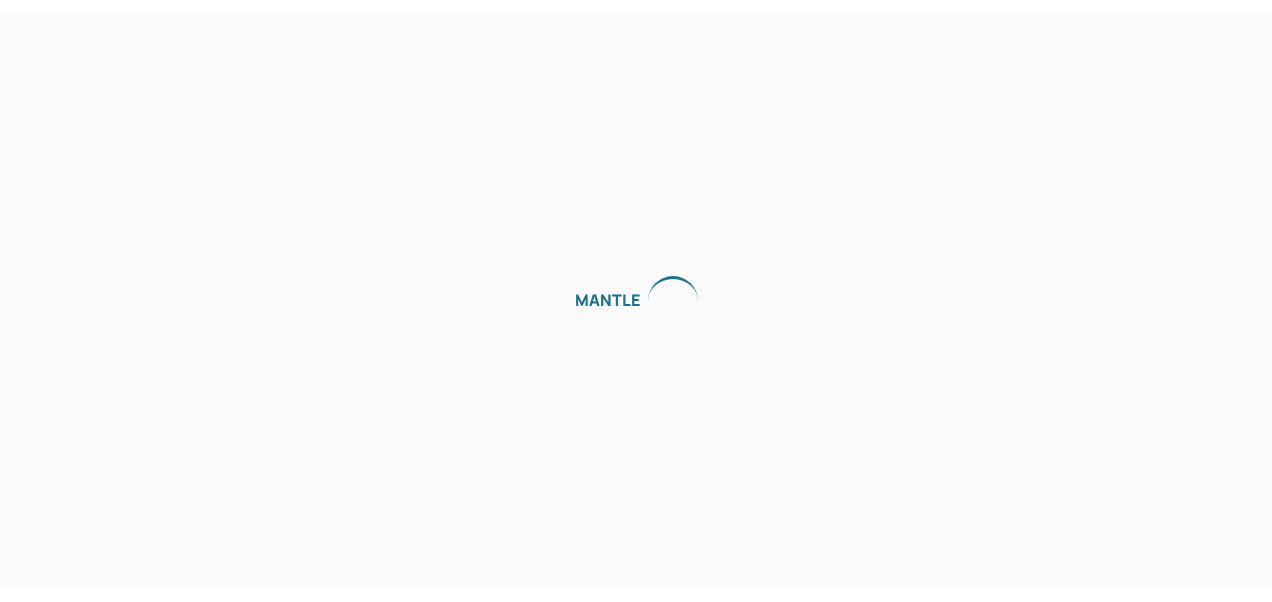 scroll, scrollTop: 0, scrollLeft: 0, axis: both 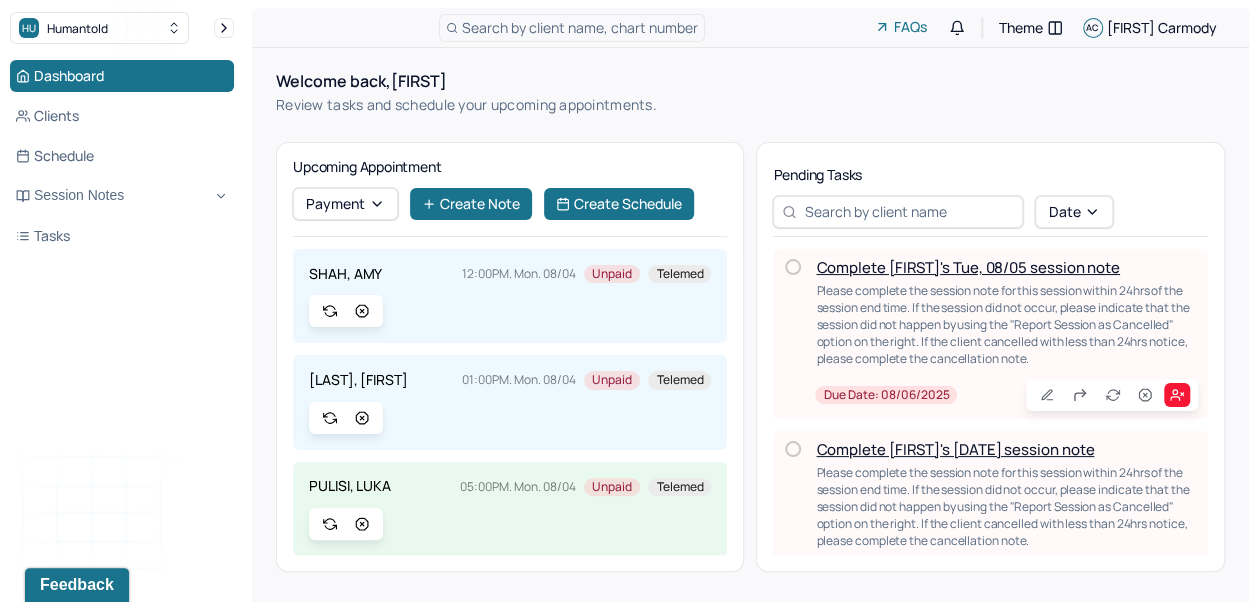 click on "Search by client name, chart number" at bounding box center [572, 28] 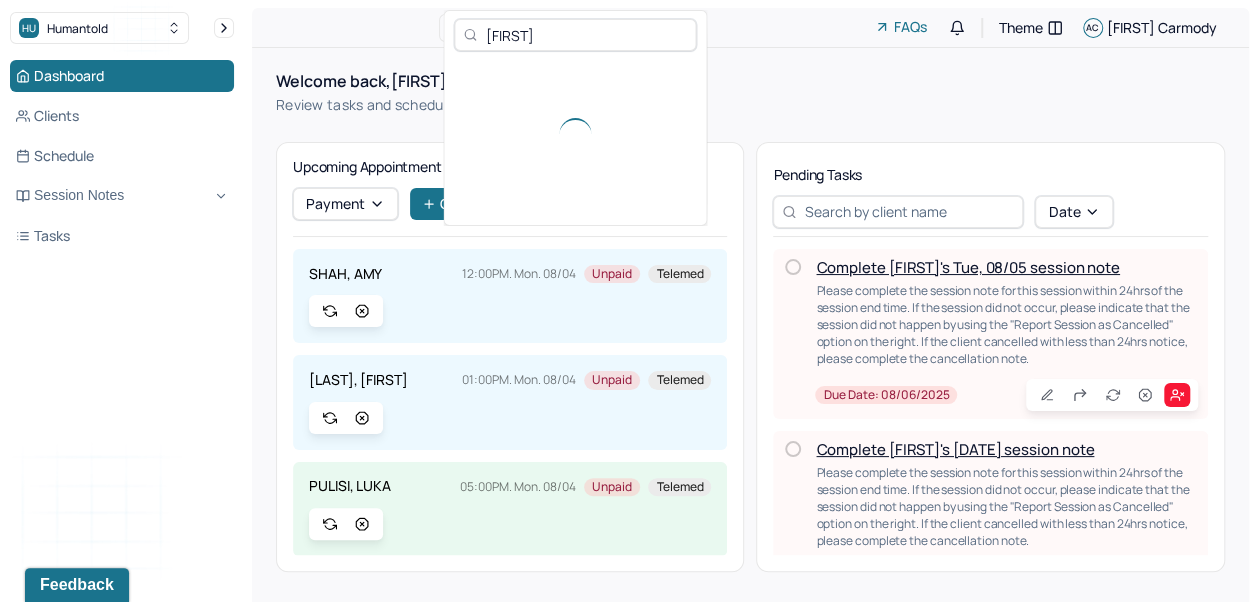 type on "[FIRST]" 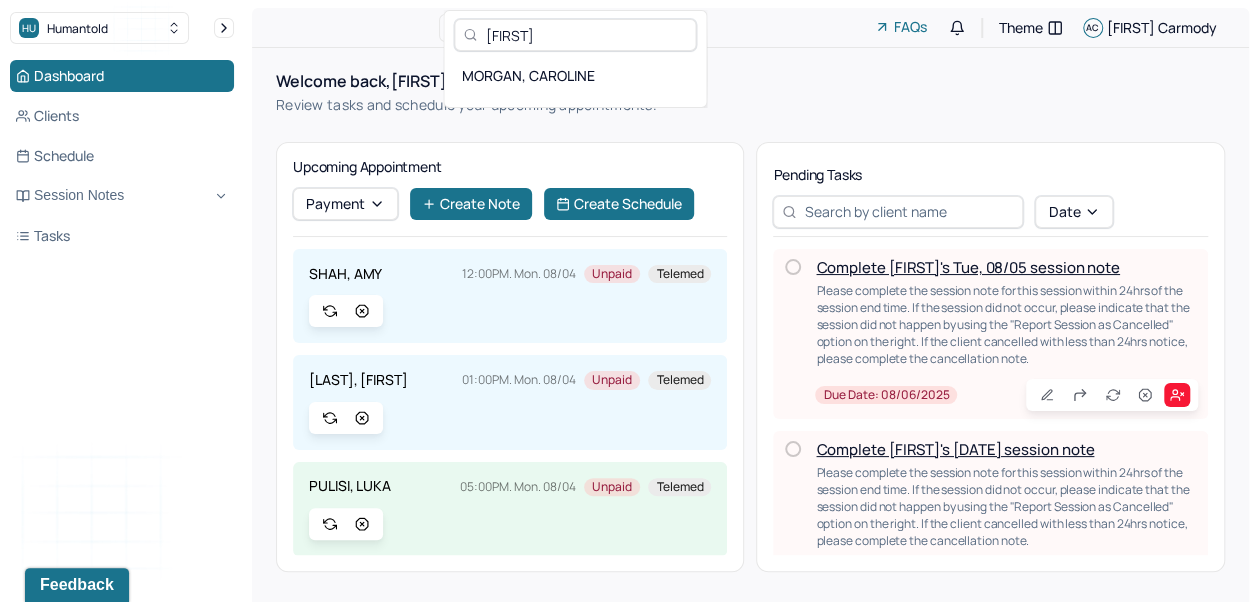 click on "MORGAN, CAROLINE" at bounding box center (575, 75) 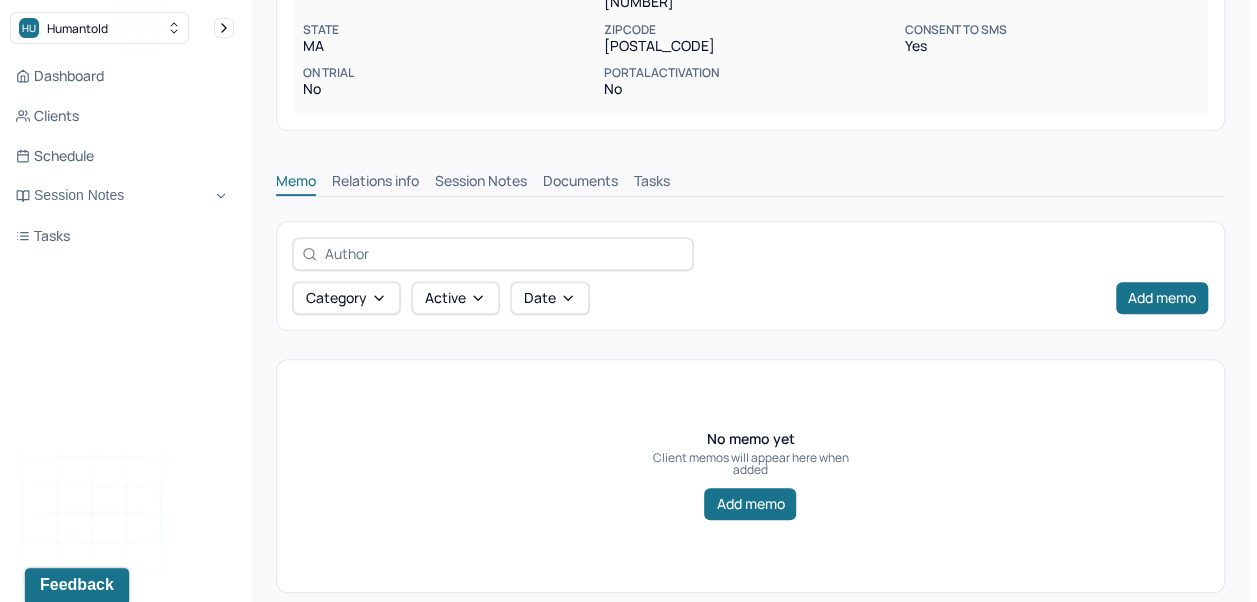 click on "Session Notes" at bounding box center (481, 183) 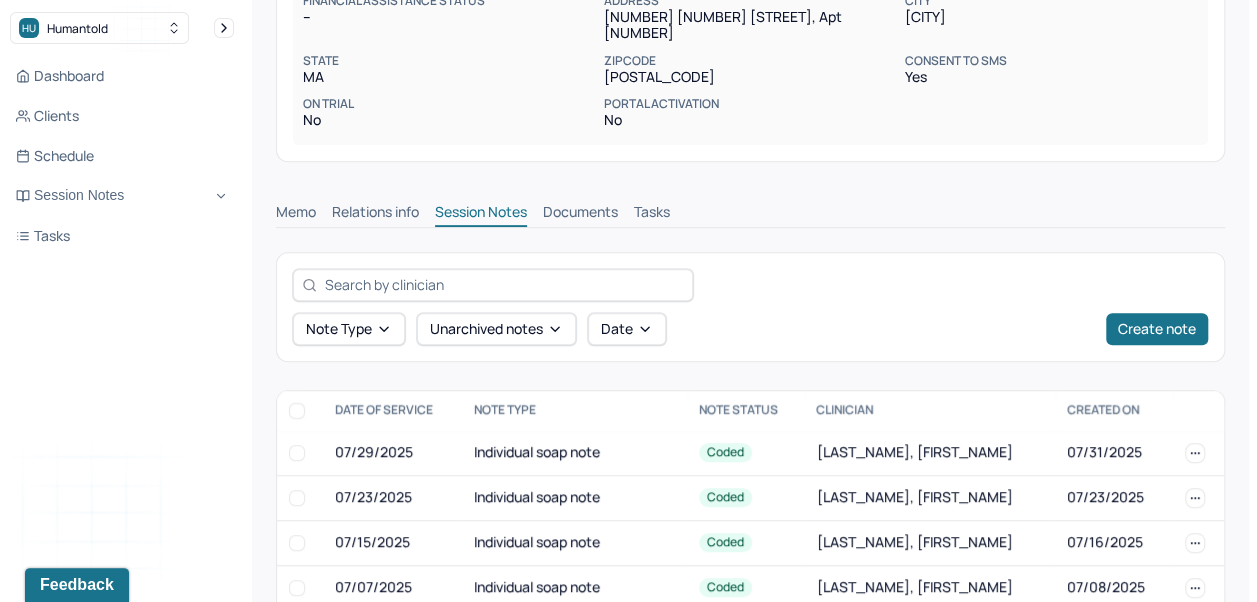 scroll, scrollTop: 405, scrollLeft: 0, axis: vertical 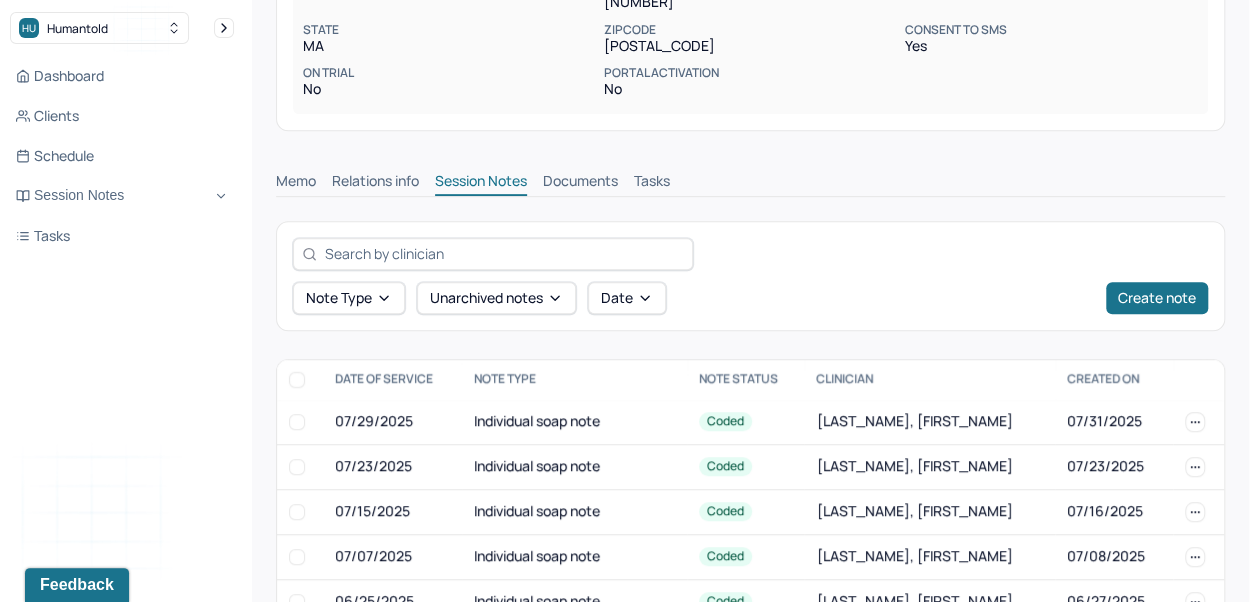 click on "Create note" at bounding box center [1157, 298] 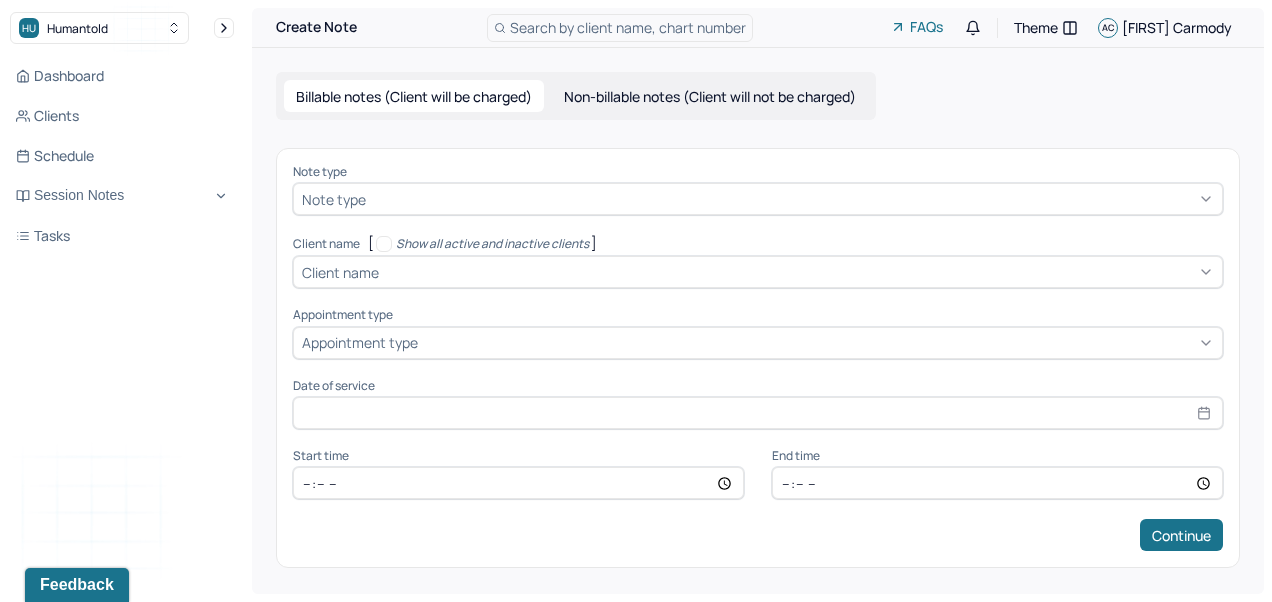 click on "Note type Note type" at bounding box center [758, 190] 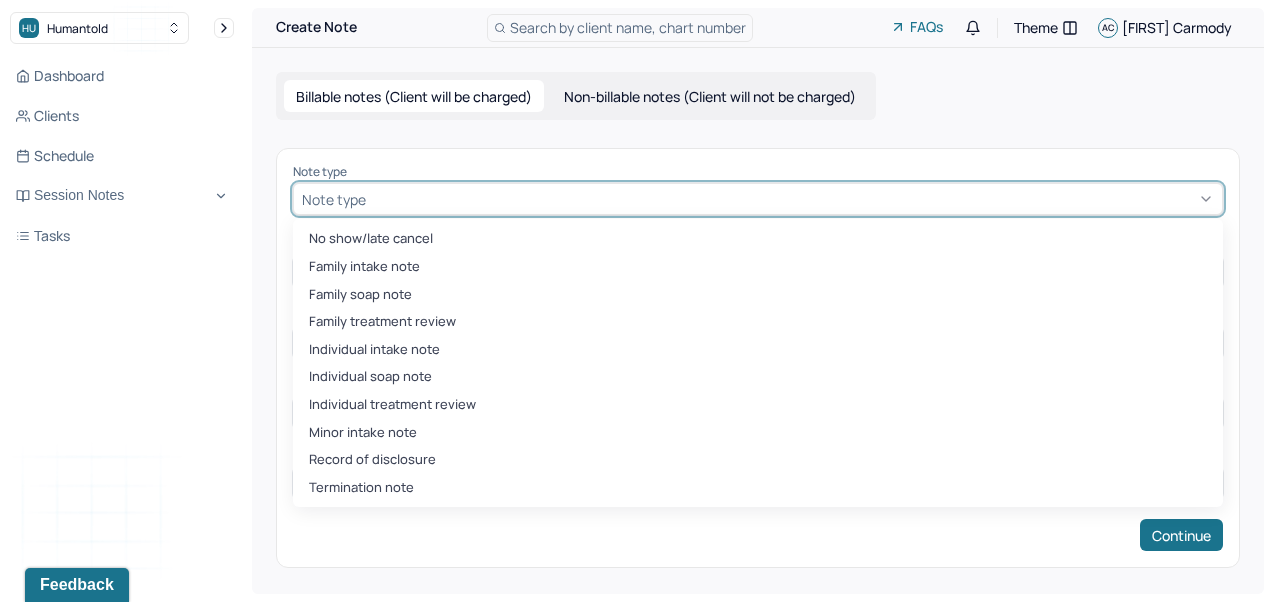 click on "Individual soap note" at bounding box center [758, 377] 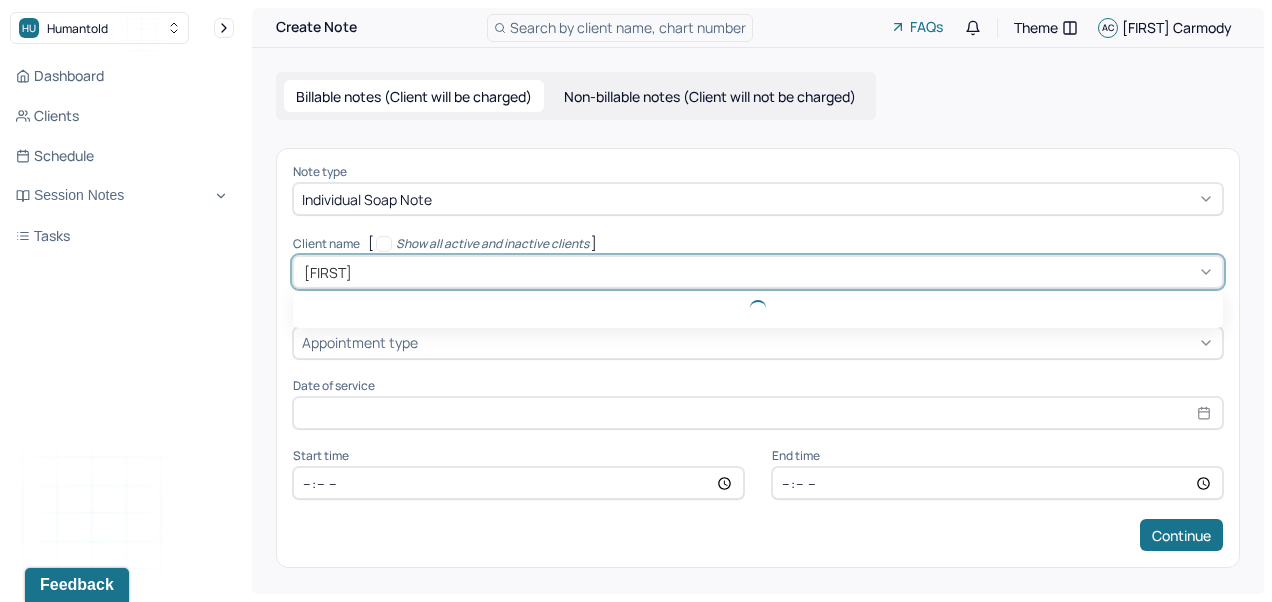 type on "[FIRST]" 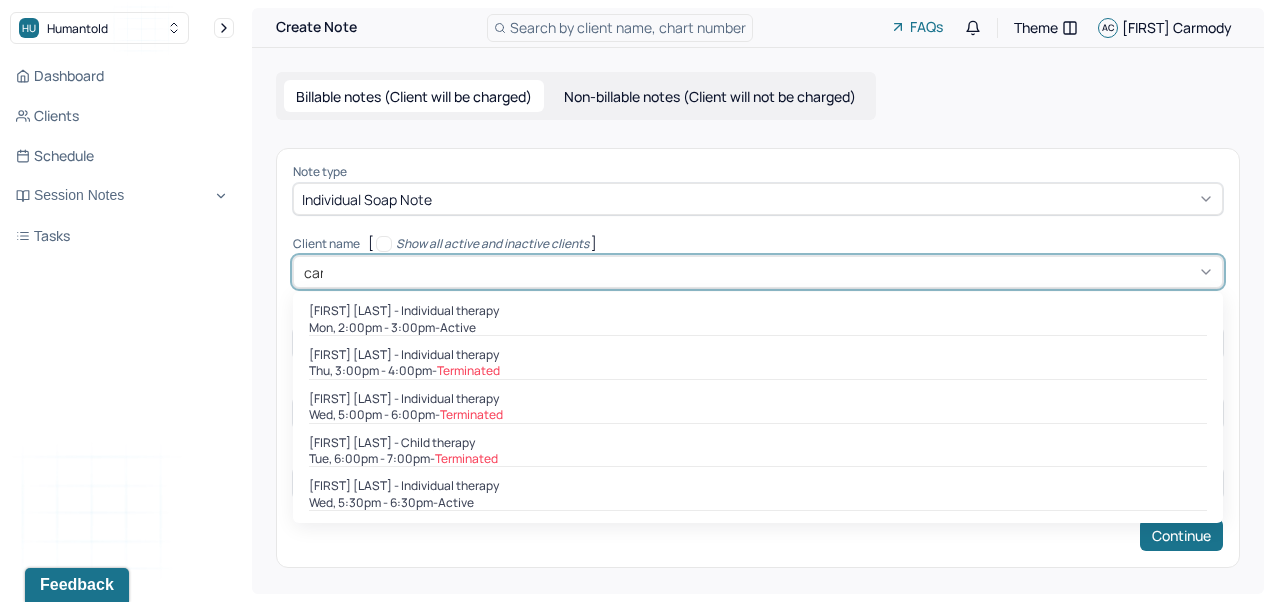 type on "caro" 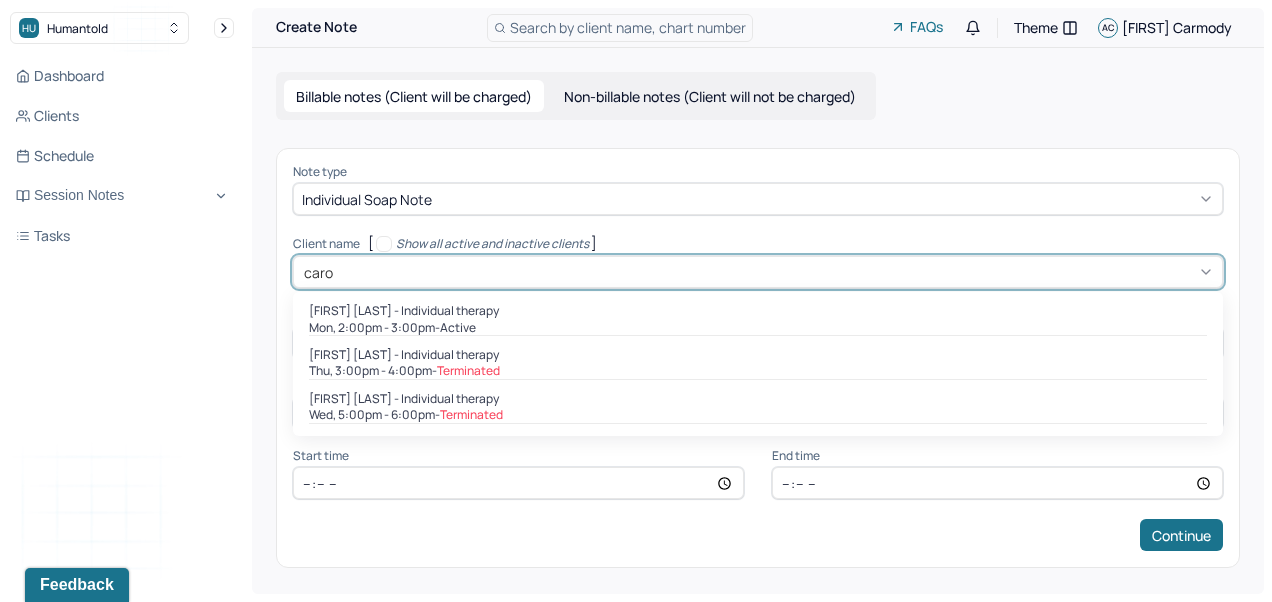 click on "Mon, 2:00pm - 3:00pm  -  active" at bounding box center [758, 328] 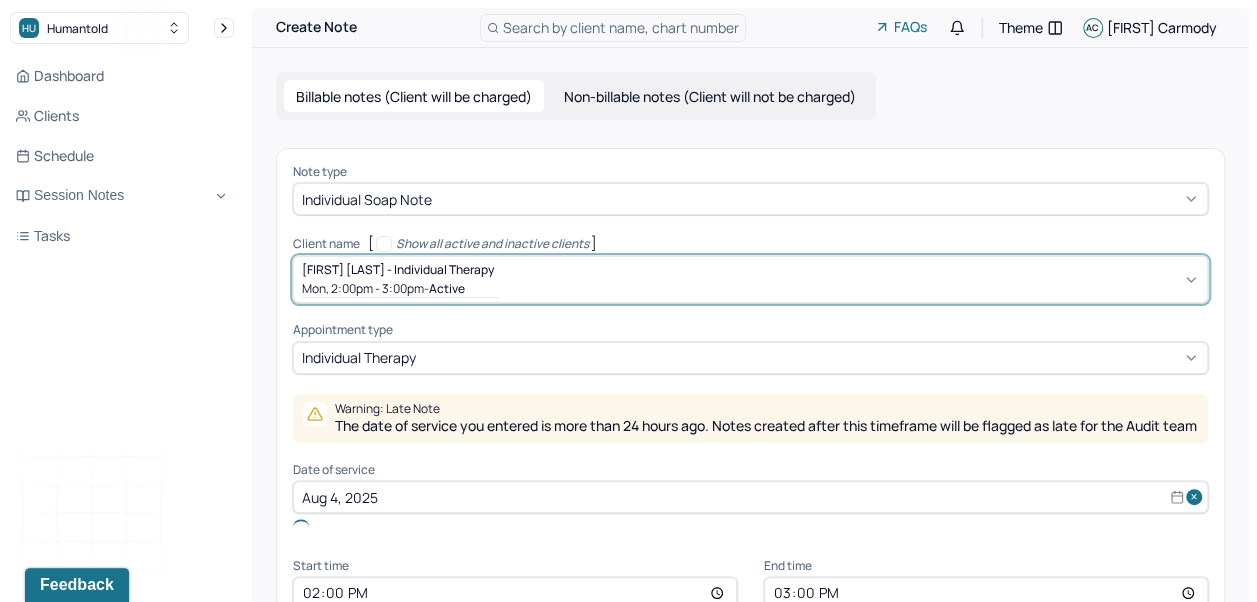 scroll, scrollTop: 120, scrollLeft: 0, axis: vertical 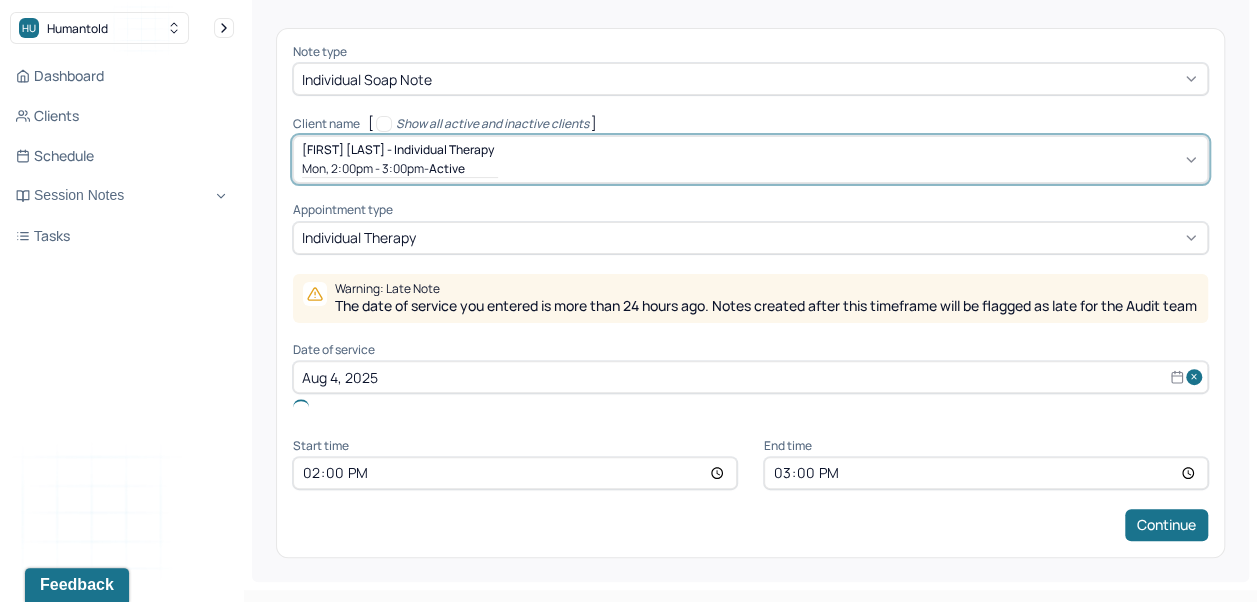 click on "Aug 4, 2025" at bounding box center (750, 377) 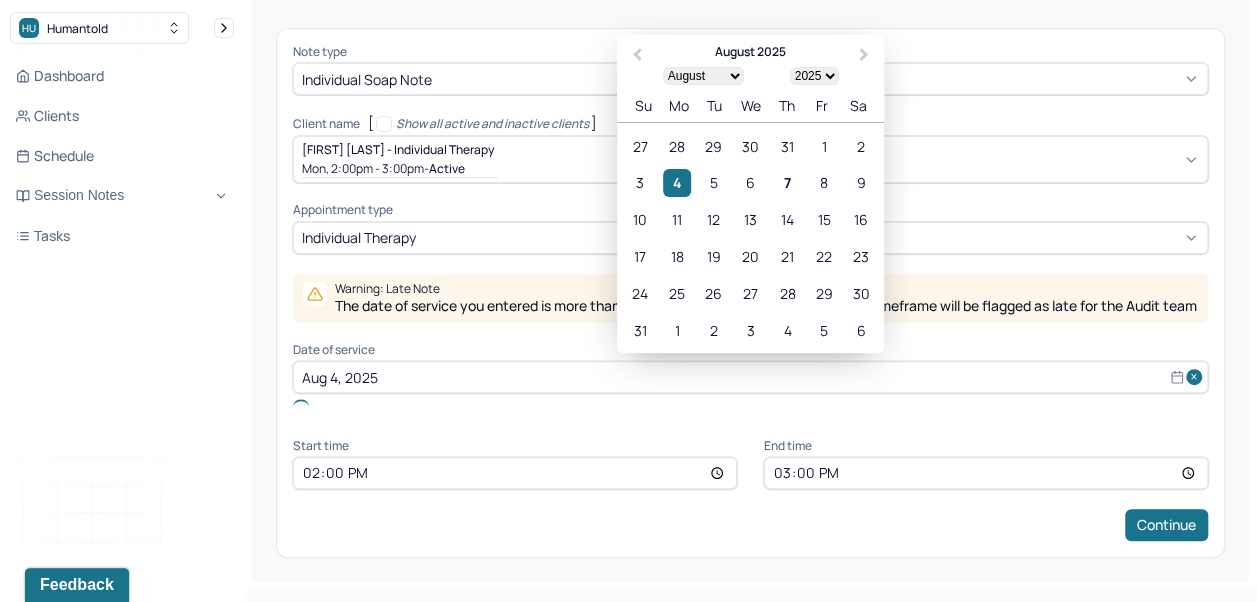 click on "5" at bounding box center [713, 183] 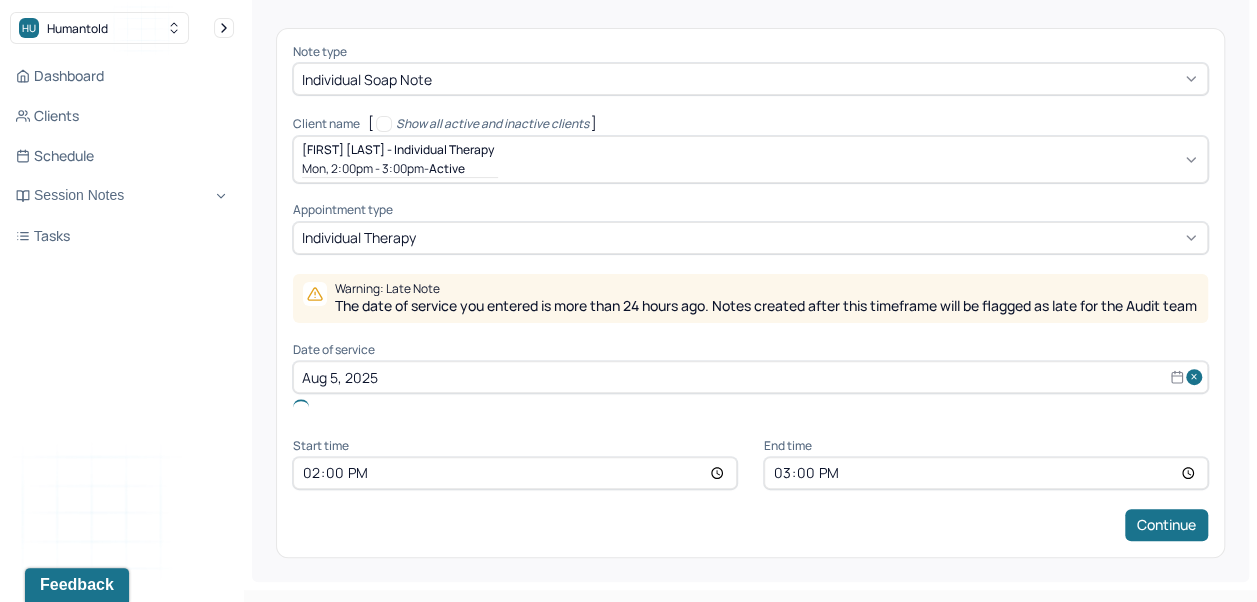 scroll, scrollTop: 96, scrollLeft: 0, axis: vertical 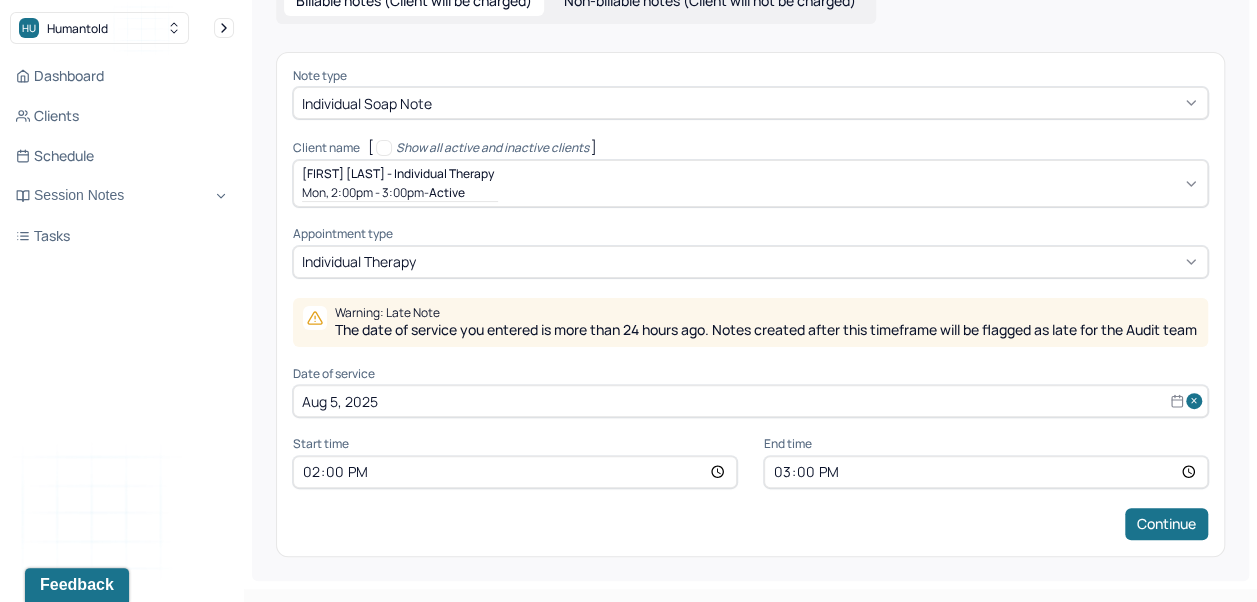 click on "Continue" at bounding box center [1166, 524] 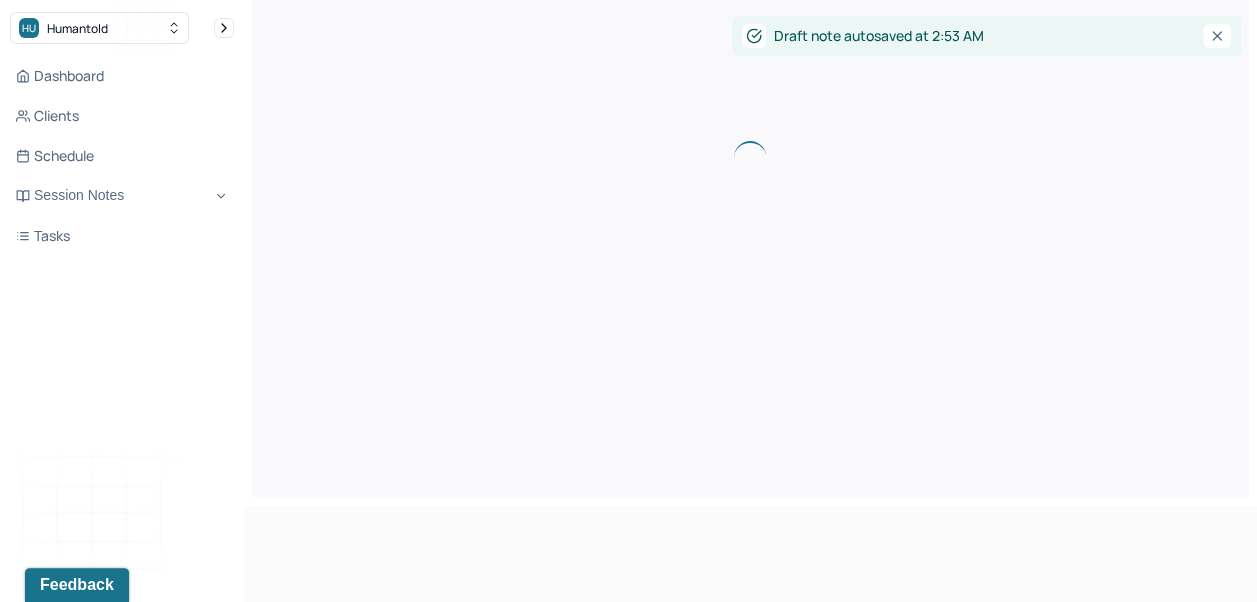 scroll, scrollTop: 0, scrollLeft: 0, axis: both 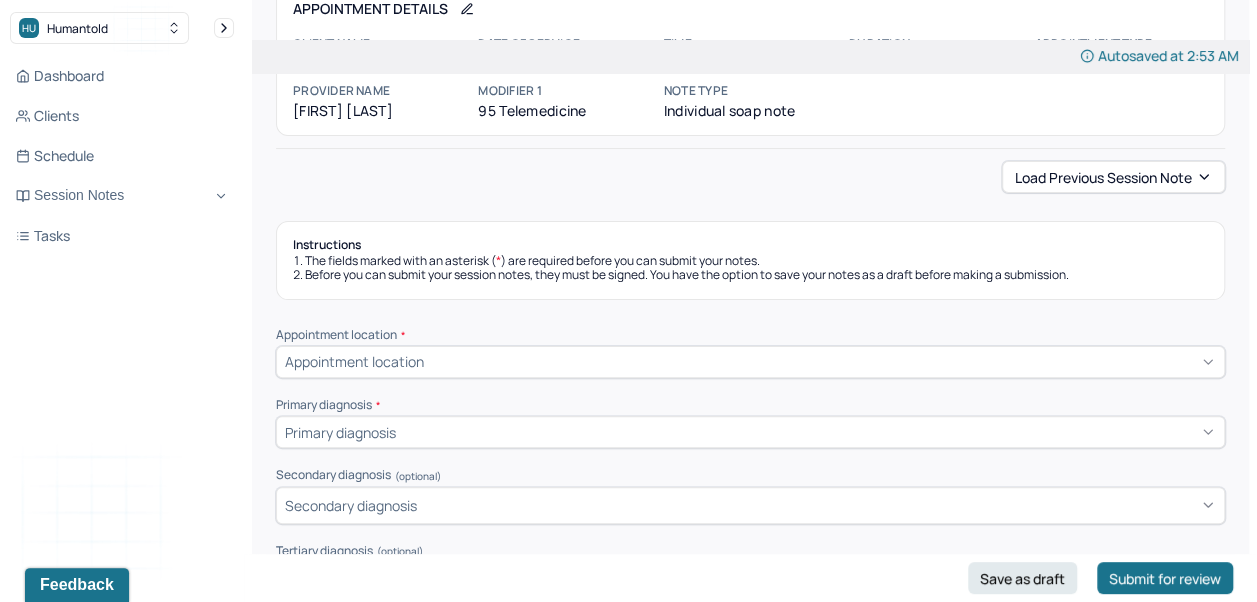 click on "Load previous session note" at bounding box center (1113, 177) 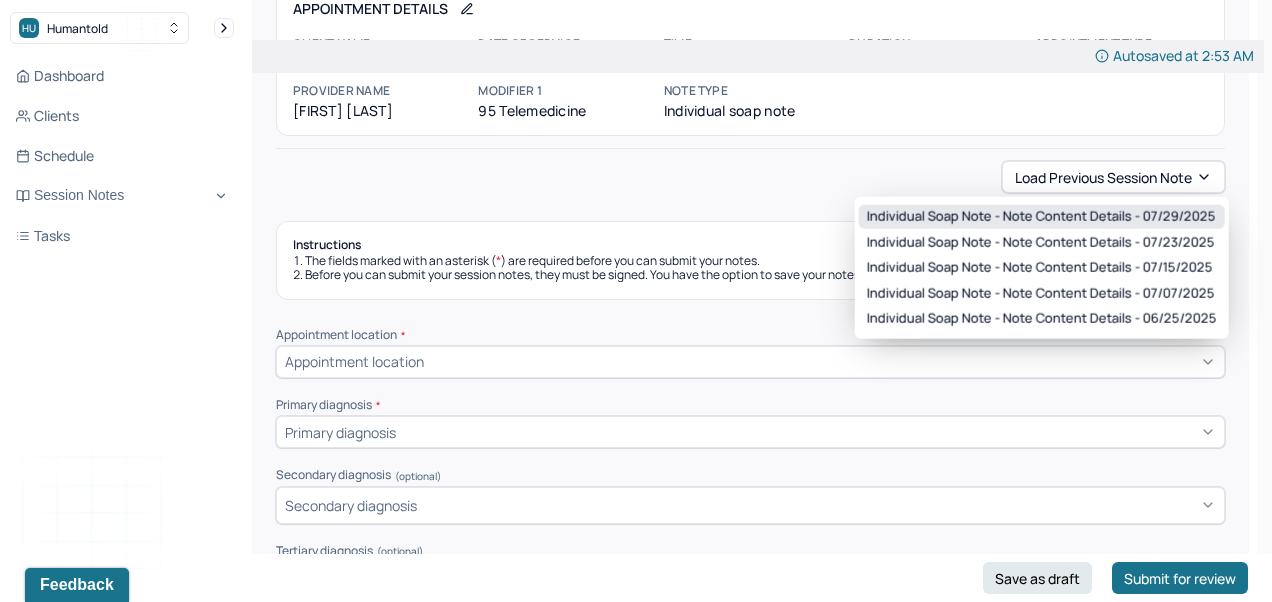 click on "Individual soap note   - Note content Details -   07/29/2025" at bounding box center (1041, 217) 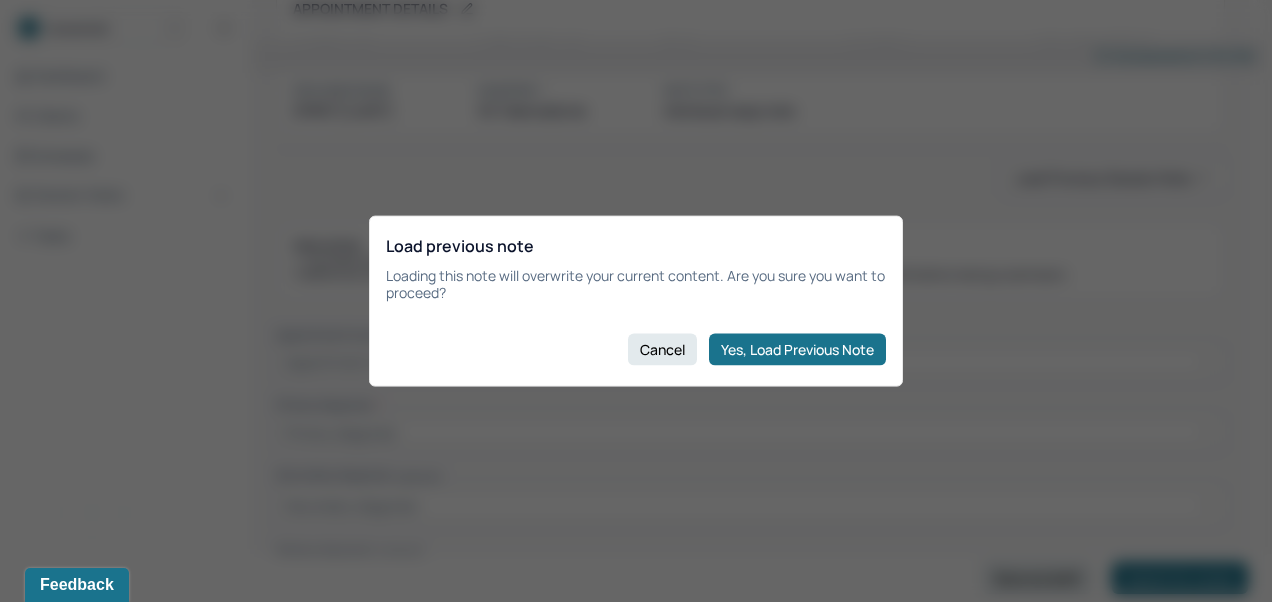 click on "Yes, Load Previous Note" at bounding box center (797, 349) 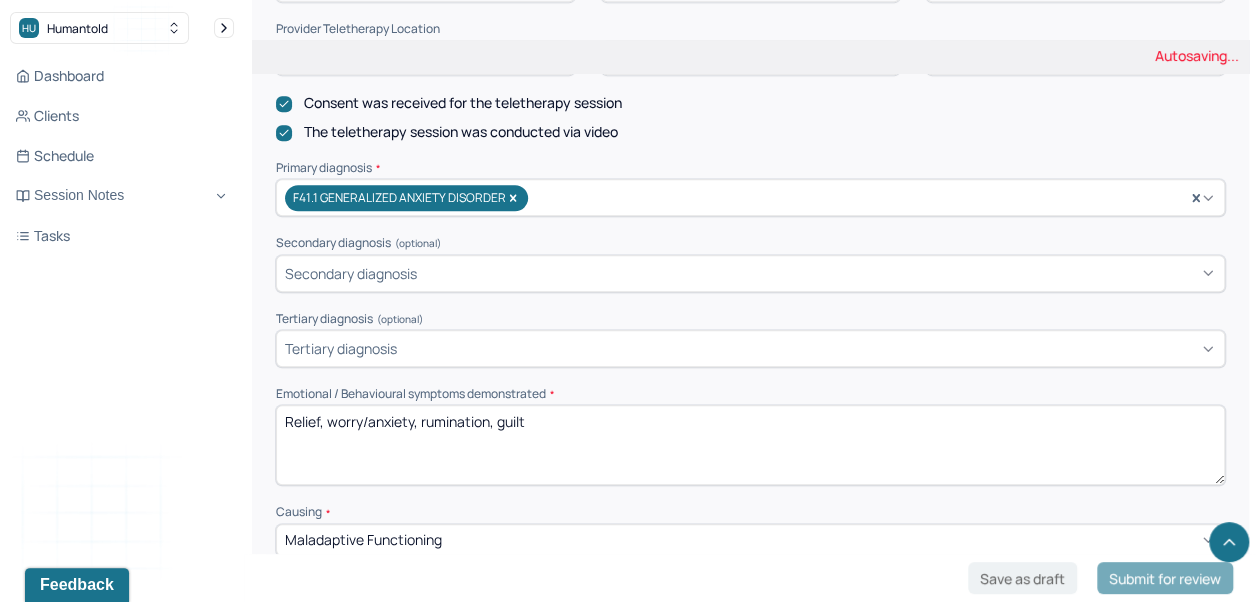 scroll, scrollTop: 660, scrollLeft: 0, axis: vertical 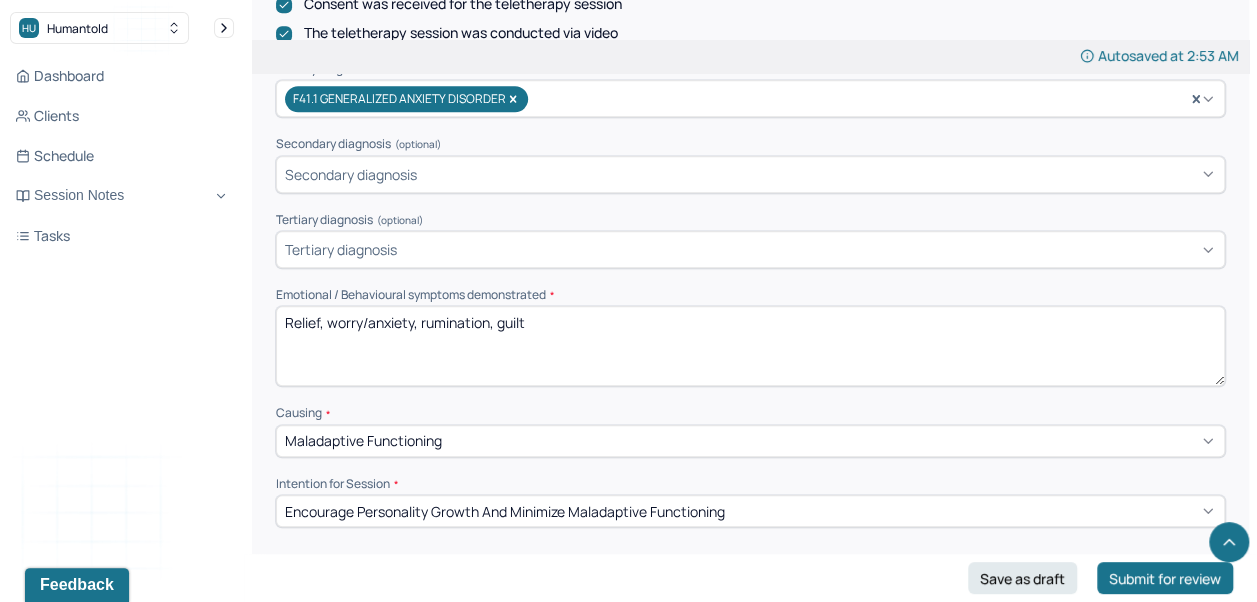 click on "Relief, worry/anxiety, rumination, guilt" at bounding box center [750, 346] 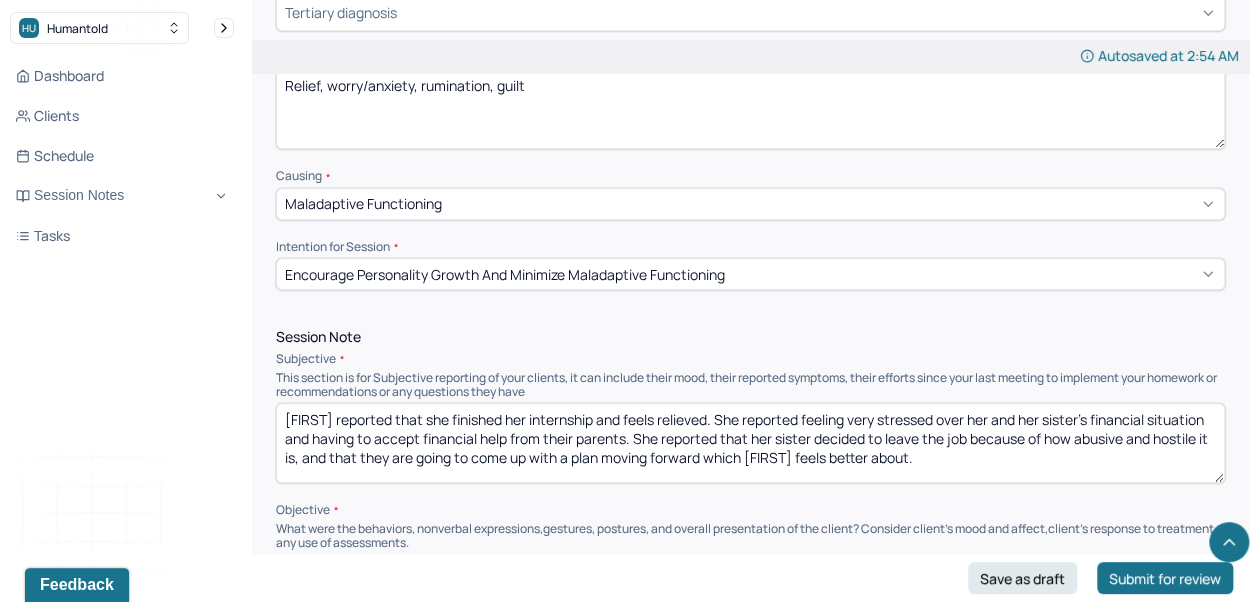 scroll, scrollTop: 898, scrollLeft: 0, axis: vertical 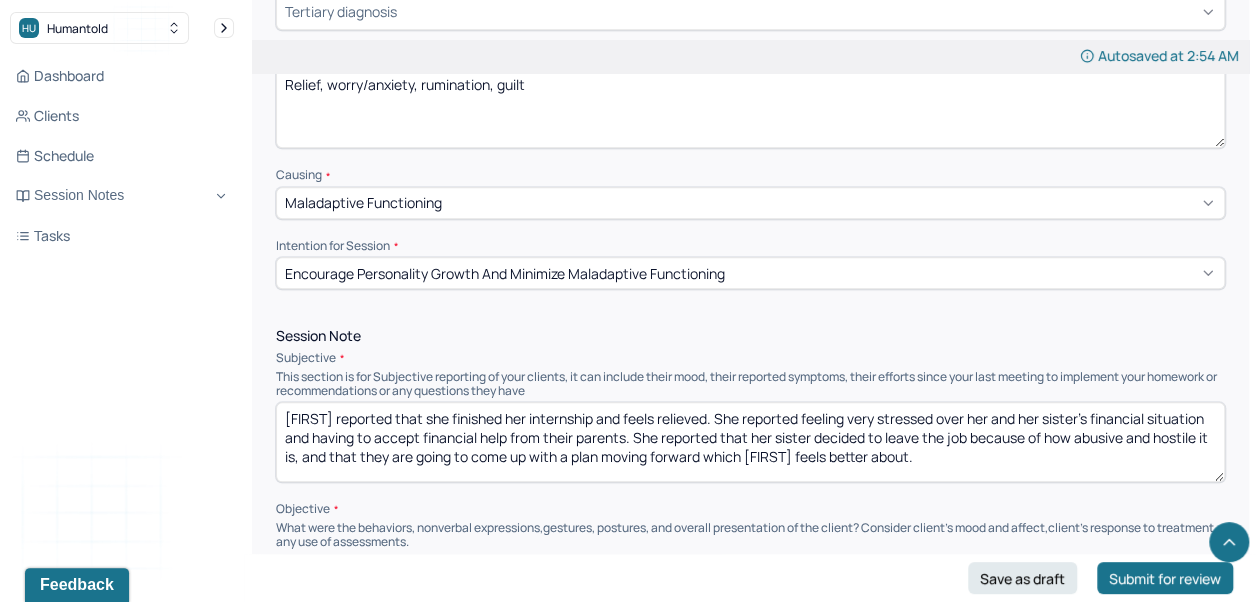click on "[FIRST] reported that she finished her internship and feels relieved. She reported feeling very stressed over her and her sister's financial situation and having to accept financial help from their parents. She reported that her sister decided to leave the job because of how abusive and hostile it is, and that they are going to come up with a plan moving forward which [FIRST] feels better about." at bounding box center [750, 442] 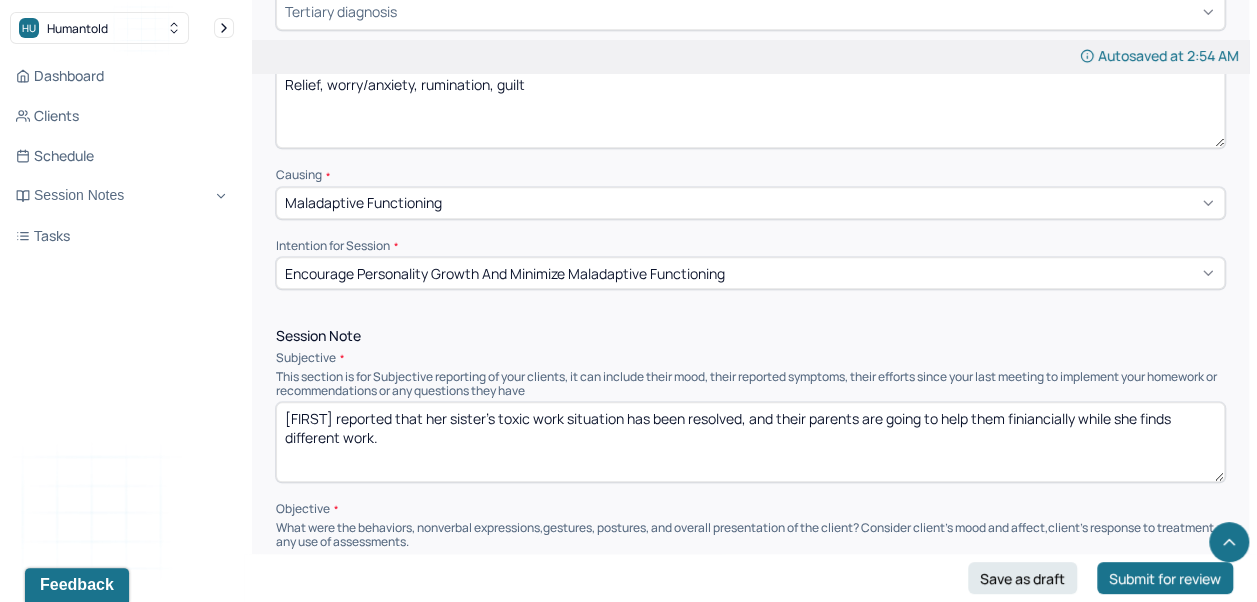 click on "Session Note Subjective This section is for Subjective reporting of your clients, it can include their mood, their reported symptoms, their efforts since your last meeting to implement your homework or recommendations or any questions they have [FIRST] reported that her sister's toxic work situation has been resolved, and their parents are going to help them finiancially while she finds different work.  Objective What were the behaviors, nonverbal expressions,gestures, postures, and overall presentation of the client? Consider client's mood and affect,client's response to treatment, any use of assessments. How did they present themselves? Was there nervous talking or lack of eye contact? [FIRST] presented as well-groomed and was oriented and alert. [FIRST] presented as stressed and anxious, but was overall in a positive mood state which is consistent with baseline.  Assessment" at bounding box center [750, 573] 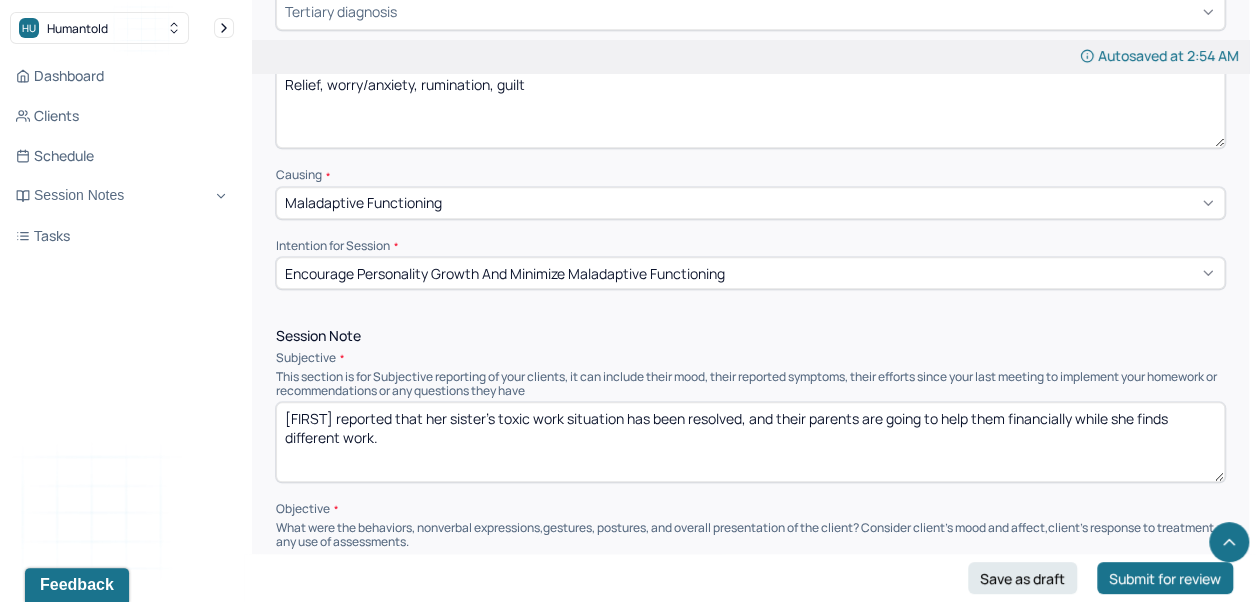 click on "[FIRST] reported that her sister's toxic work situation has been resolved, and their parents are going to help them financially while she finds different work." at bounding box center [750, 442] 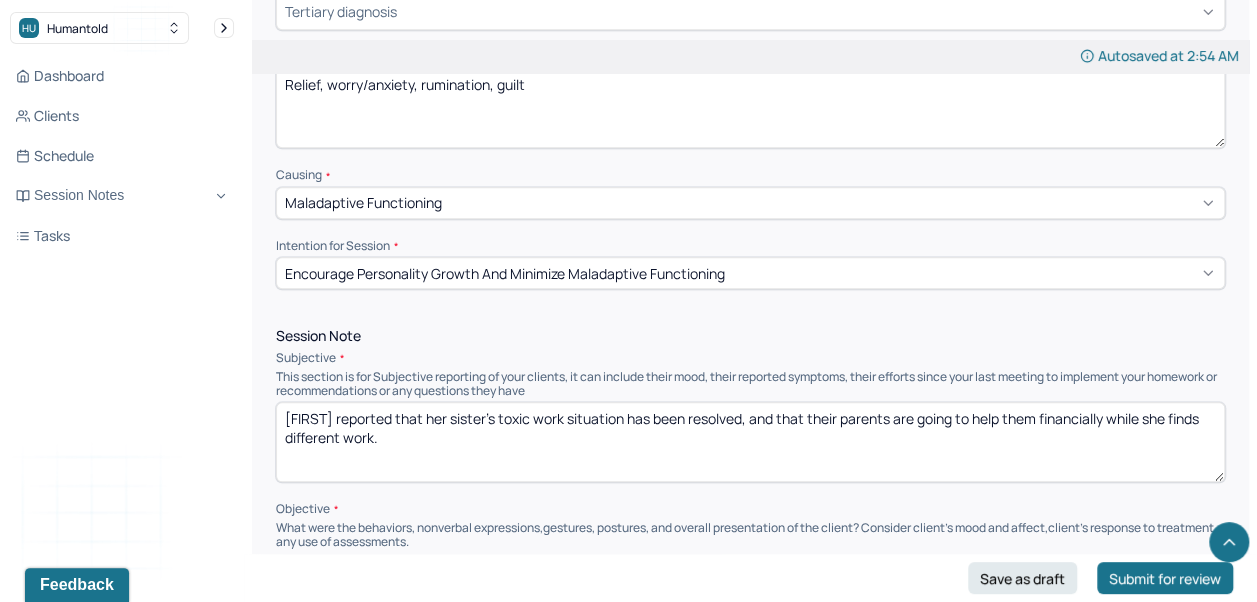click on "[FIRST] reported that her sister's toxic work situation has been resolved, and that their parents are going to help them financially while she finds different work." at bounding box center (750, 442) 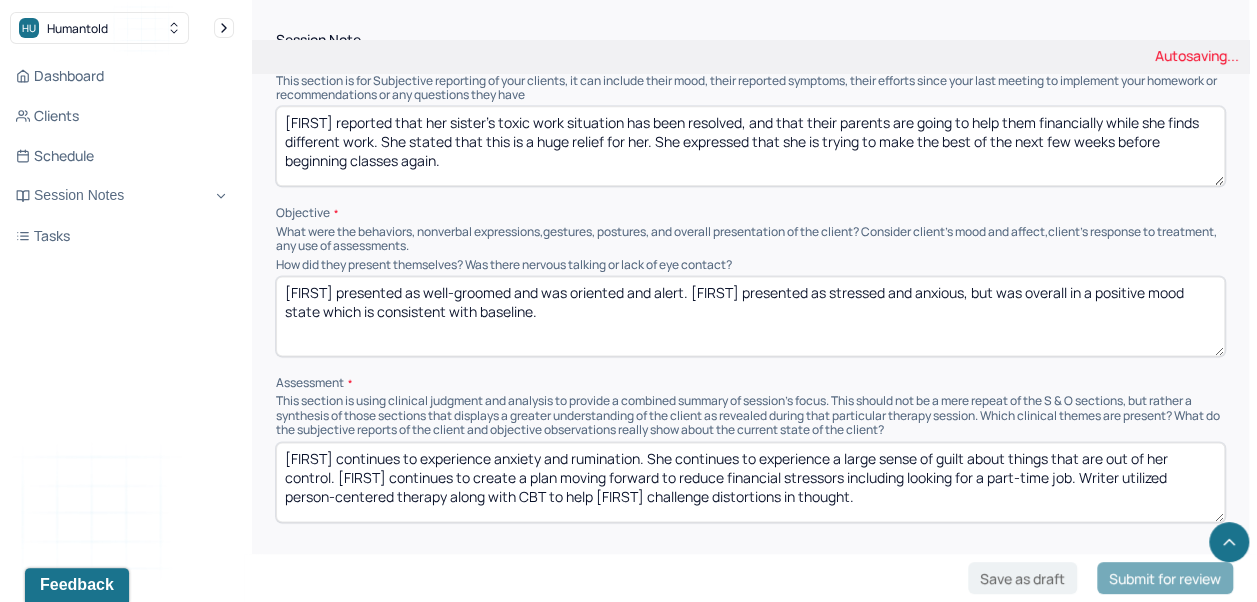 scroll, scrollTop: 1206, scrollLeft: 0, axis: vertical 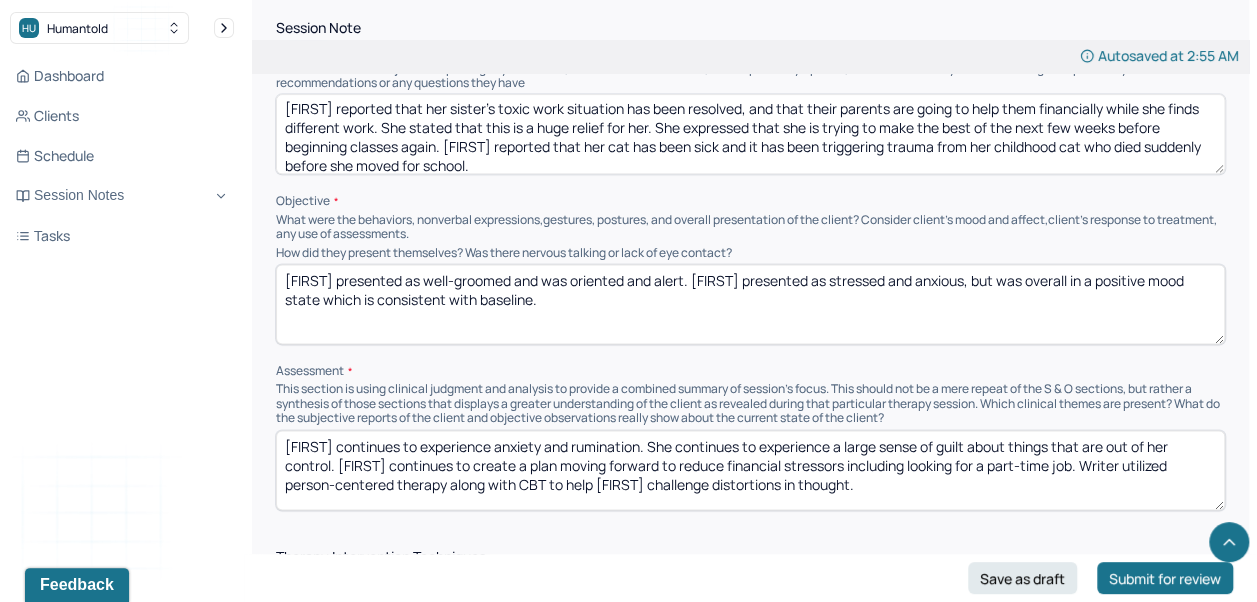 click on "[FIRST] reported that her sister's toxic work situation has been resolved, and that their parents are going to help them financially while she finds different work. She stated that this is a huge relief for her. She expressed that she is trying to make the best of the next few weeks before beginning classes again. [FIRST] reported that her cat has been sick and it has been triggering trauma from her childhood cat who died suddenly before she moved" at bounding box center (750, 134) 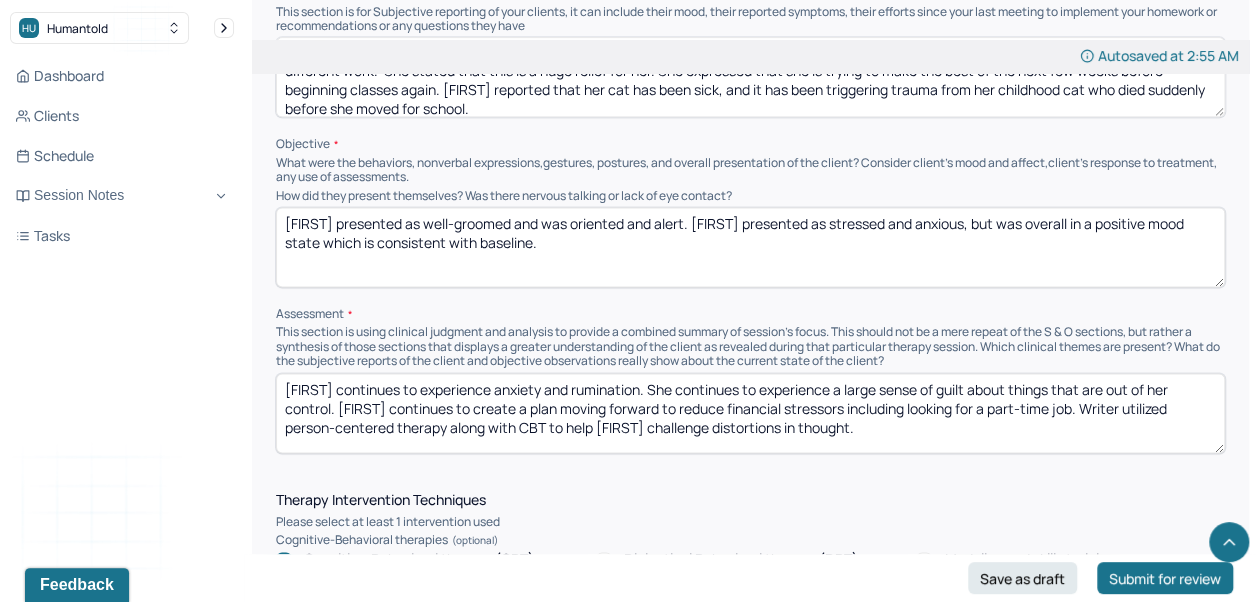 scroll, scrollTop: 1265, scrollLeft: 0, axis: vertical 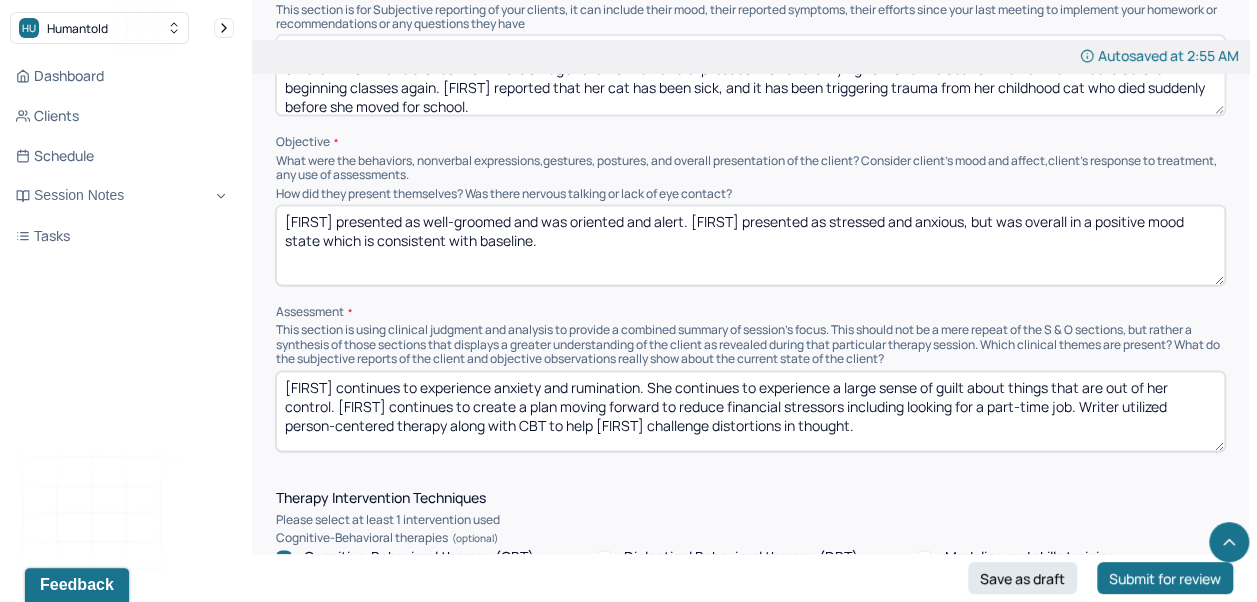 type on "[FIRST] reported that her sister's toxic work situation has been resolved, and that their parents are going to help them financially while she finds different work.  She stated that this is a huge relief for her. She expressed that she is trying to make the best of the next few weeks before beginning classes again. [FIRST] reported that her cat has been sick, and it has been triggering trauma from her childhood cat who died suddenly before she moved for school." 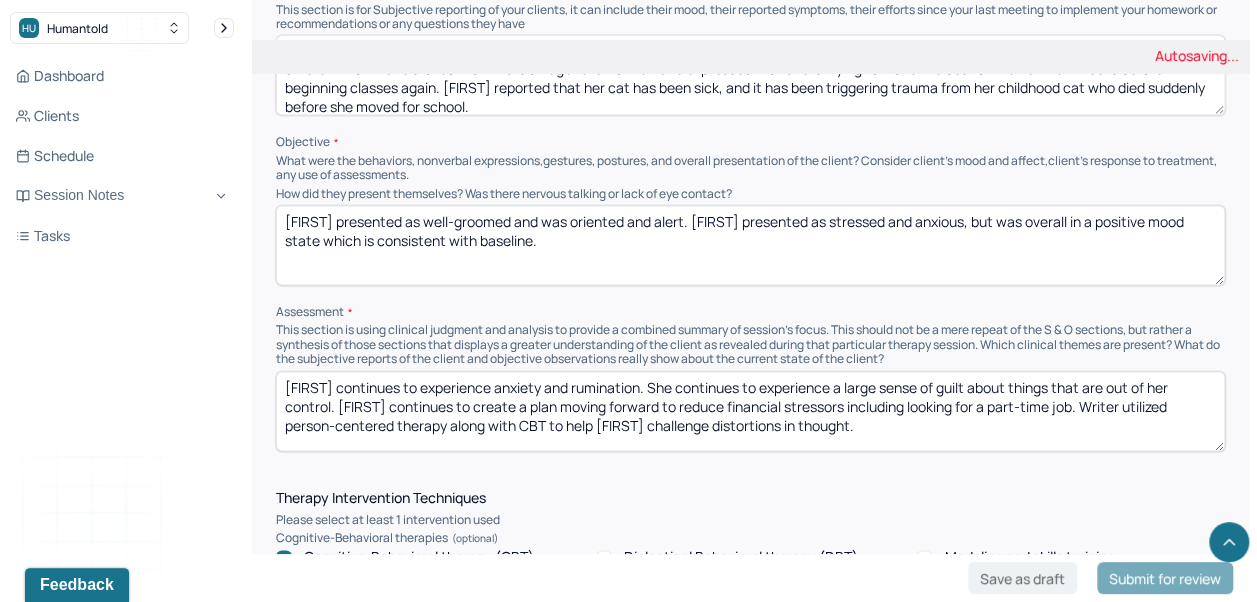 click on "[FIRST] presented as well-groomed and was oriented and alert. [FIRST] presented as stressed and anxious, but was overall in a positive mood state which is consistent with baseline." at bounding box center [750, 245] 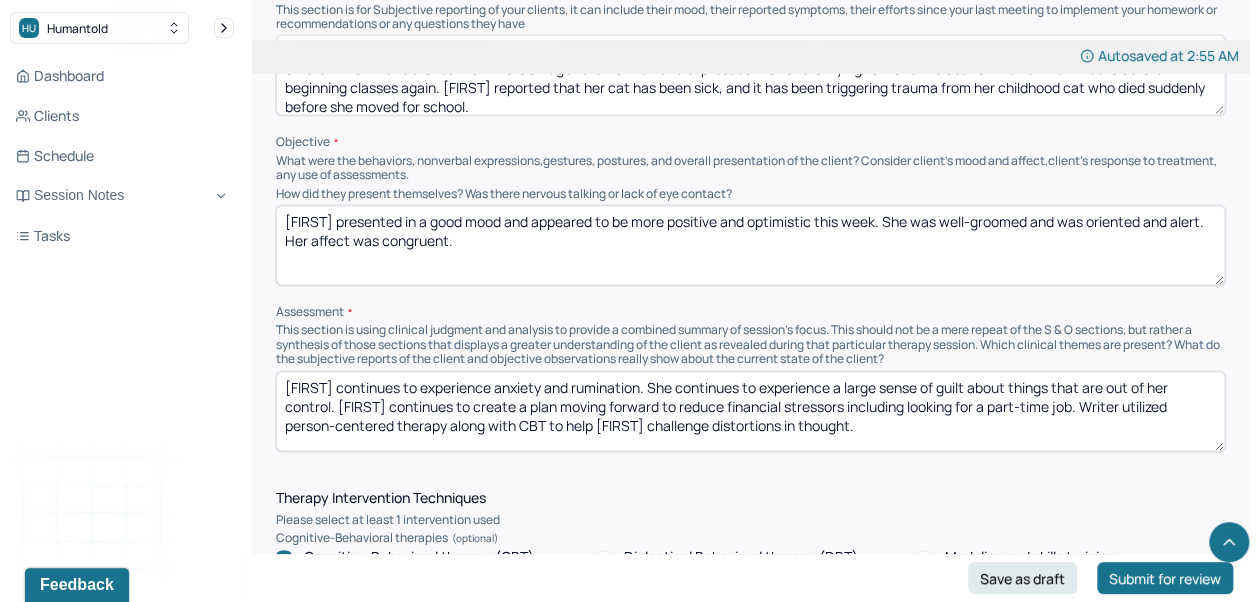 type on "[FIRST] presented in a good mood and appeared to be more positive and optimistic this week. She was well-groomed and was oriented and alert. Her affect was congruent." 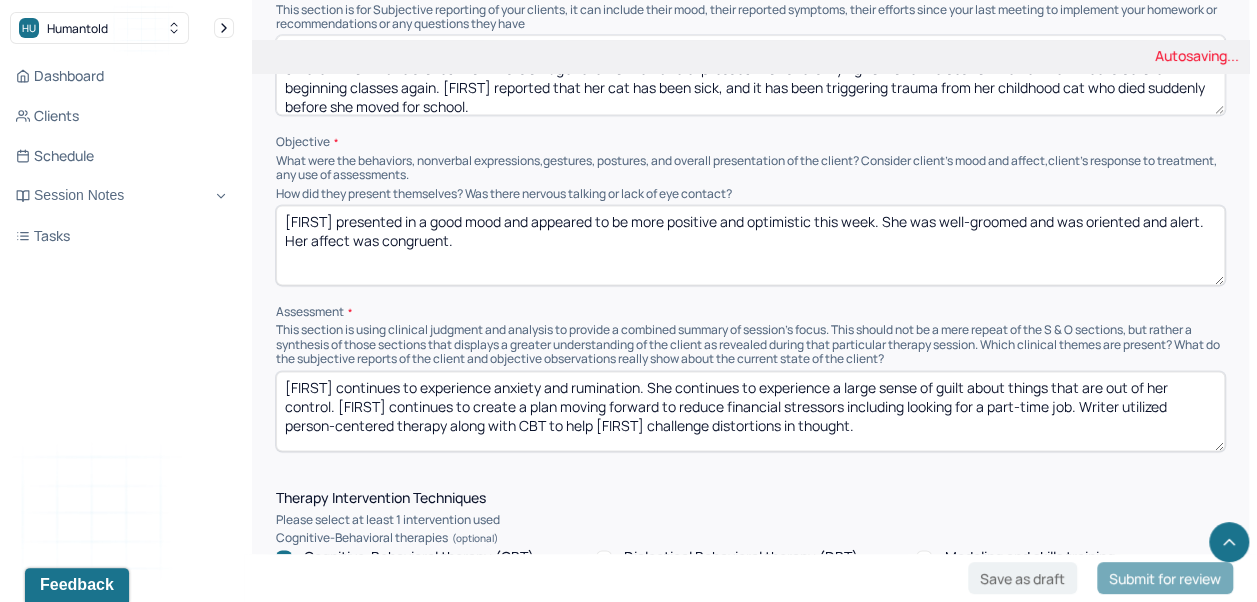 click on "[FIRST] continues to experience anxiety and rumination. She continues to experience a large sense of guilt about things that are out of her control. [FIRST] continues to create a plan moving forward to reduce financial stressors including looking for a part-time job. Writer utilized person-centered therapy along with CBT to help [FIRST] challenge distortions in thought." at bounding box center (750, 411) 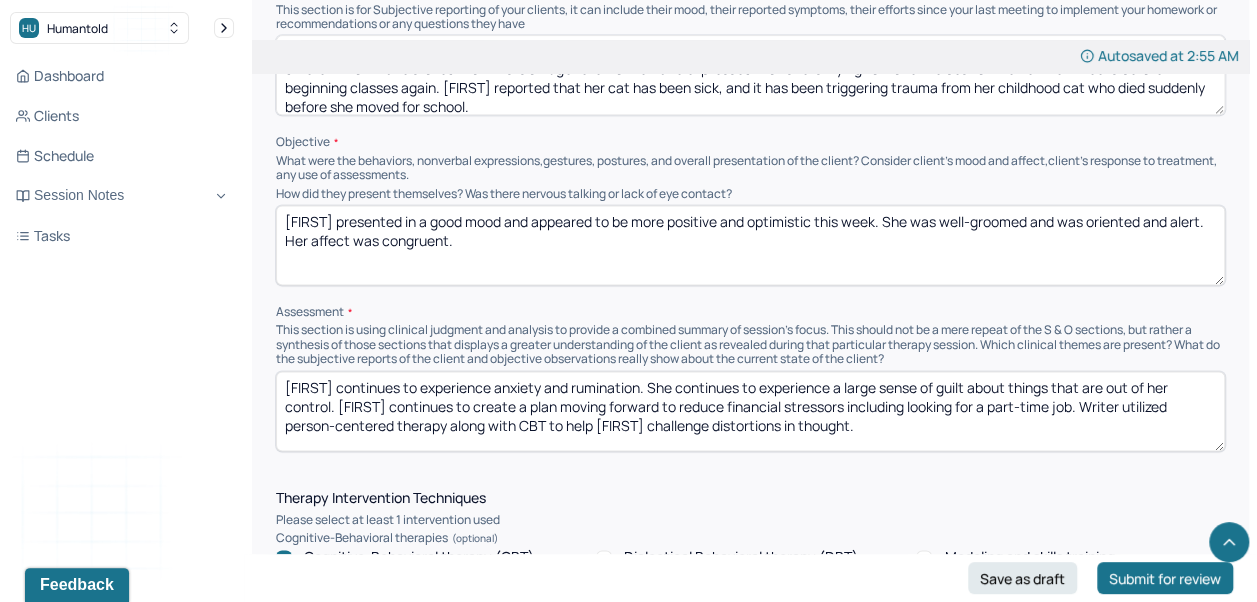 click on "[FIRST] continues to experience anxiety and rumination. She continues to experience a large sense of guilt about things that are out of her control. [FIRST] continues to create a plan moving forward to reduce financial stressors including looking for a part-time job. Writer utilized person-centered therapy along with CBT to help [FIRST] challenge distortions in thought." at bounding box center (750, 411) 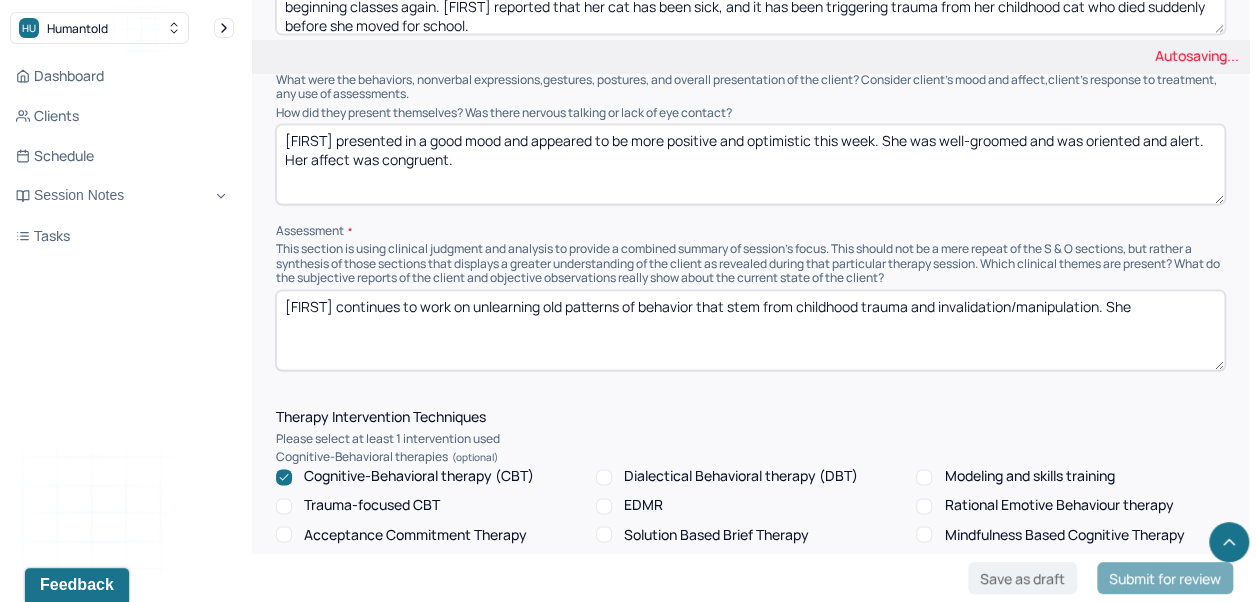 scroll, scrollTop: 1346, scrollLeft: 0, axis: vertical 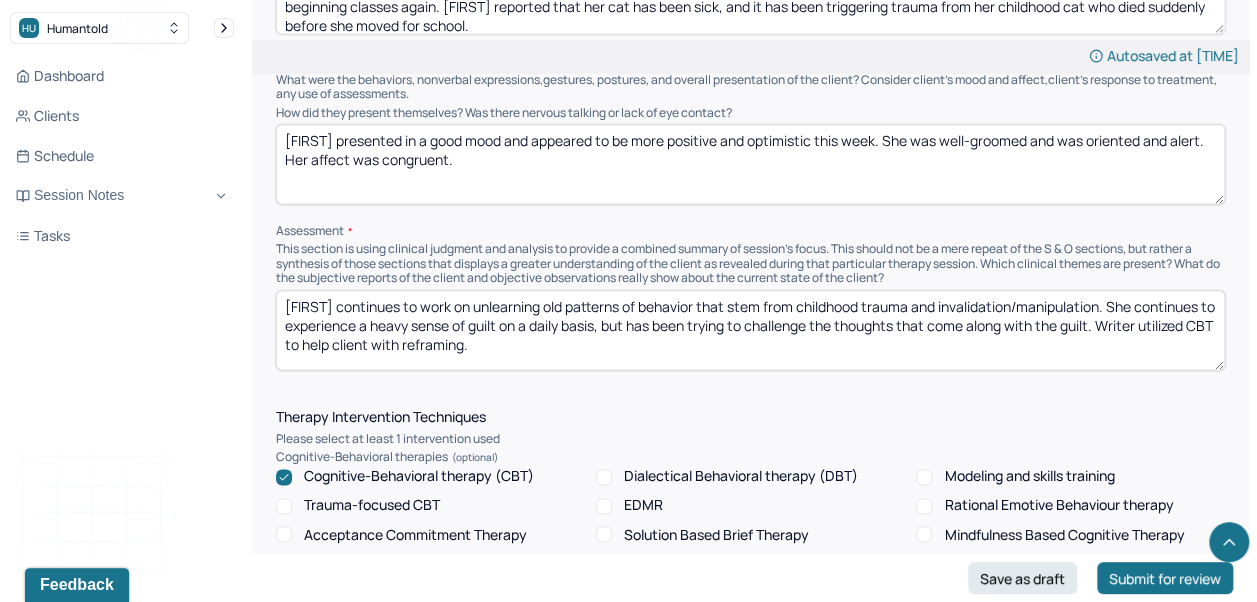 click on "[FIRST] continues to work on unlearning old patterns of behavior that stem from childhood trauma and invalidation/manipulation. She continues to experience a heavy sense of guilt on a daily basis, but has been trying to challenge the thoughts that come along with the guilt." at bounding box center (750, 330) 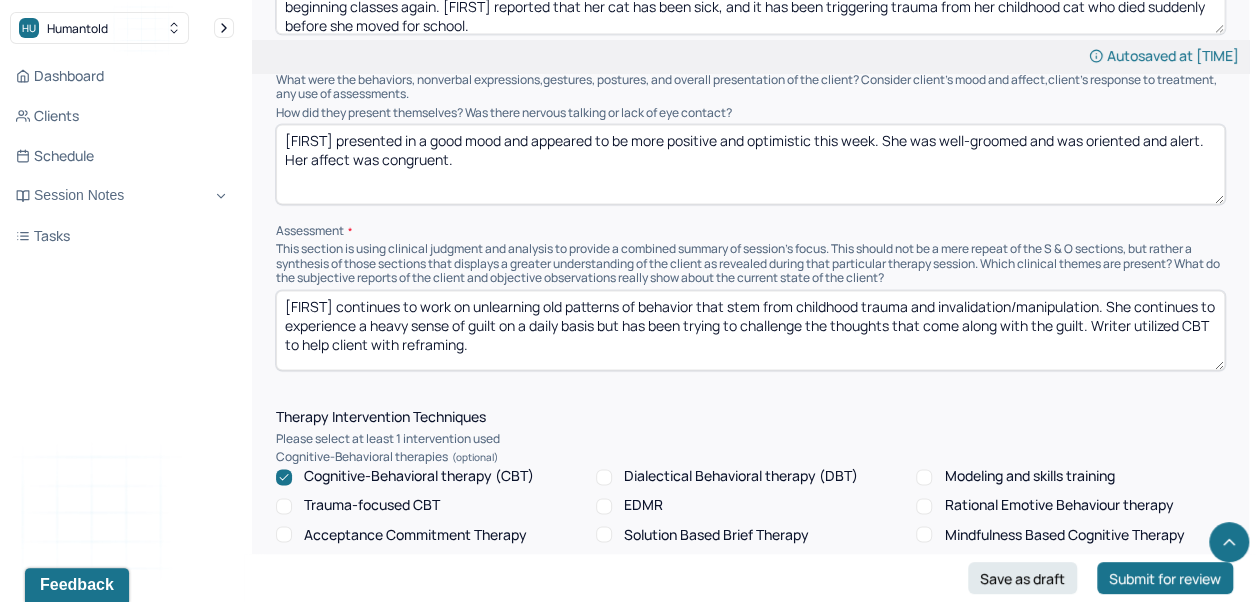click on "[FIRST] continues to work on unlearning old patterns of behavior that stem from childhood trauma and invalidation/manipulation. She continues to experience a heavy sense of guilt on a daily basis, but has been trying to challenge the thoughts that come along with the guilt. Writer utilized CBT to help client with reframing." at bounding box center (750, 330) 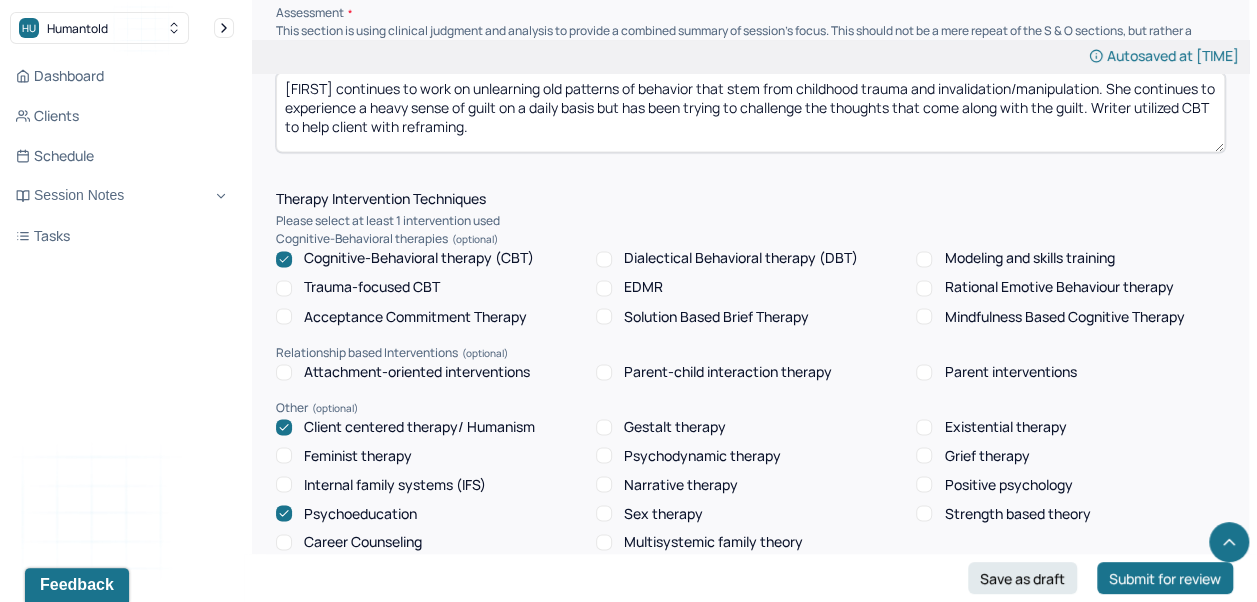 scroll, scrollTop: 1566, scrollLeft: 0, axis: vertical 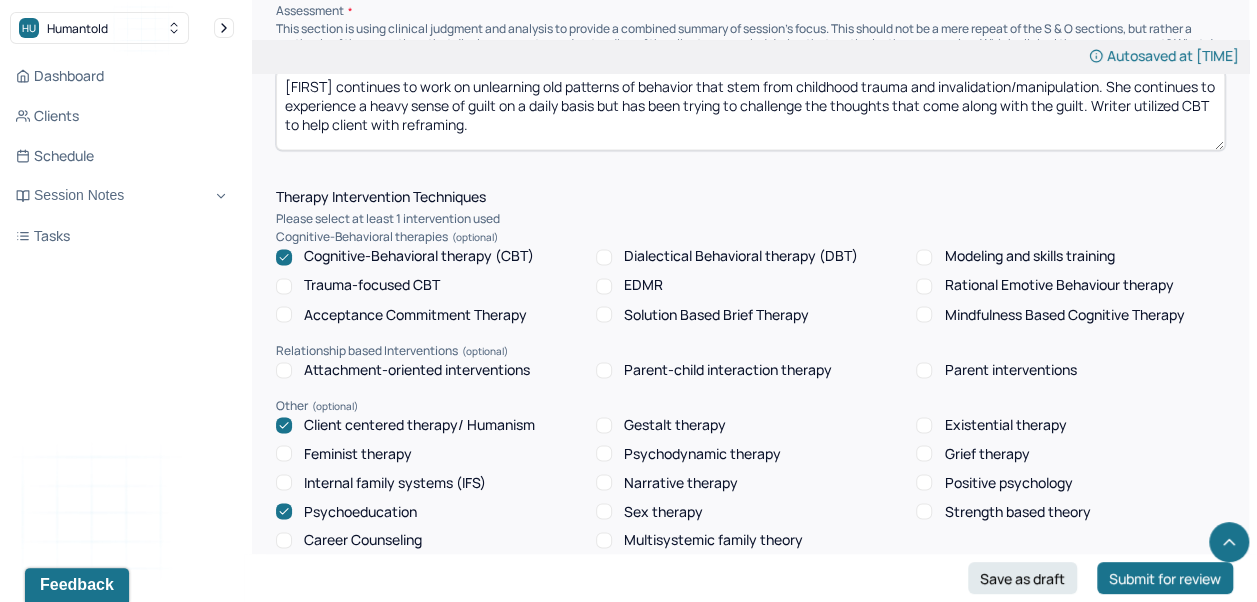 type on "[FIRST] continues to work on unlearning old patterns of behavior that stem from childhood trauma and invalidation/manipulation. She continues to experience a heavy sense of guilt on a daily basis but has been trying to challenge the thoughts that come along with the guilt. Writer utilized CBT to help client with reframing." 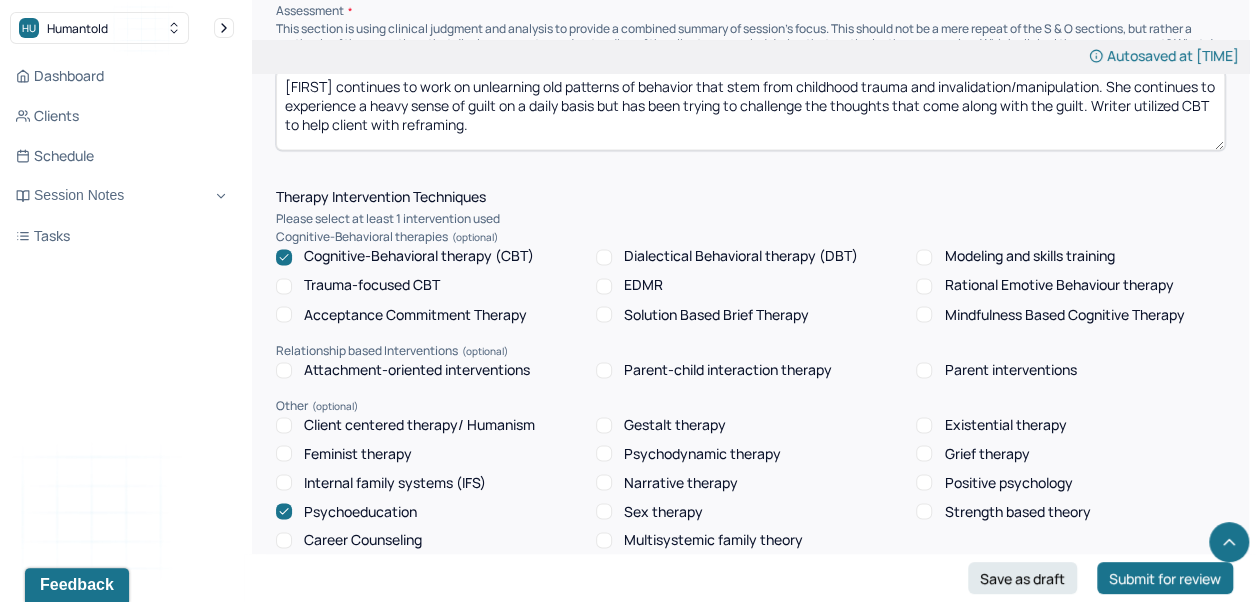 click on "Psychoeducation" at bounding box center (360, 511) 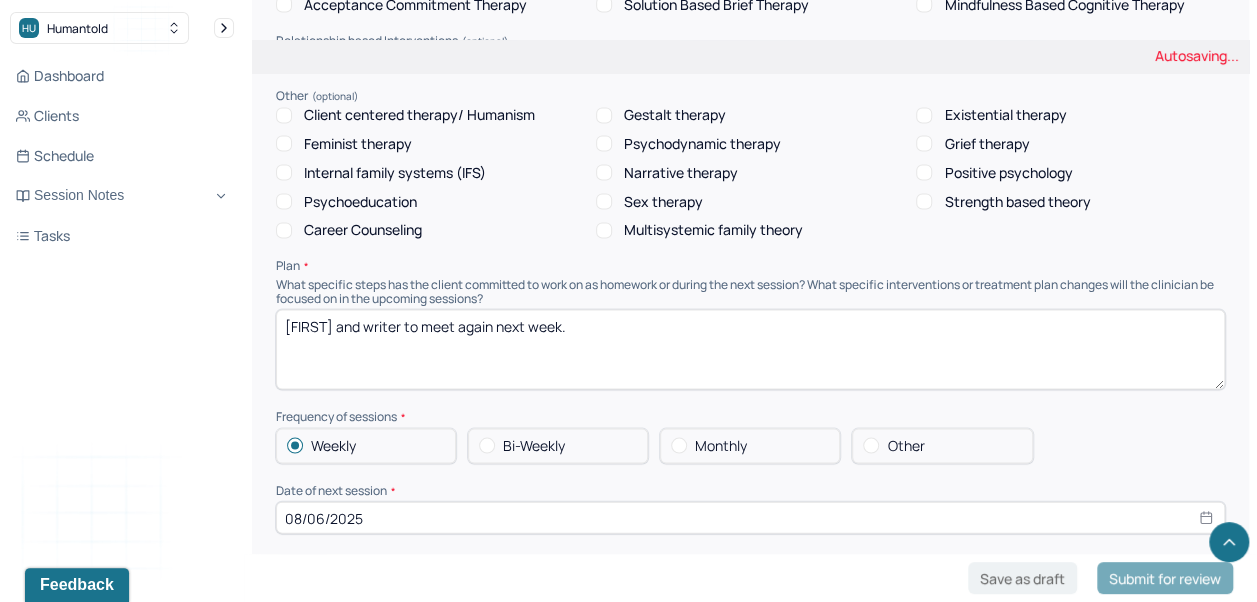 scroll, scrollTop: 1872, scrollLeft: 0, axis: vertical 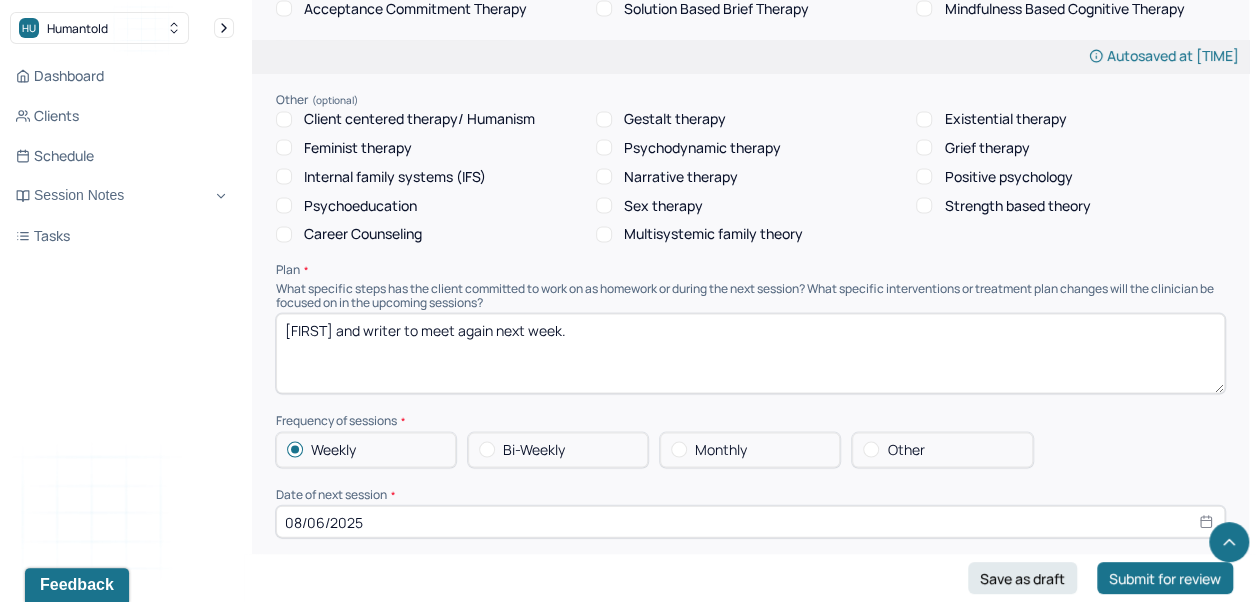 click on "Psychoeducation" at bounding box center [430, 205] 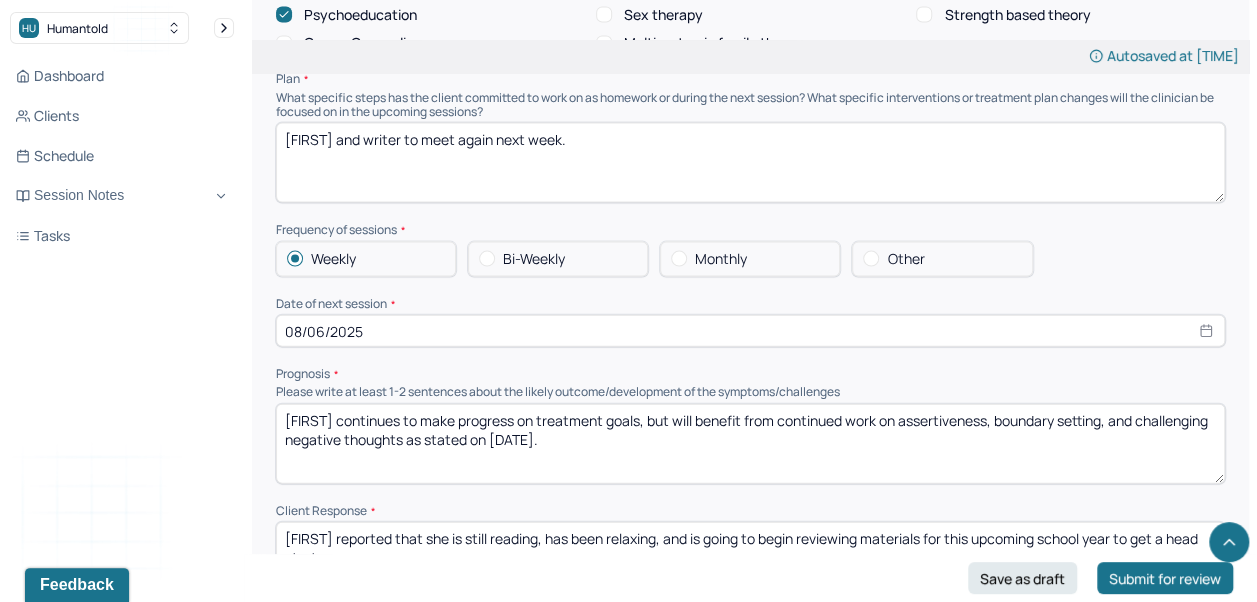 scroll, scrollTop: 2048, scrollLeft: 0, axis: vertical 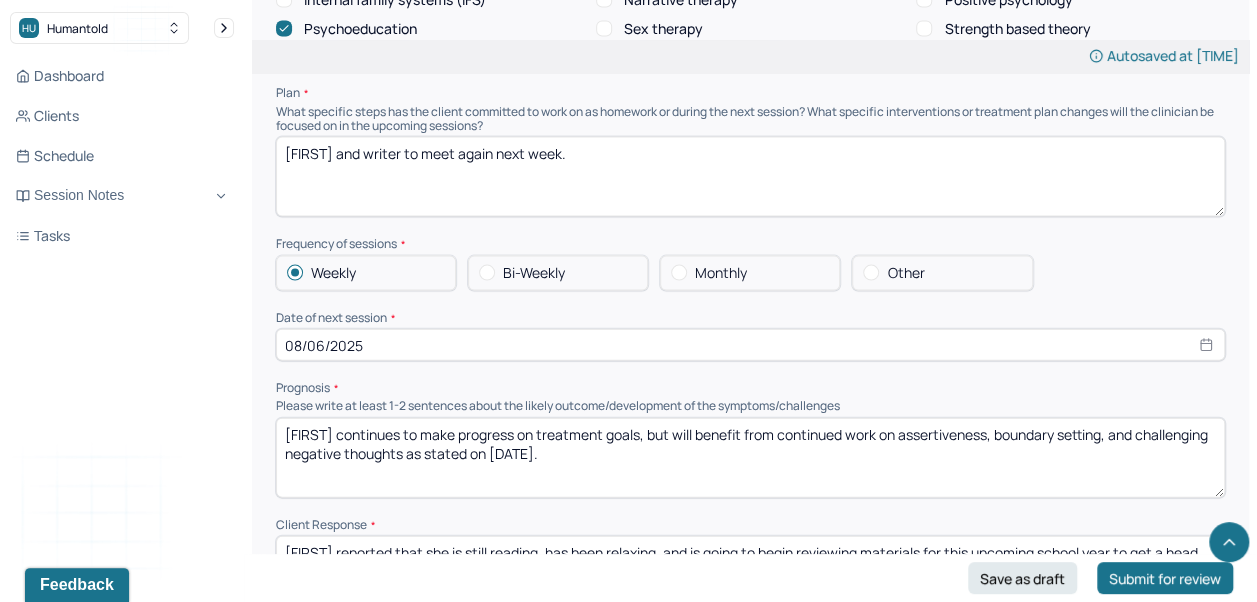 click on "[FIRST] and writer to meet again next week." at bounding box center (750, 177) 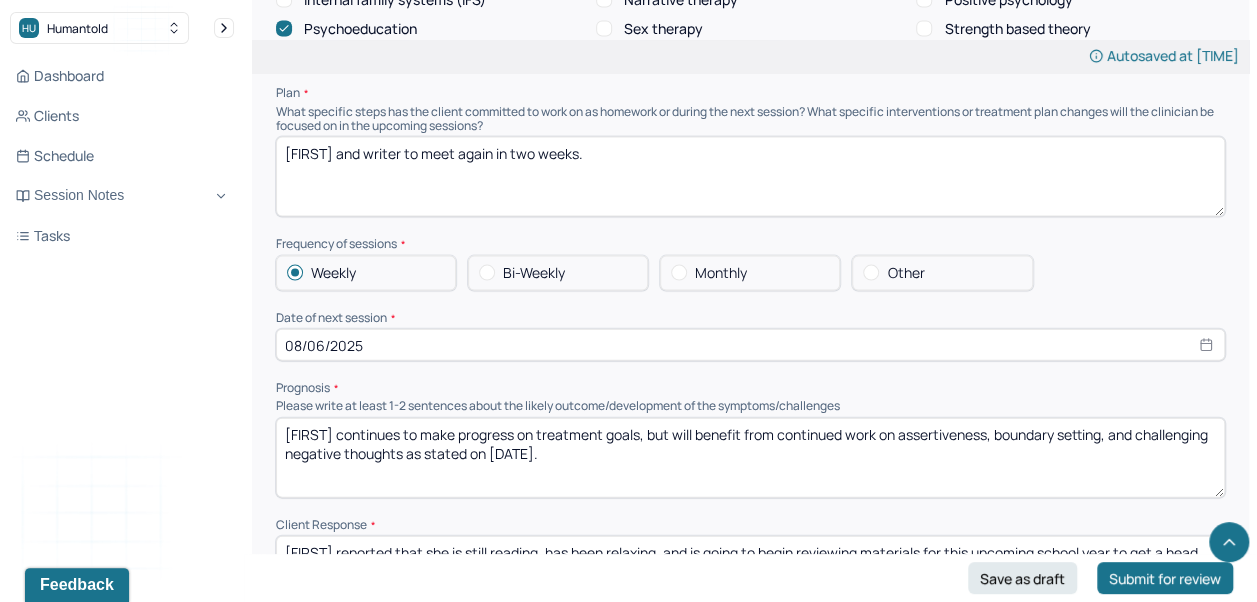 type on "[FIRST] and writer to meet again in two weeks." 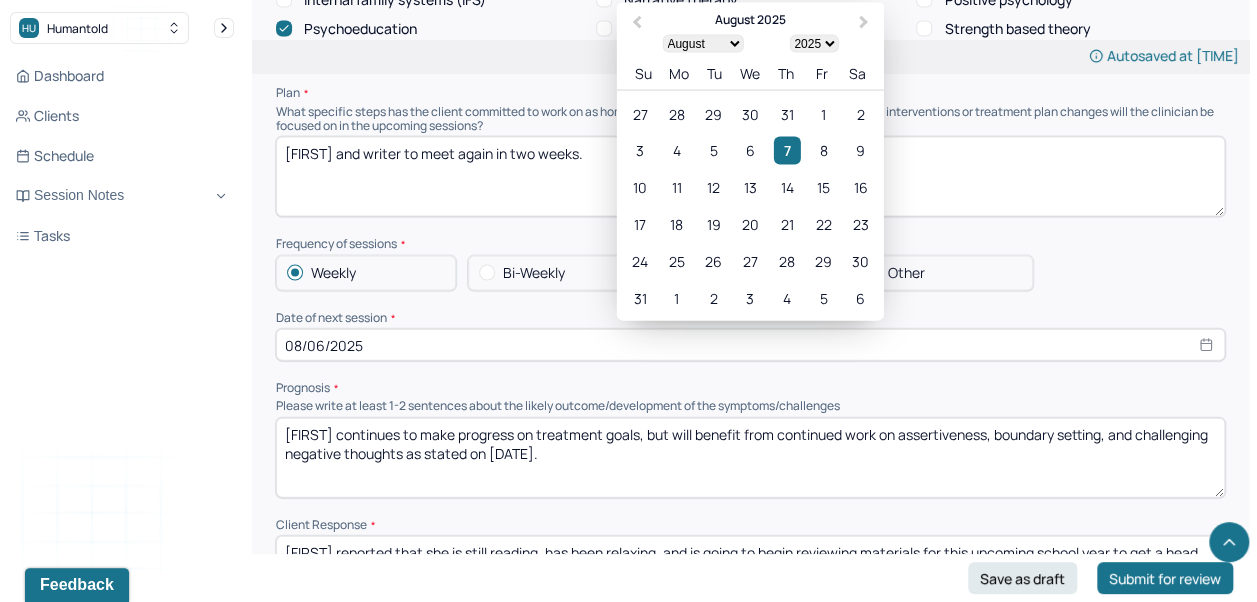 click on "20" at bounding box center (750, 224) 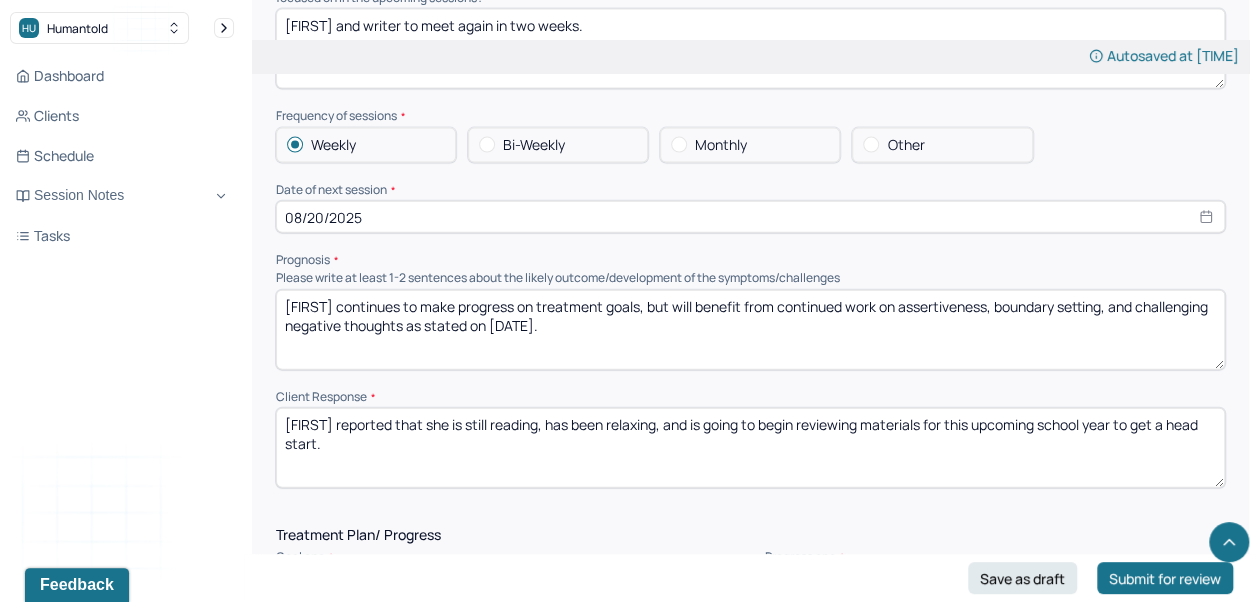 scroll, scrollTop: 2177, scrollLeft: 0, axis: vertical 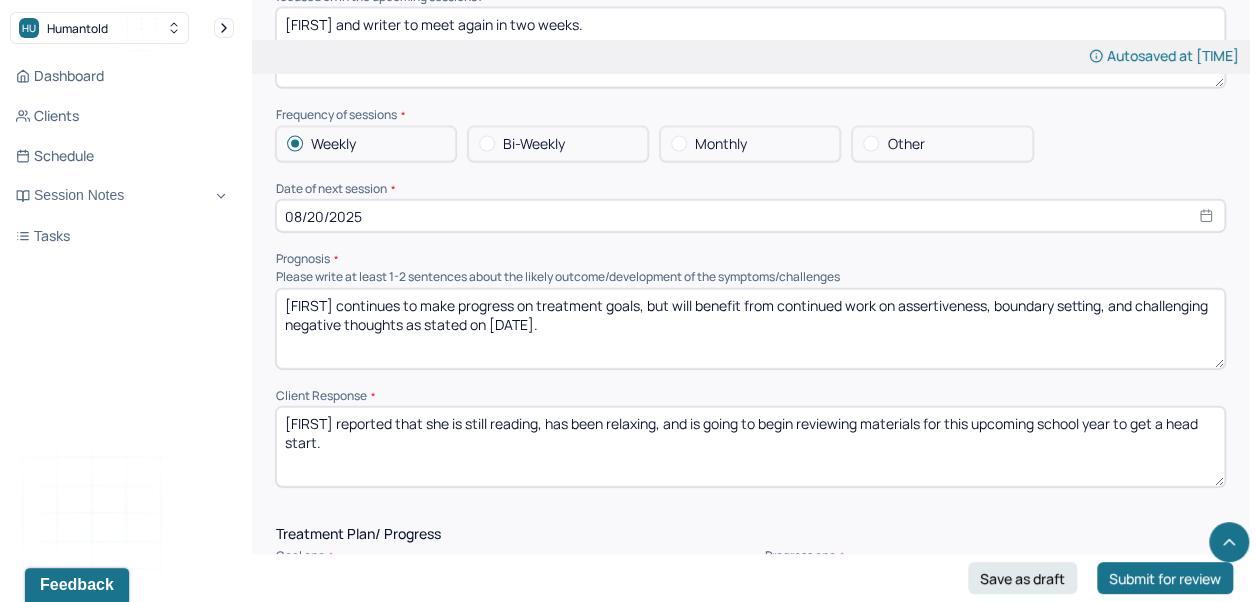 click on "[FIRST] continues to make progress on treatment goals, but will benefit from continued work on assertiveness, boundary setting, and challenging negative thoughts as stated on [DATE]." at bounding box center (750, 329) 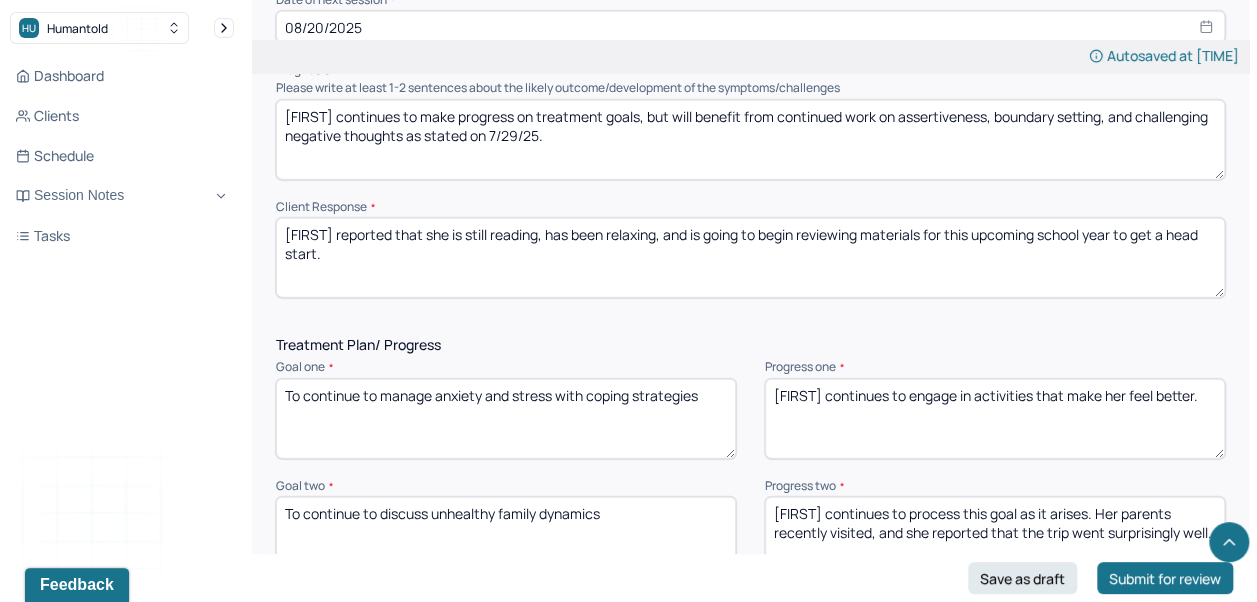 scroll, scrollTop: 2375, scrollLeft: 0, axis: vertical 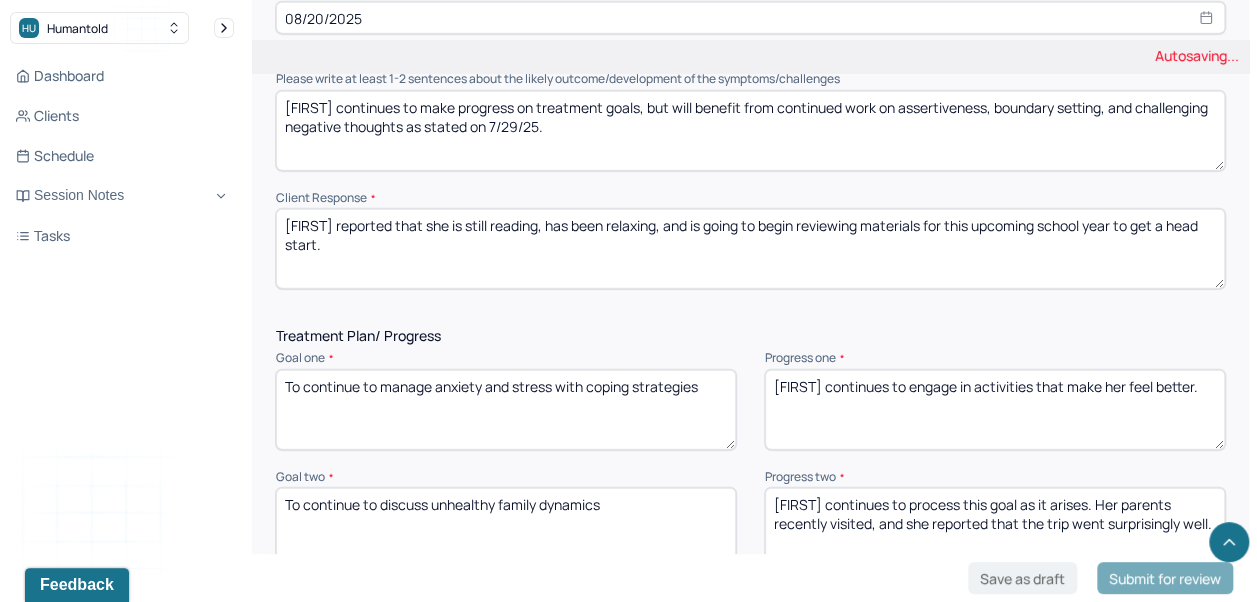 type on "[FIRST] continues to make progress on treatment goals, but will benefit from continued work on assertiveness, boundary setting, and challenging negative thoughts as stated on 7/29/25." 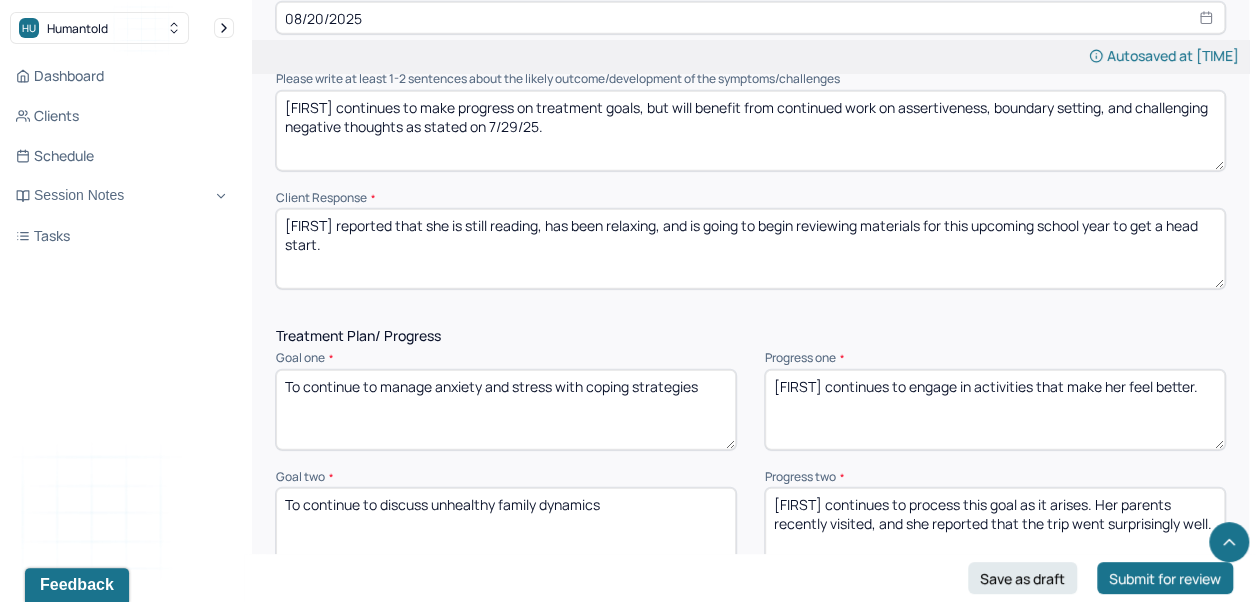 click on "[FIRST] reported that she is still reading, has been relaxing, and is going to begin reviewing materials for this upcoming school year to get a head start." at bounding box center (750, 249) 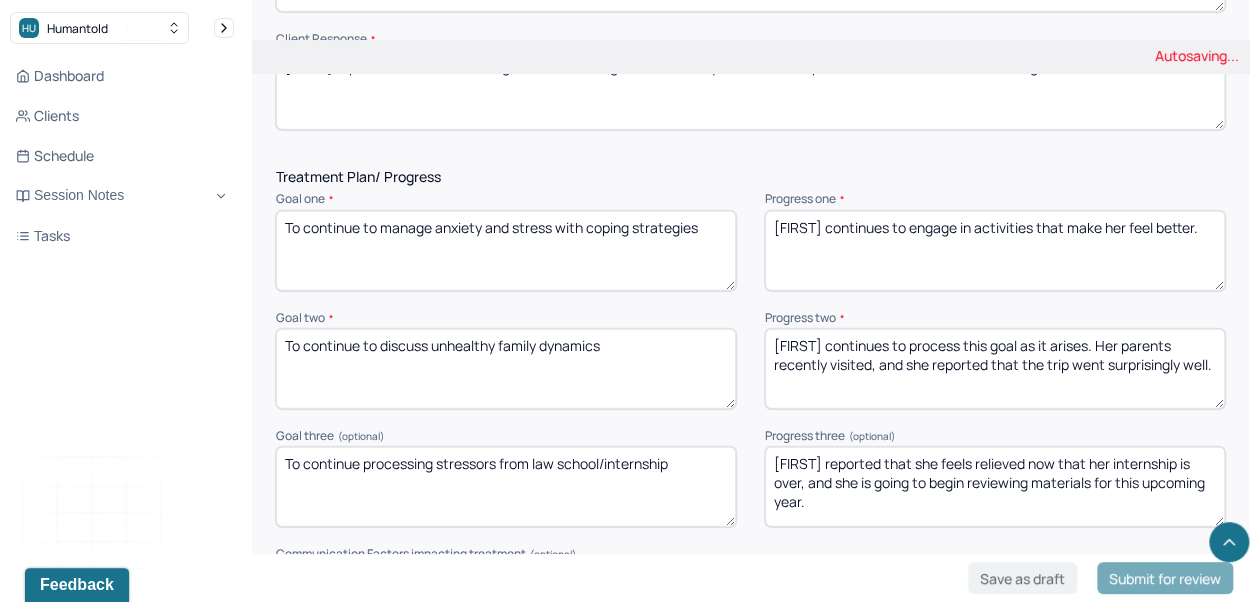 scroll, scrollTop: 2544, scrollLeft: 0, axis: vertical 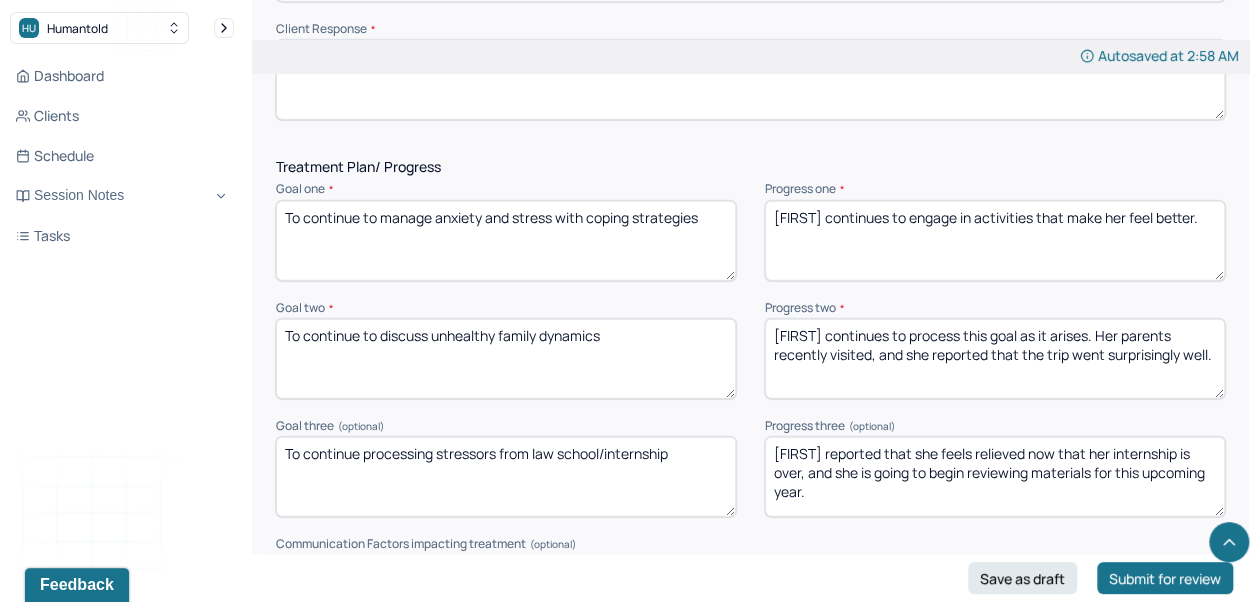 type on "[FIRST] reported that she is looking forward to doing some small day or weekend trips with her sister before school begins." 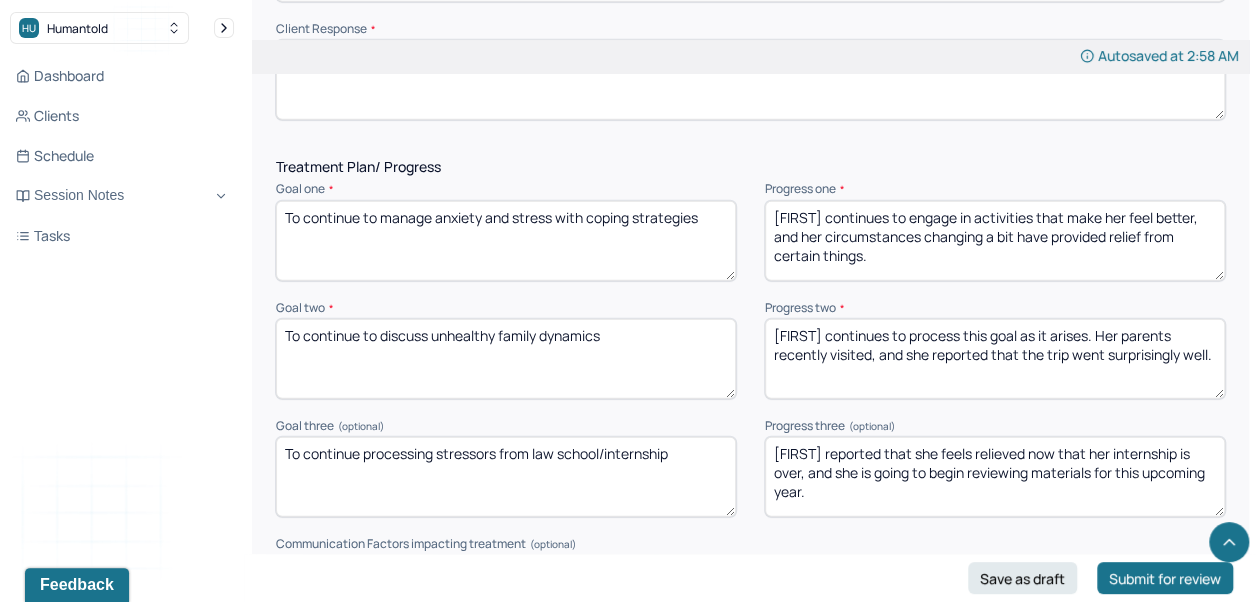 type on "[FIRST] continues to engage in activities that make her feel better, and her circumstances changing a bit have provided relief from certain things." 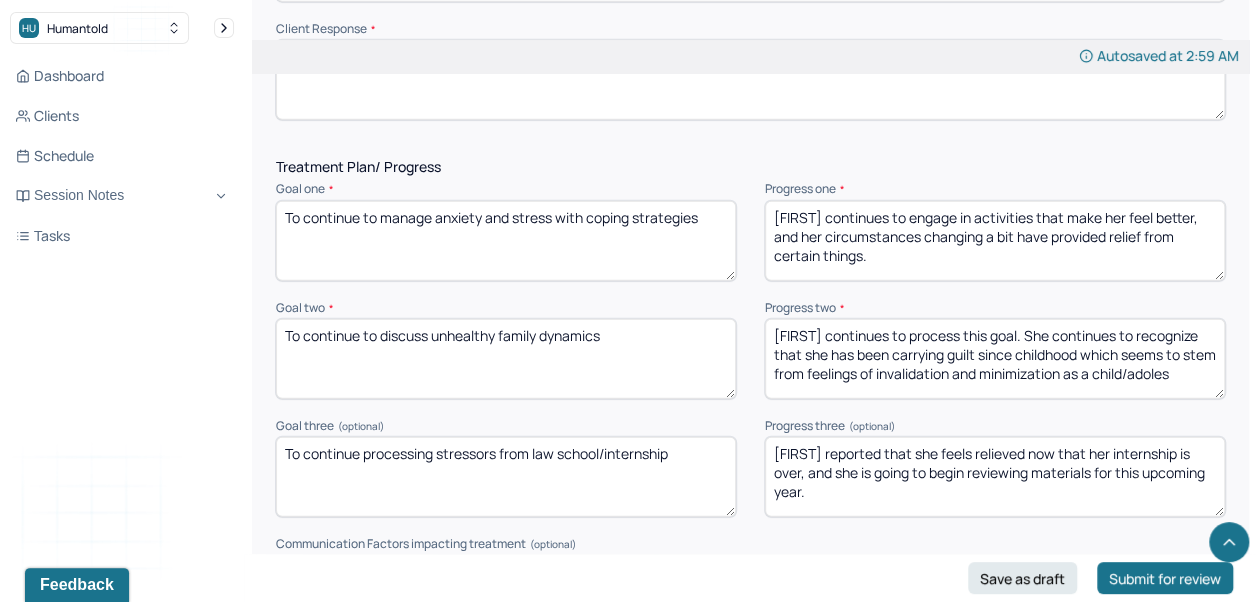 scroll, scrollTop: 2, scrollLeft: 0, axis: vertical 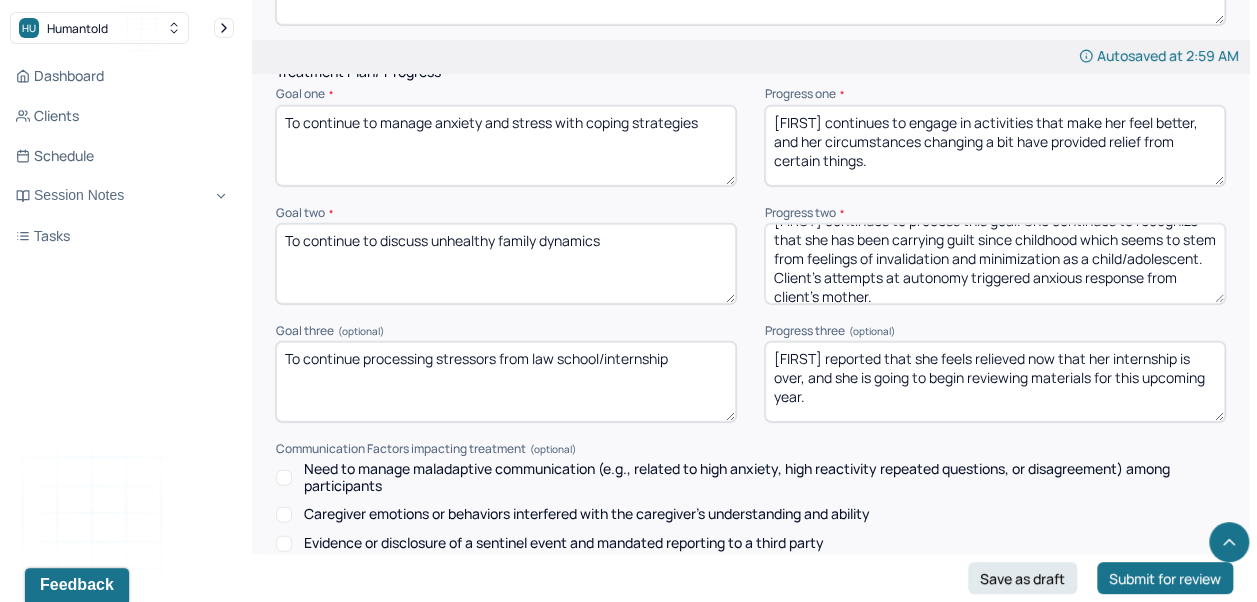 type on "[FIRST] continues to process this goal. She continues to recognize that she has been carrying guilt since childhood which seems to stem from feelings of invalidation and minimization as a child/adolescent. Client's attempts at autonomy triggered anxious response from client's mother." 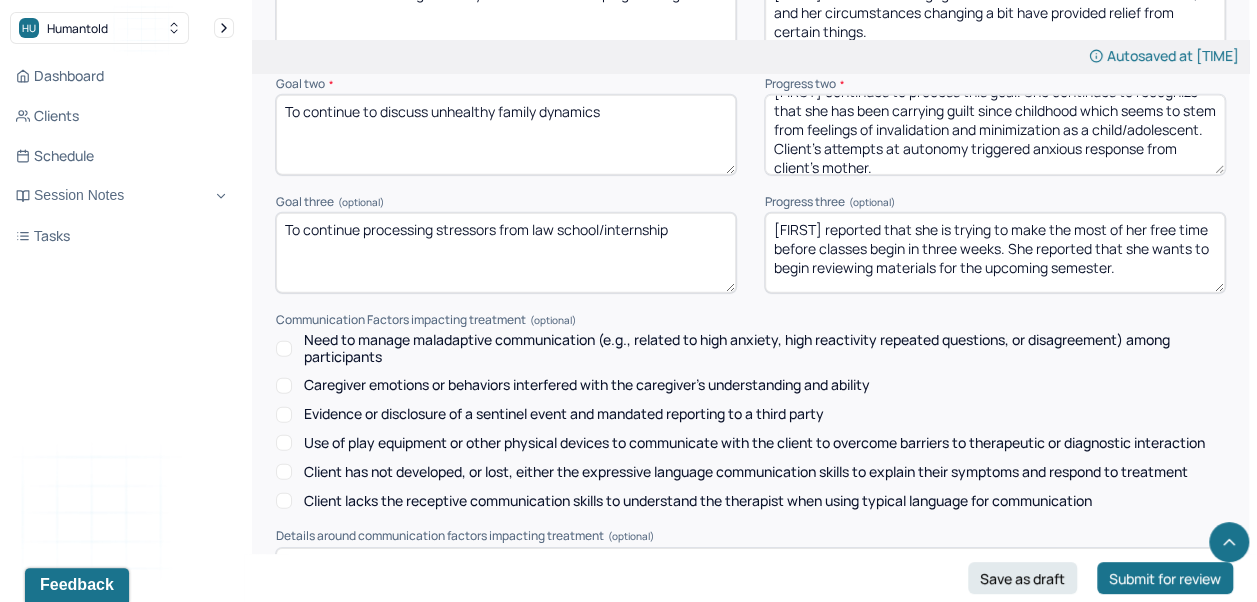 scroll, scrollTop: 3003, scrollLeft: 0, axis: vertical 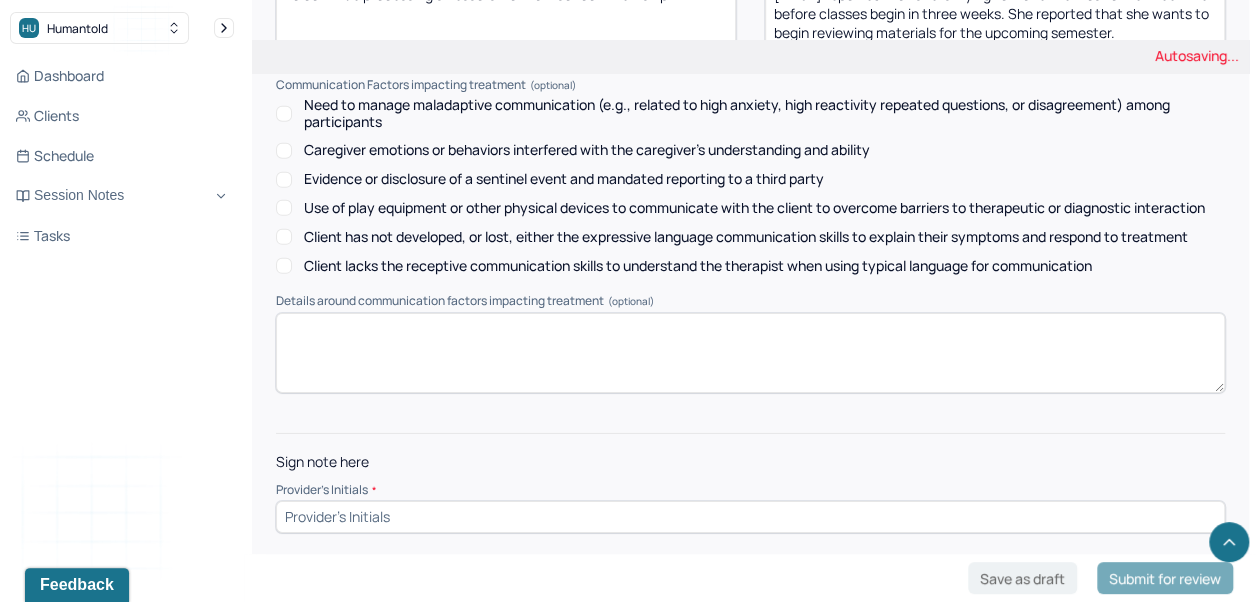 type on "[FIRST] reported that she is trying to make the most of her free time before classes begin in three weeks. She reported that she wants to begin reviewing materials for the upcoming semester." 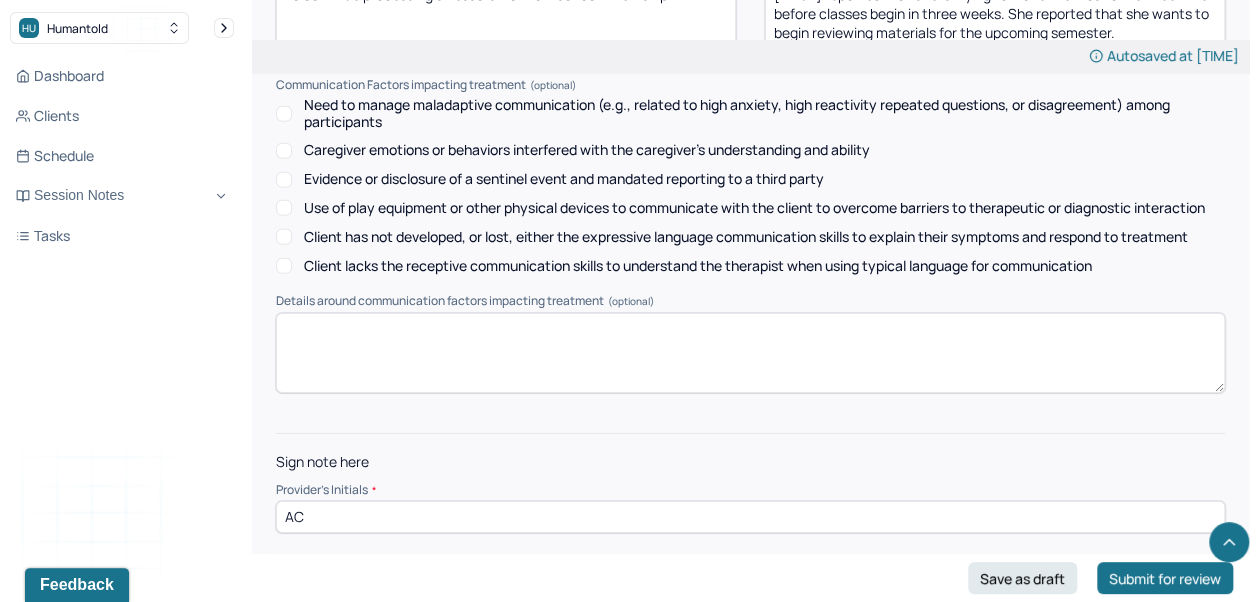 type on "AC" 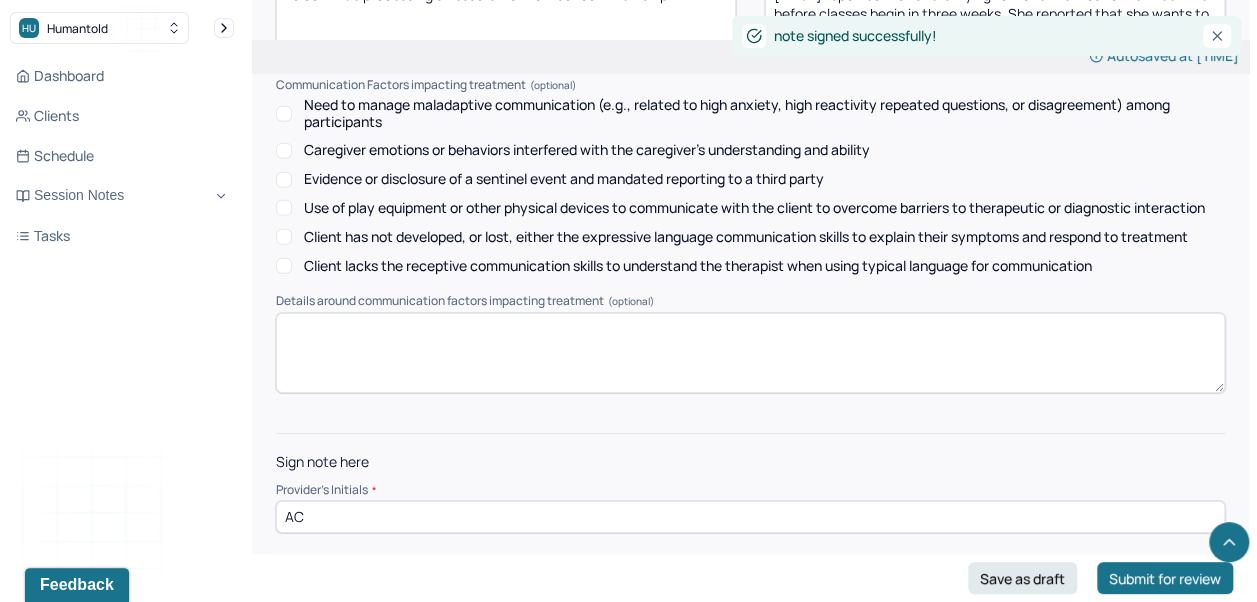 scroll, scrollTop: 0, scrollLeft: 0, axis: both 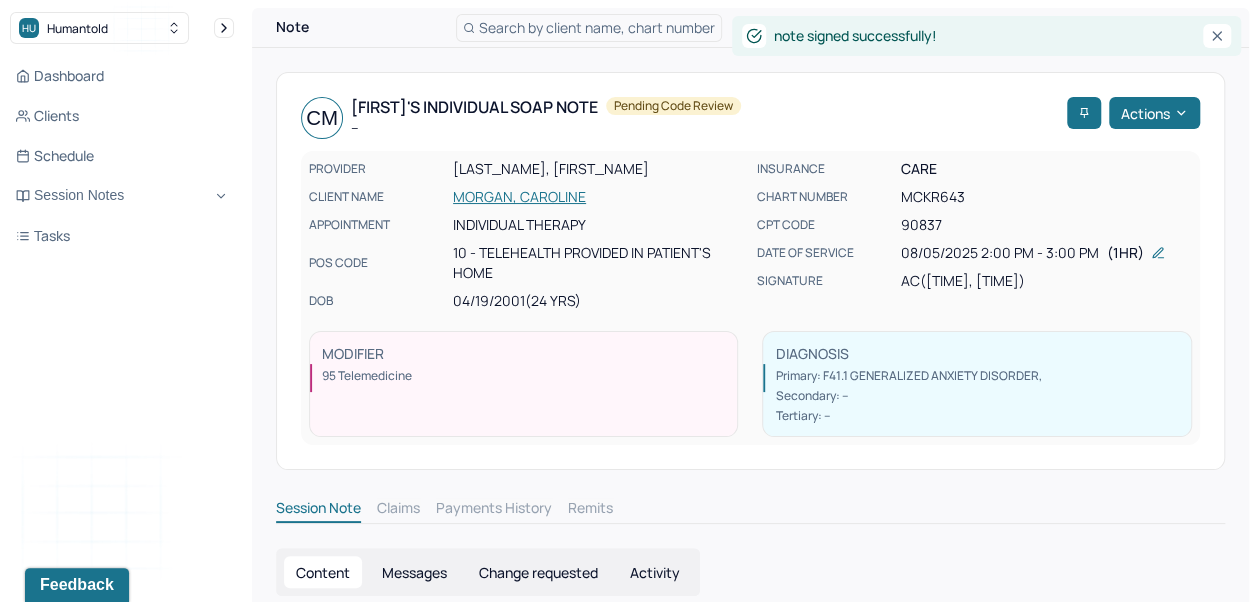 click on "Dashboard" at bounding box center [122, 76] 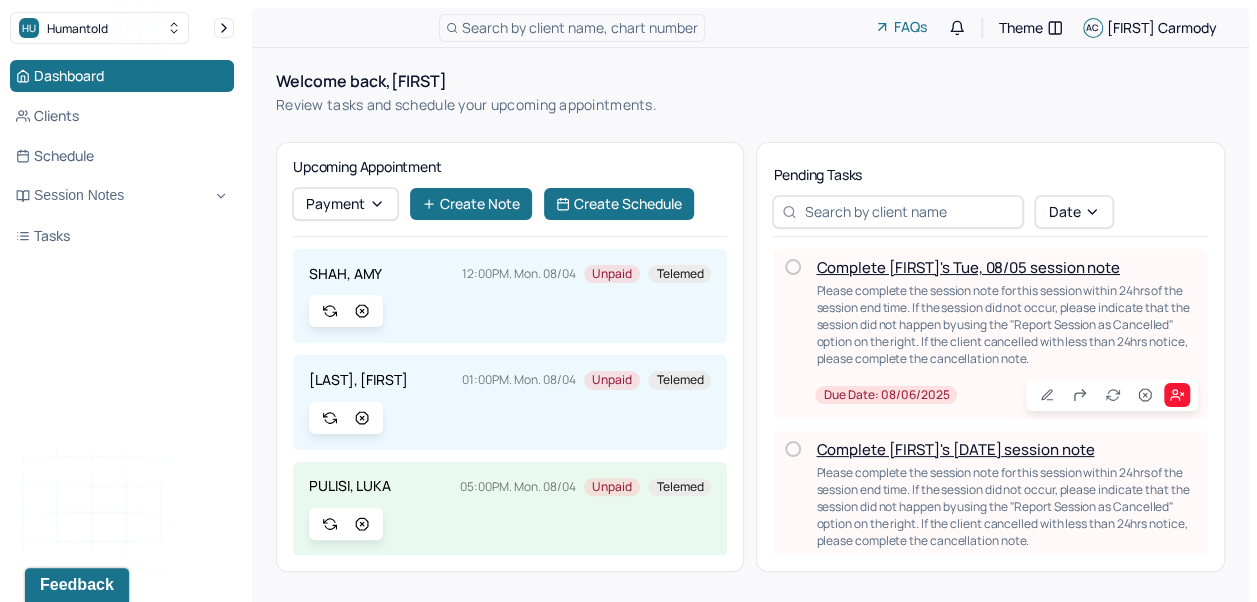 click on "Search by client name, chart number" at bounding box center [580, 27] 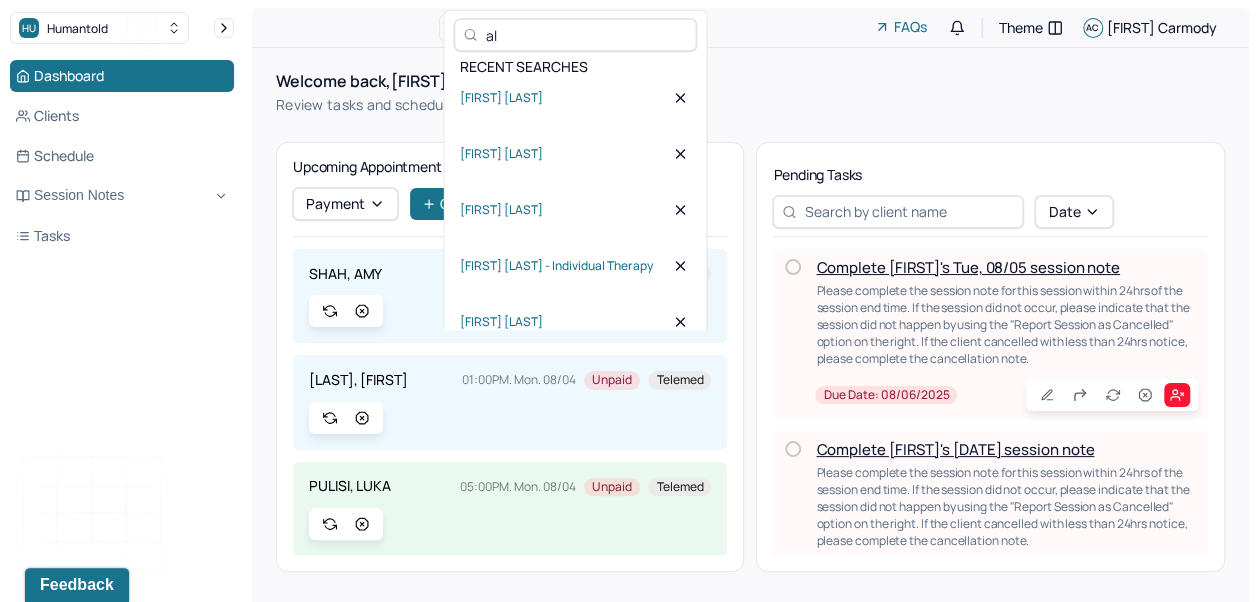 type on "ali" 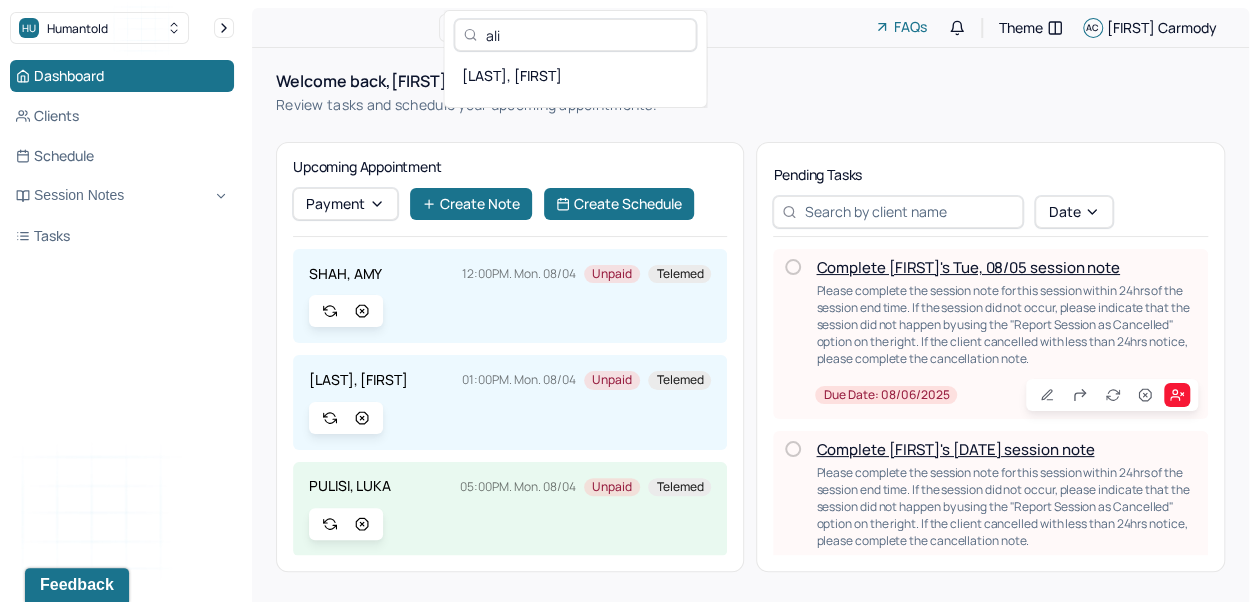 click on "Upcoming Appointment Payment Create Note Create Schedule" at bounding box center [510, 198] 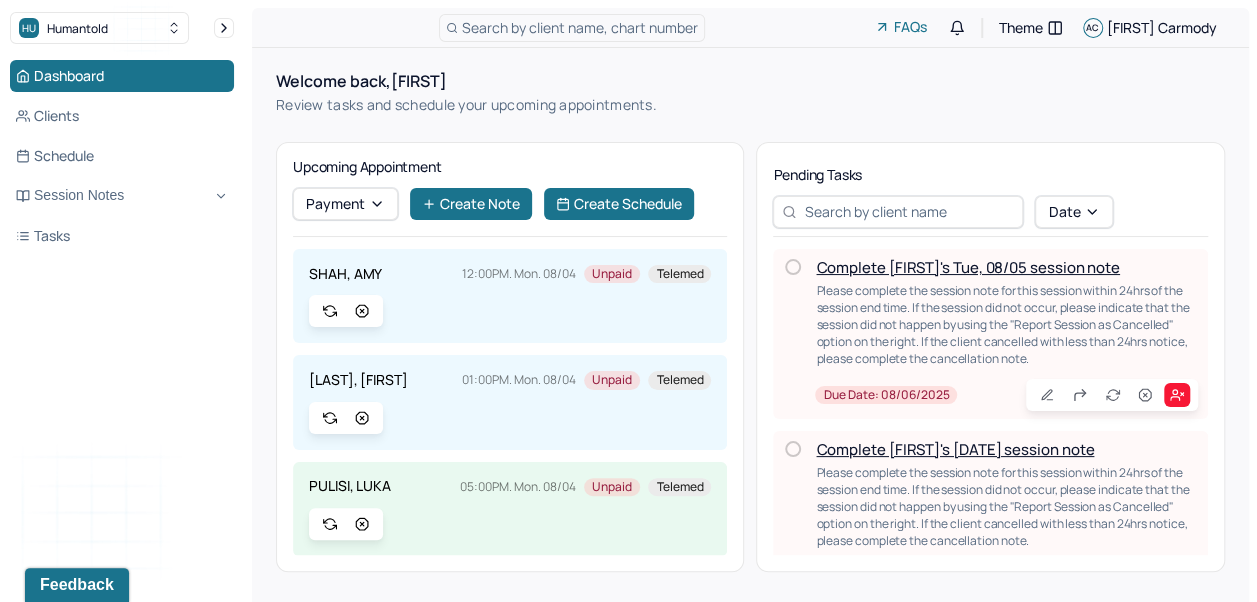 click on "Search by client name, chart number" at bounding box center [580, 27] 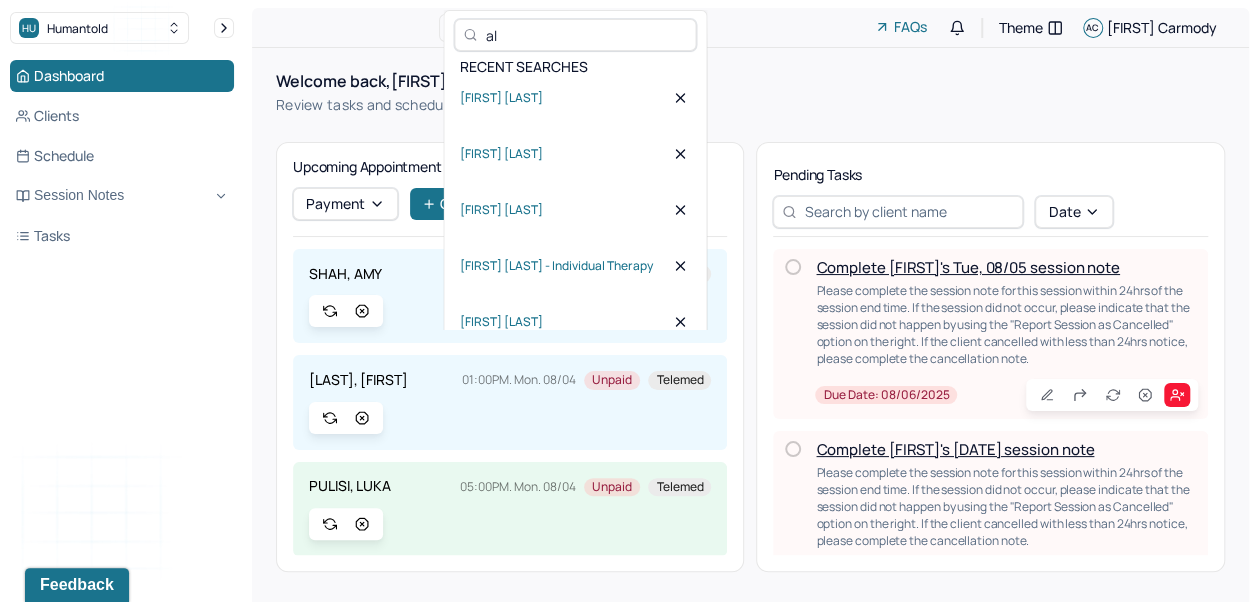 type on "ali" 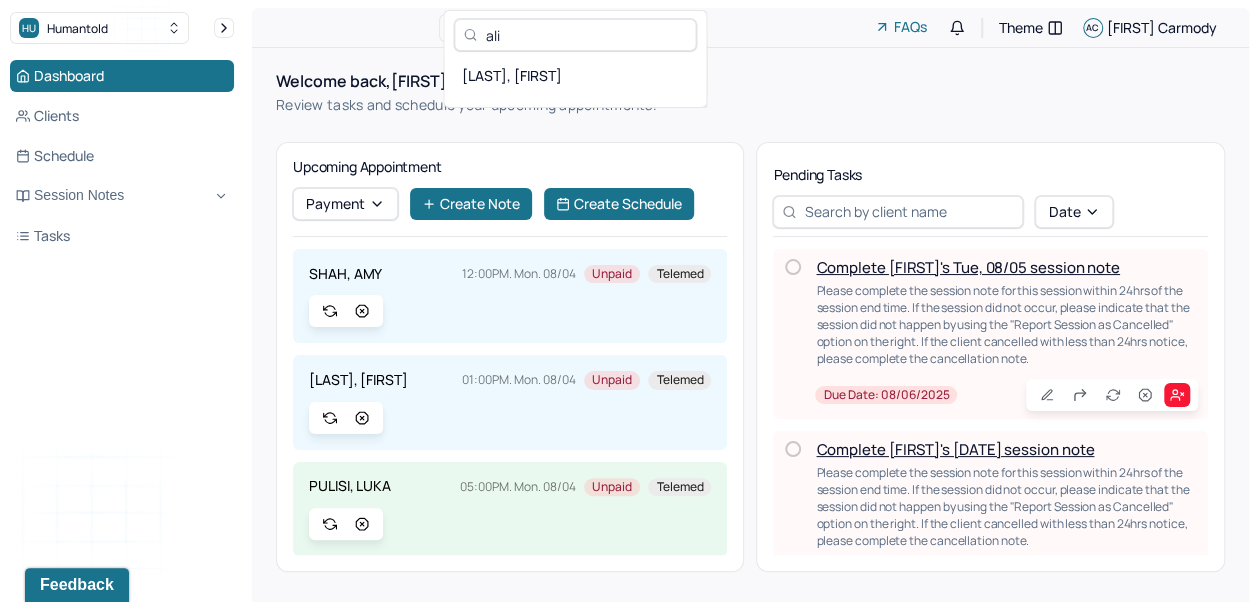 click on "[LAST], [FIRST]" at bounding box center (575, 75) 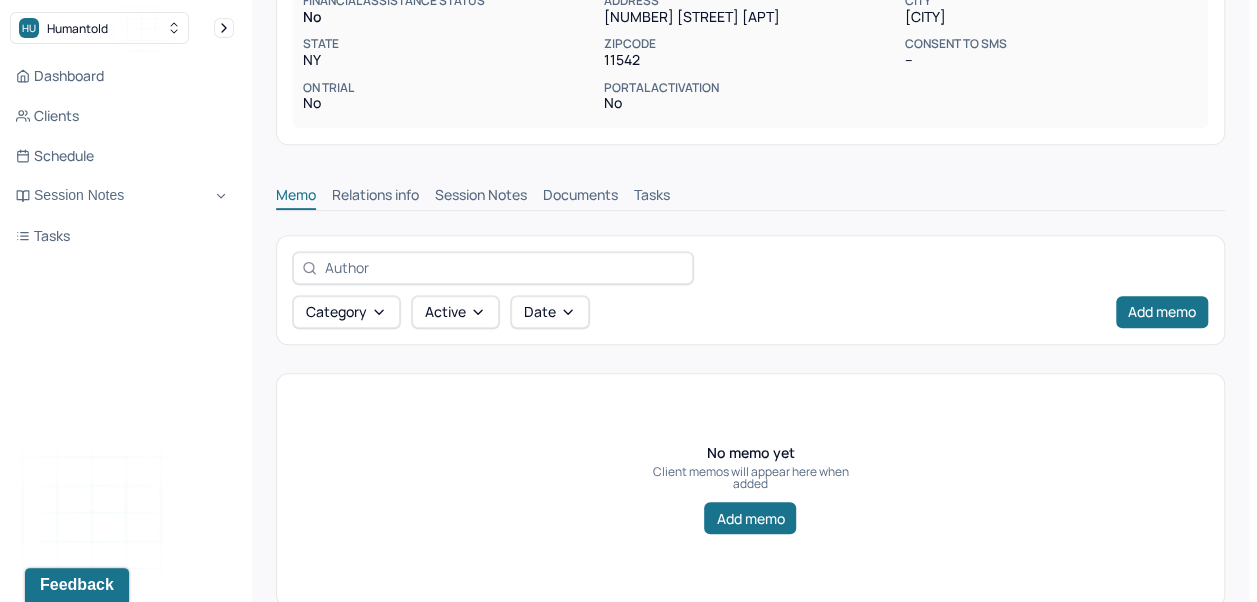 scroll, scrollTop: 0, scrollLeft: 0, axis: both 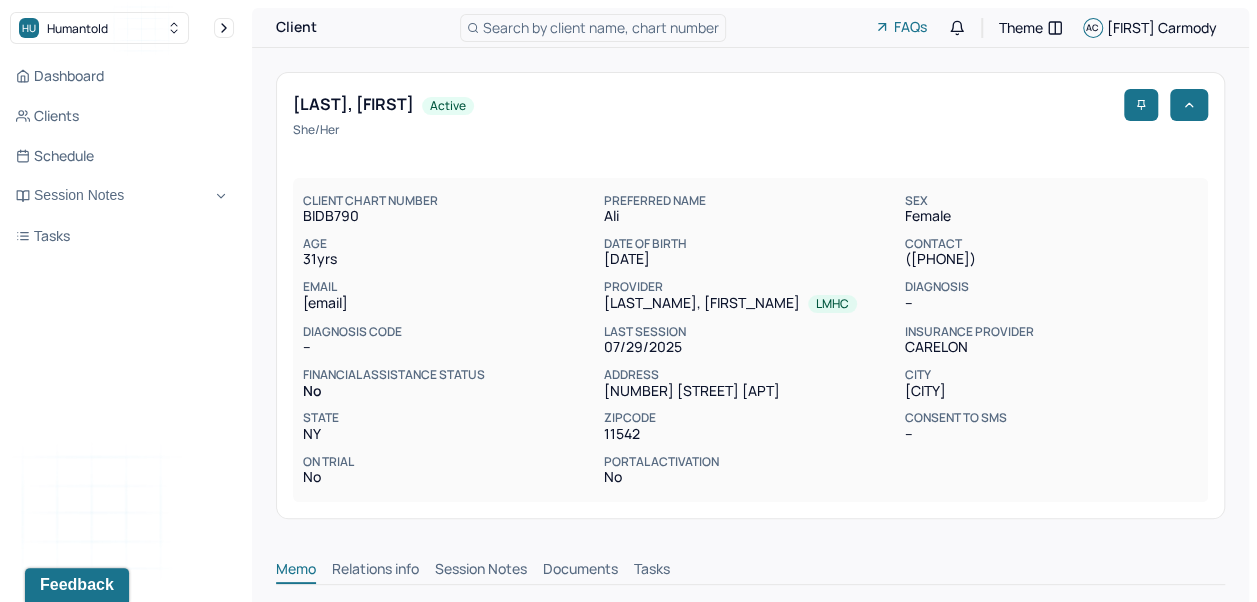 click on "Session Notes" at bounding box center [481, 571] 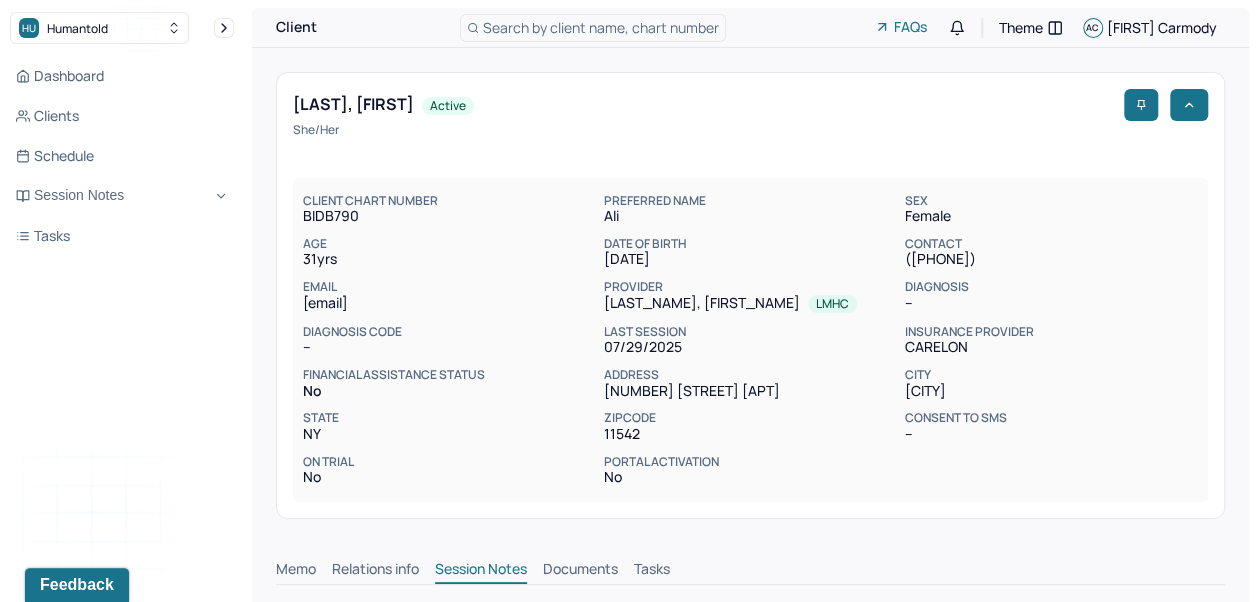 scroll, scrollTop: 0, scrollLeft: 0, axis: both 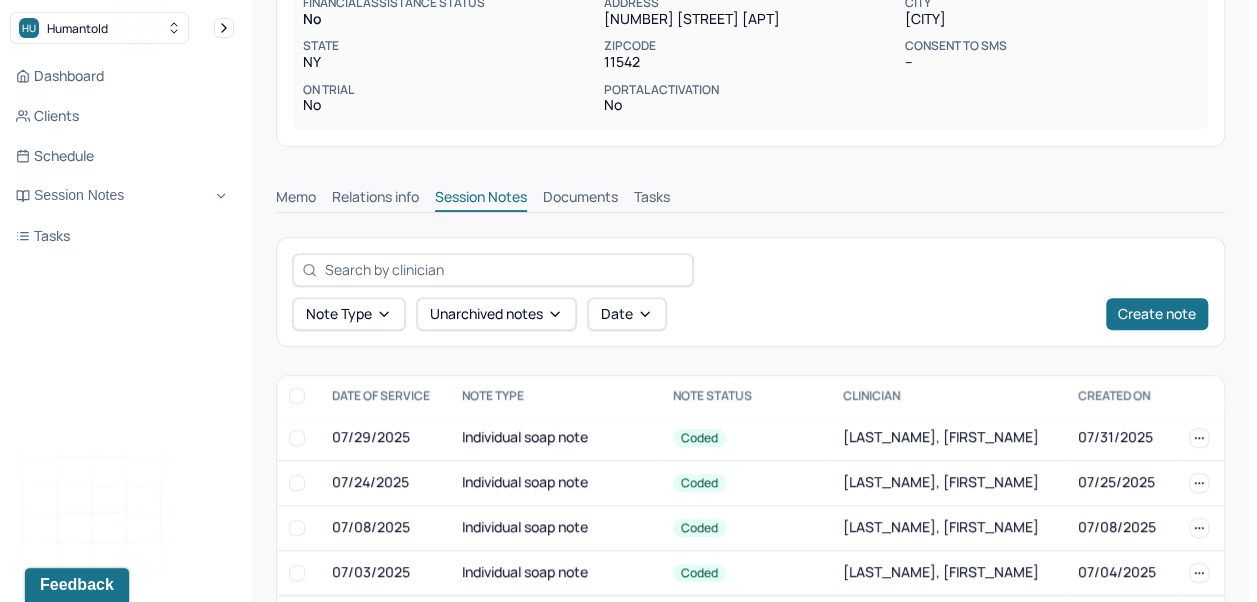 click on "Create note" at bounding box center [1157, 314] 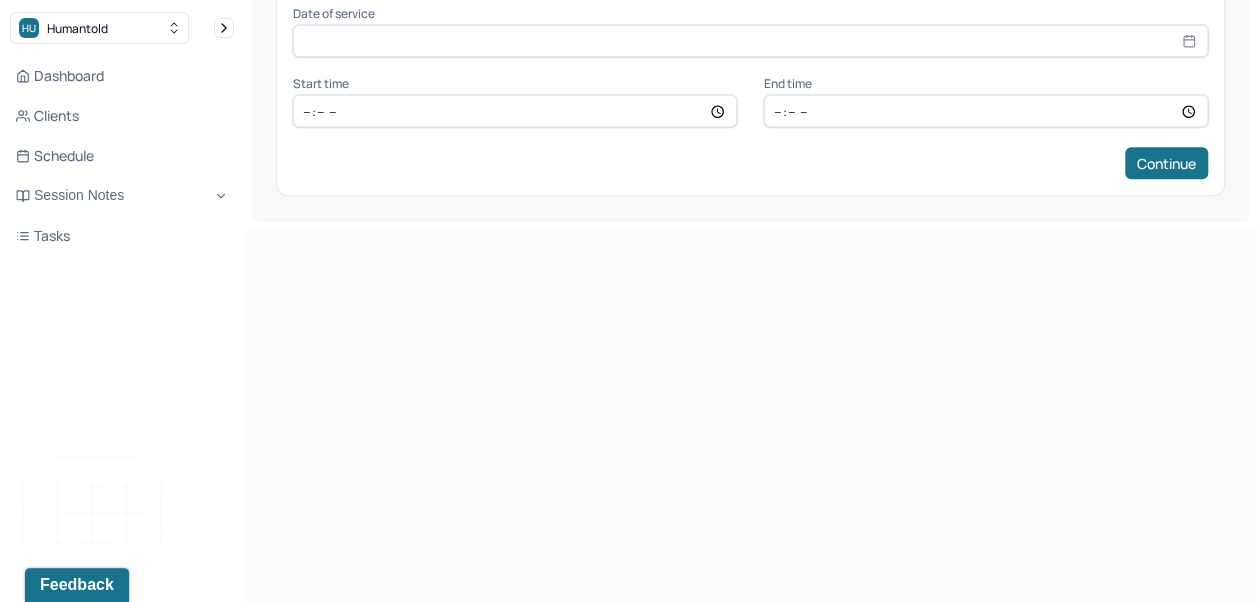 scroll, scrollTop: 0, scrollLeft: 0, axis: both 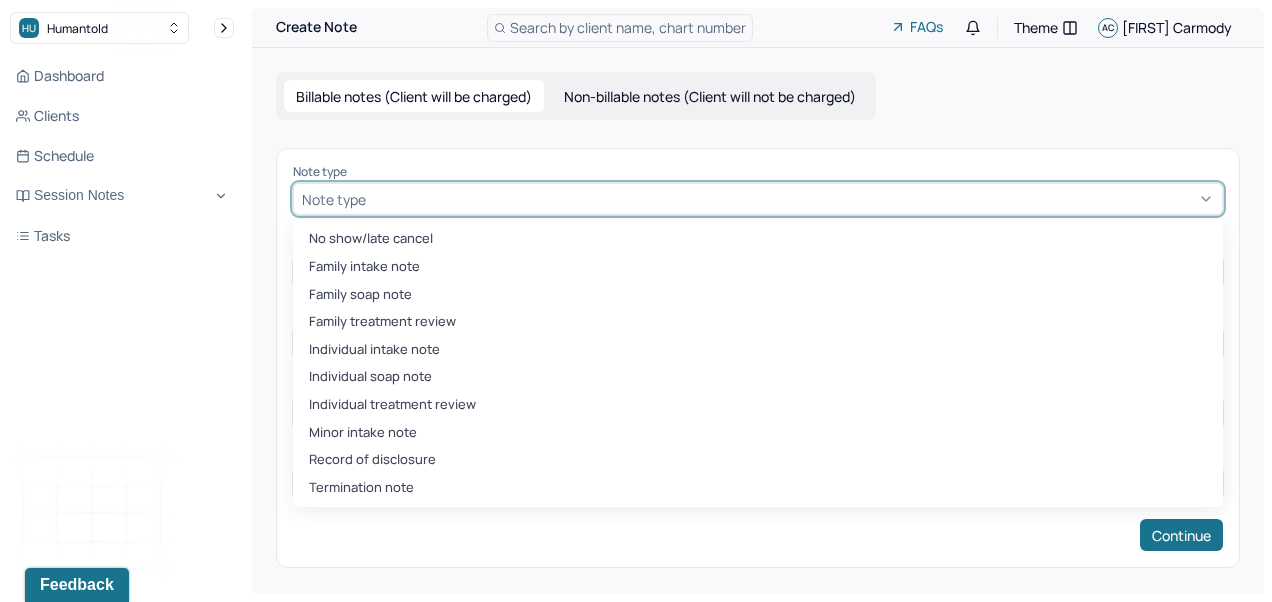 click on "Individual soap note" at bounding box center (758, 377) 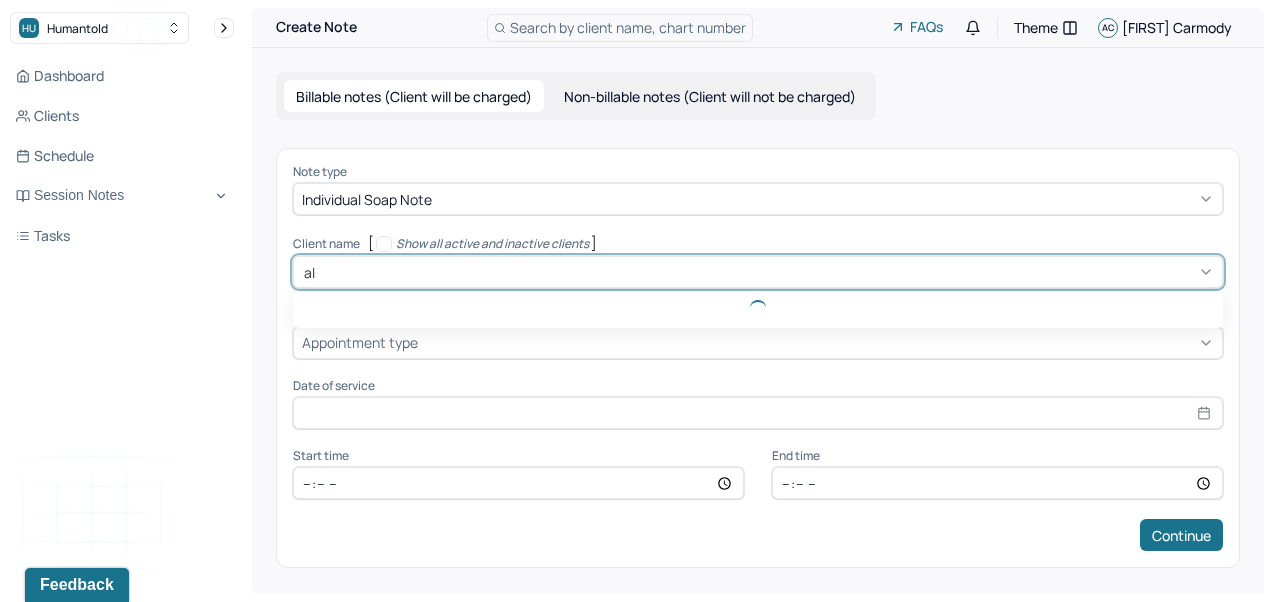 type on "ali" 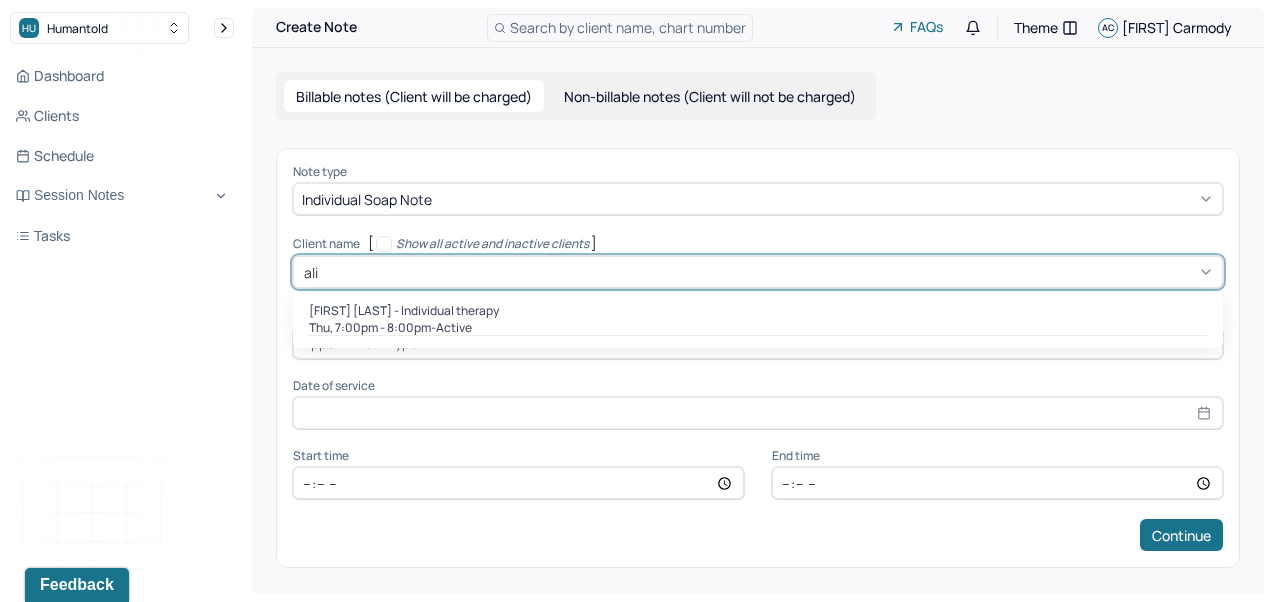 click on "Thu, 7:00pm - 8:00pm  -  active" at bounding box center [758, 328] 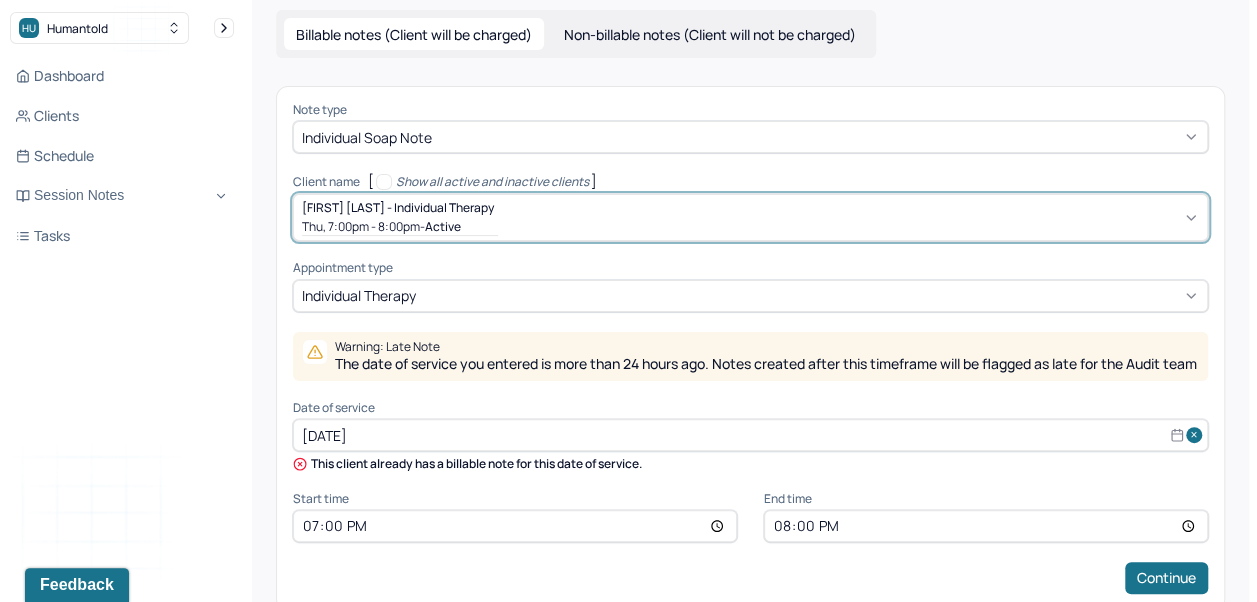 scroll, scrollTop: 116, scrollLeft: 0, axis: vertical 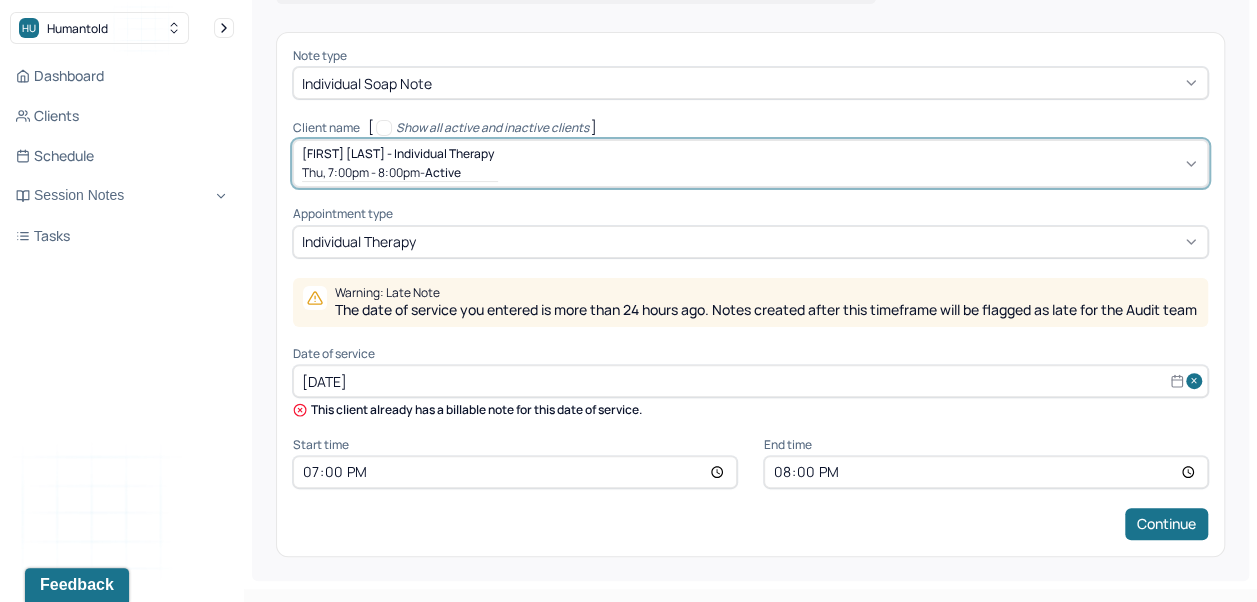 click on "[DATE]" at bounding box center [750, 381] 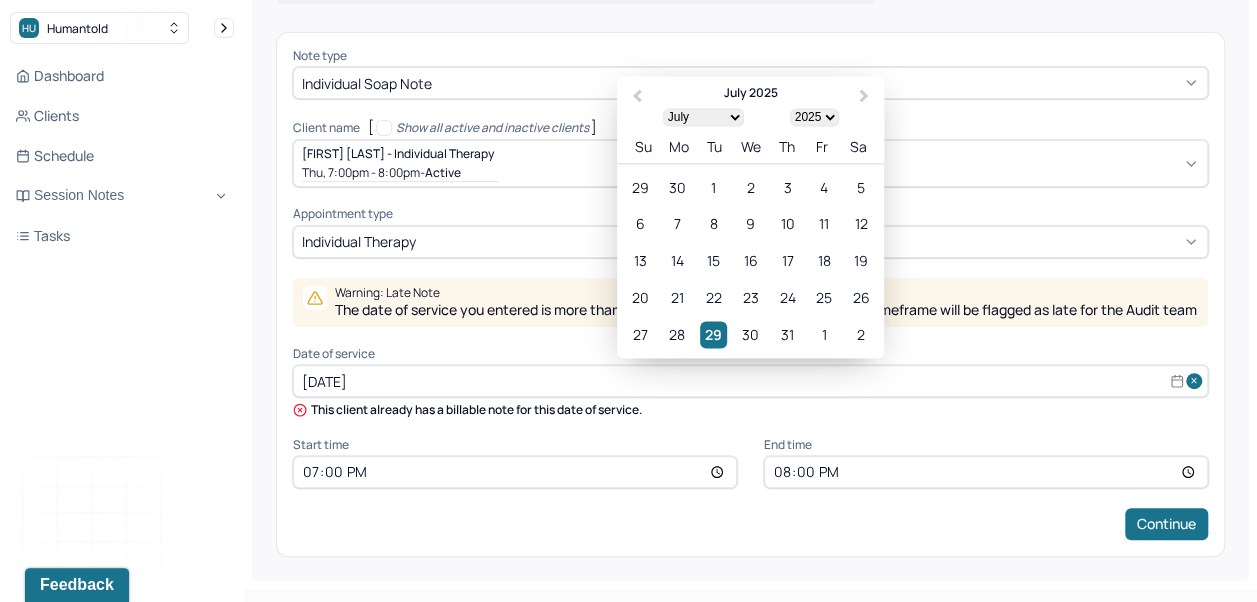 click on "Next Month" at bounding box center (866, 97) 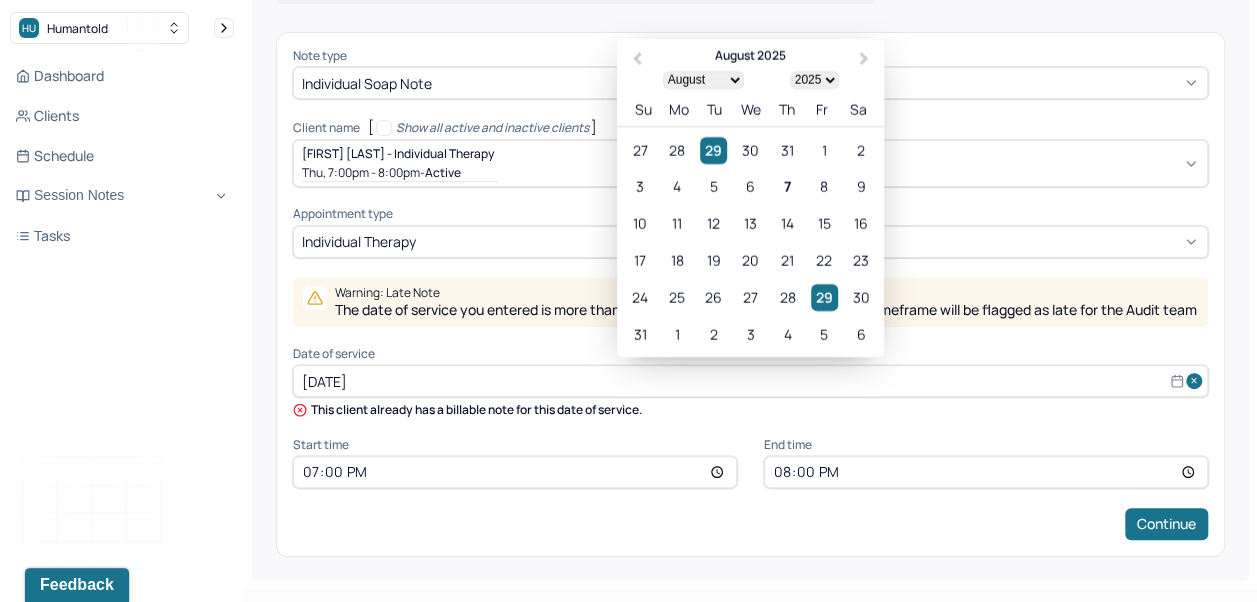 click on "5" at bounding box center [713, 187] 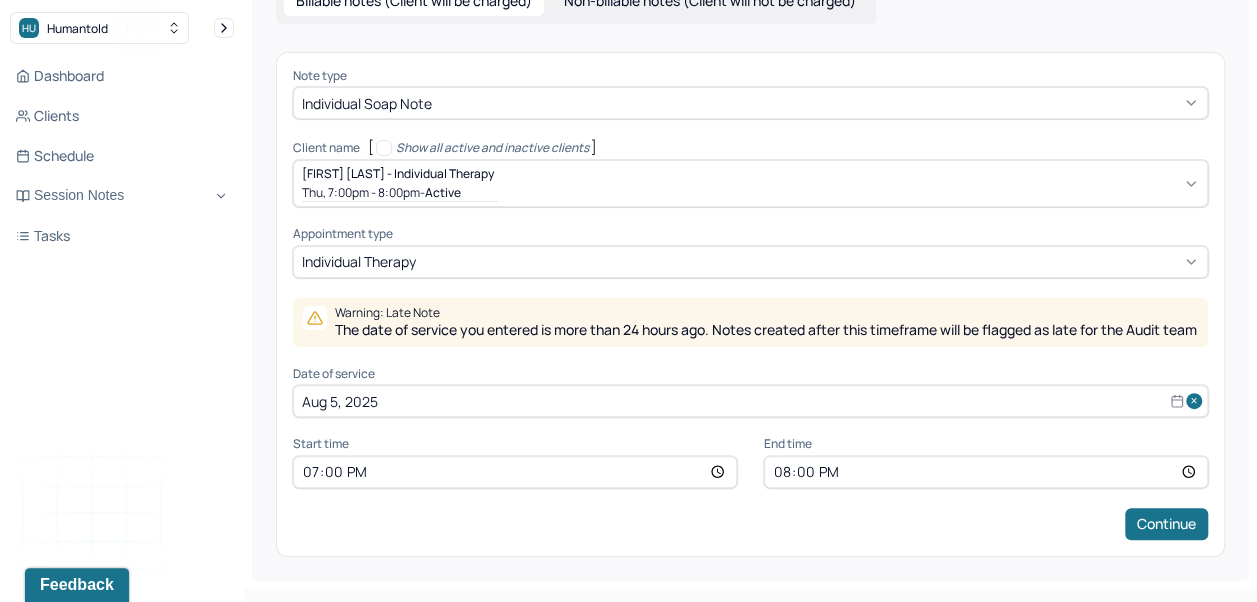 scroll, scrollTop: 96, scrollLeft: 0, axis: vertical 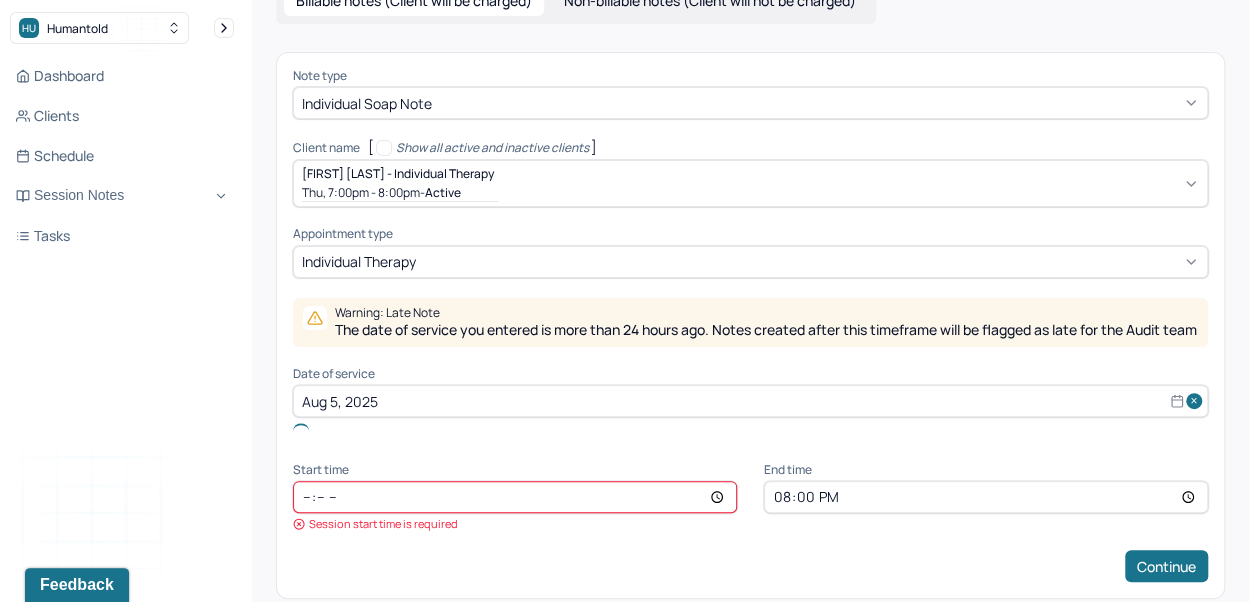 click at bounding box center [515, 497] 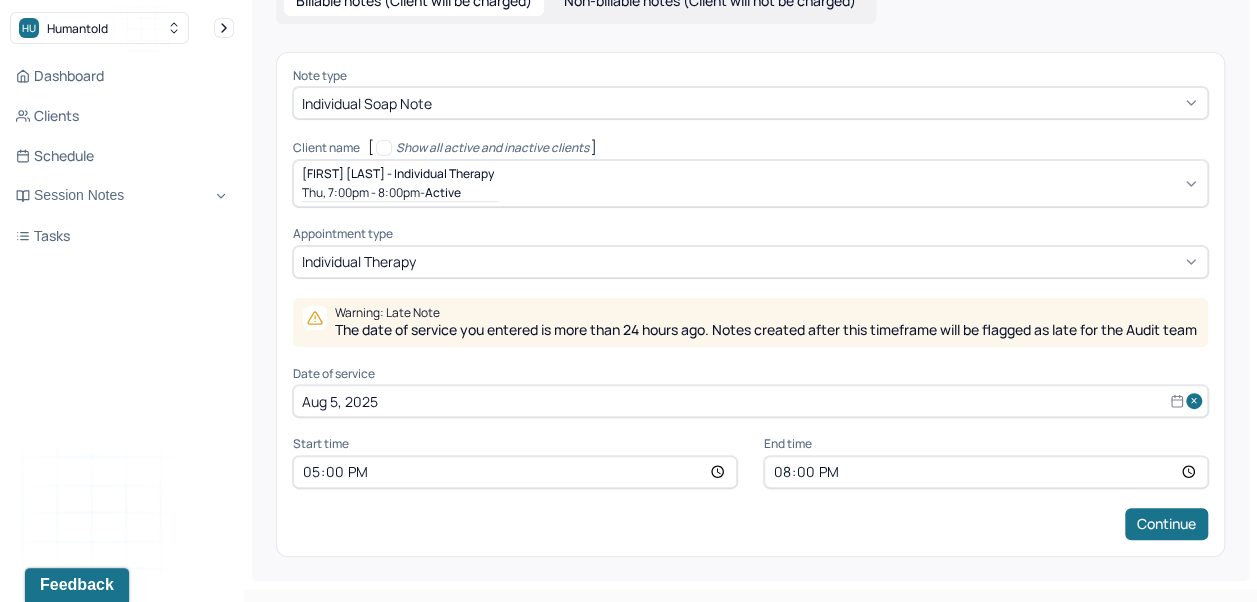 click on "20:00" at bounding box center [986, 472] 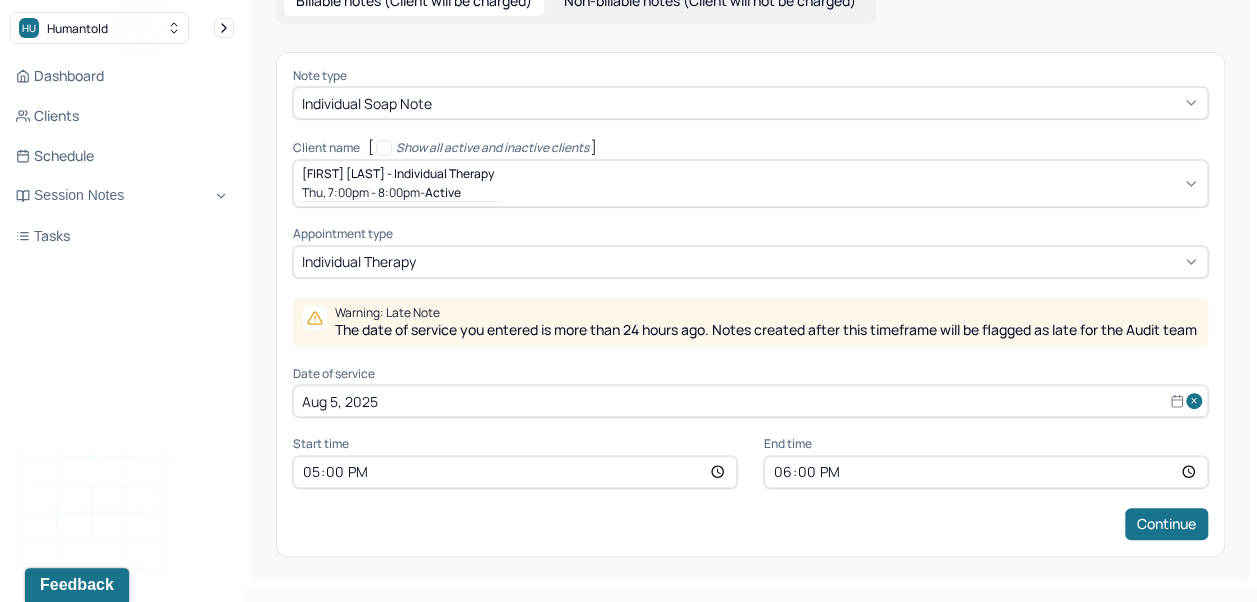click on "Continue" at bounding box center [1166, 524] 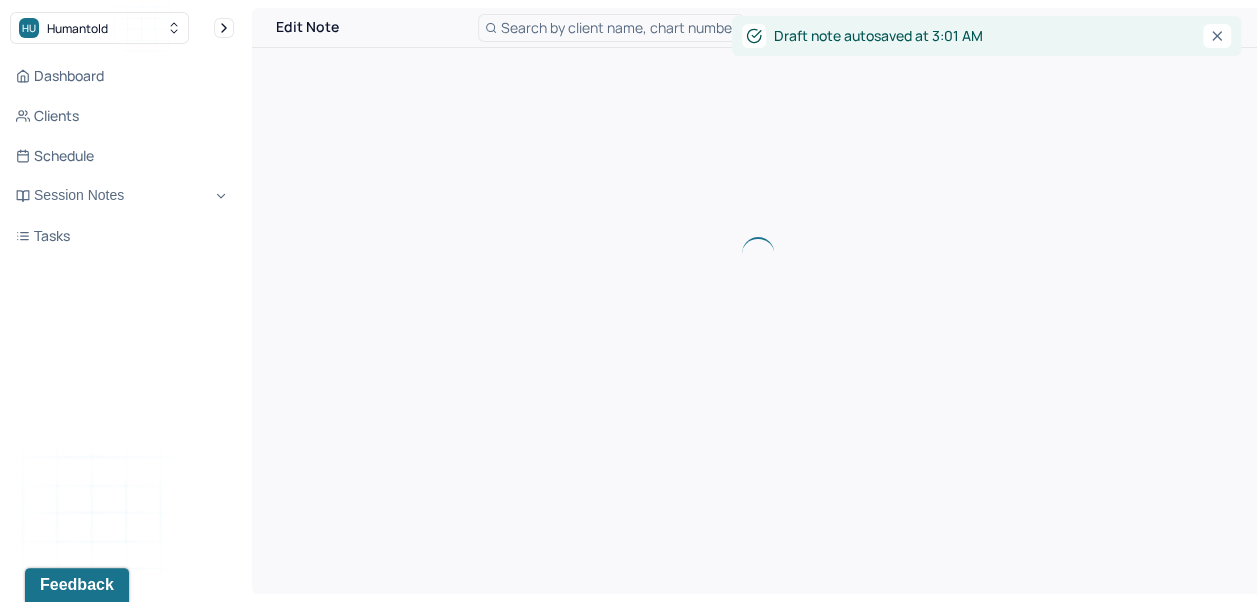 scroll, scrollTop: 0, scrollLeft: 0, axis: both 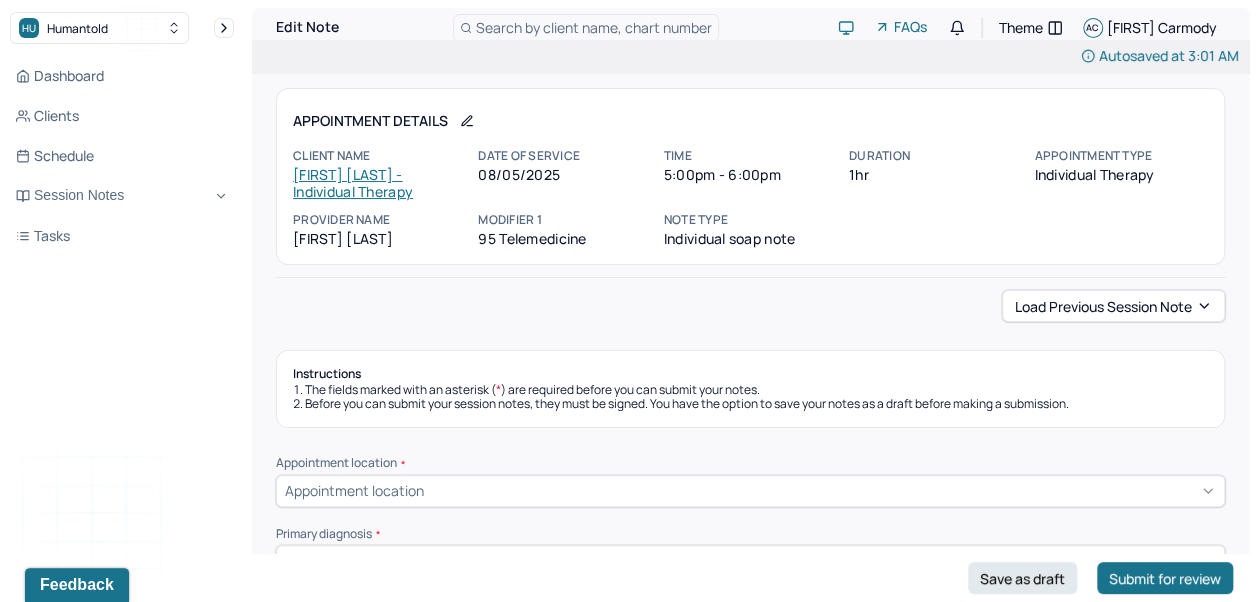 click on "Load previous session note" at bounding box center [1113, 306] 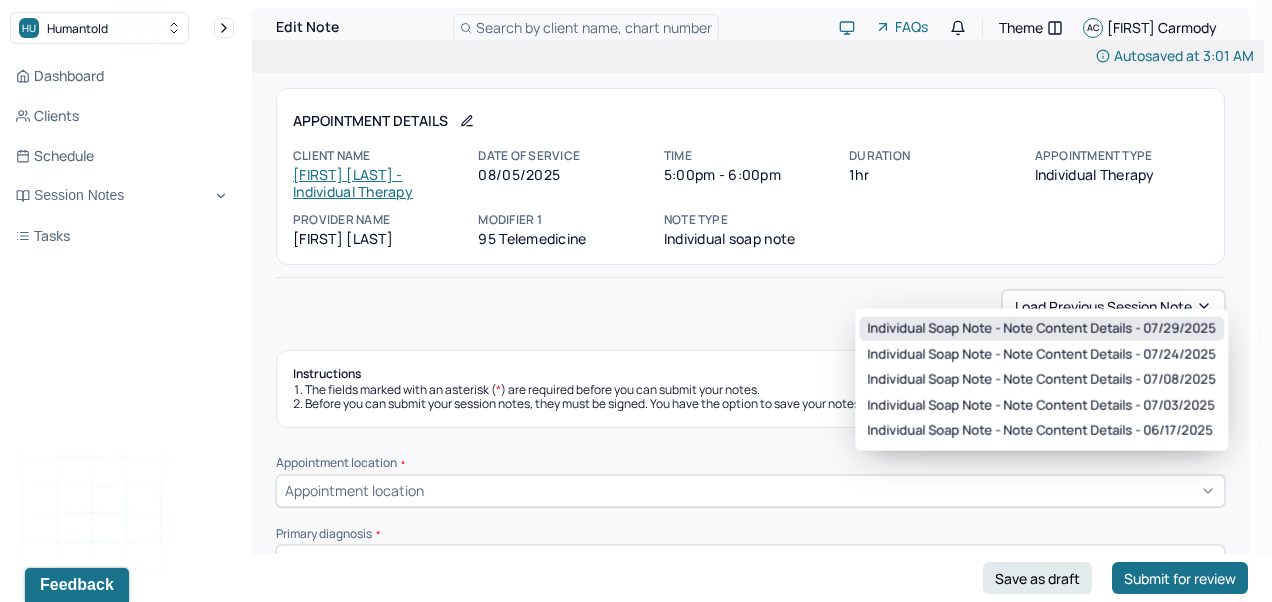 click on "Individual soap note   - Note content Details -   07/29/2025" at bounding box center (1041, 329) 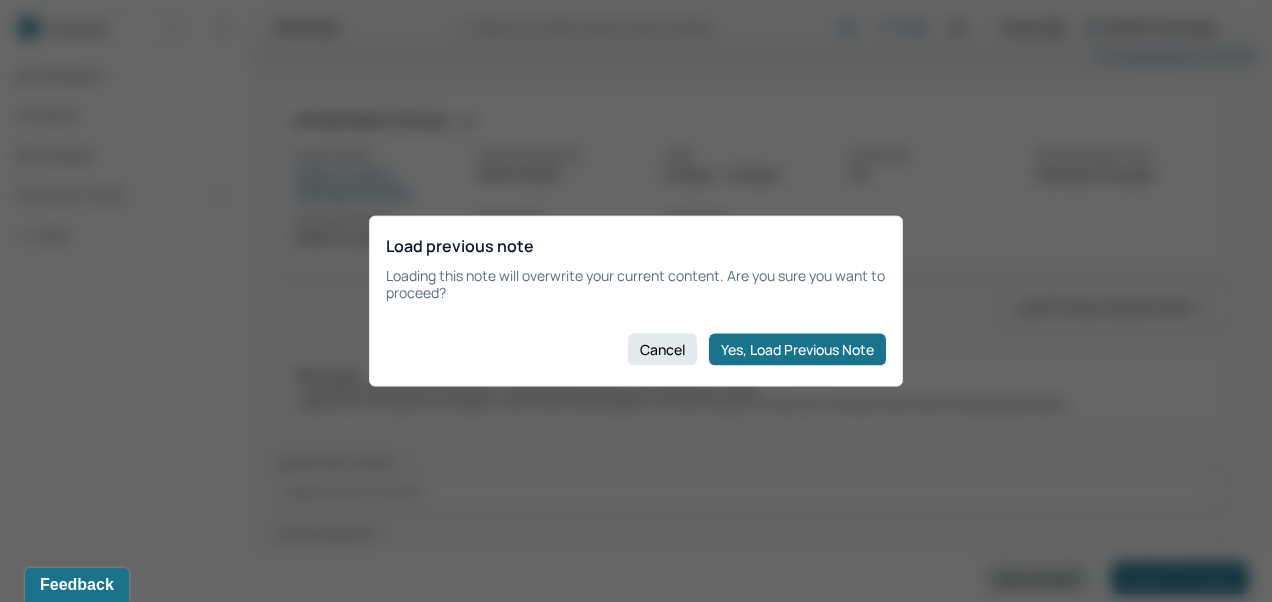 click on "Yes, Load Previous Note" at bounding box center (797, 349) 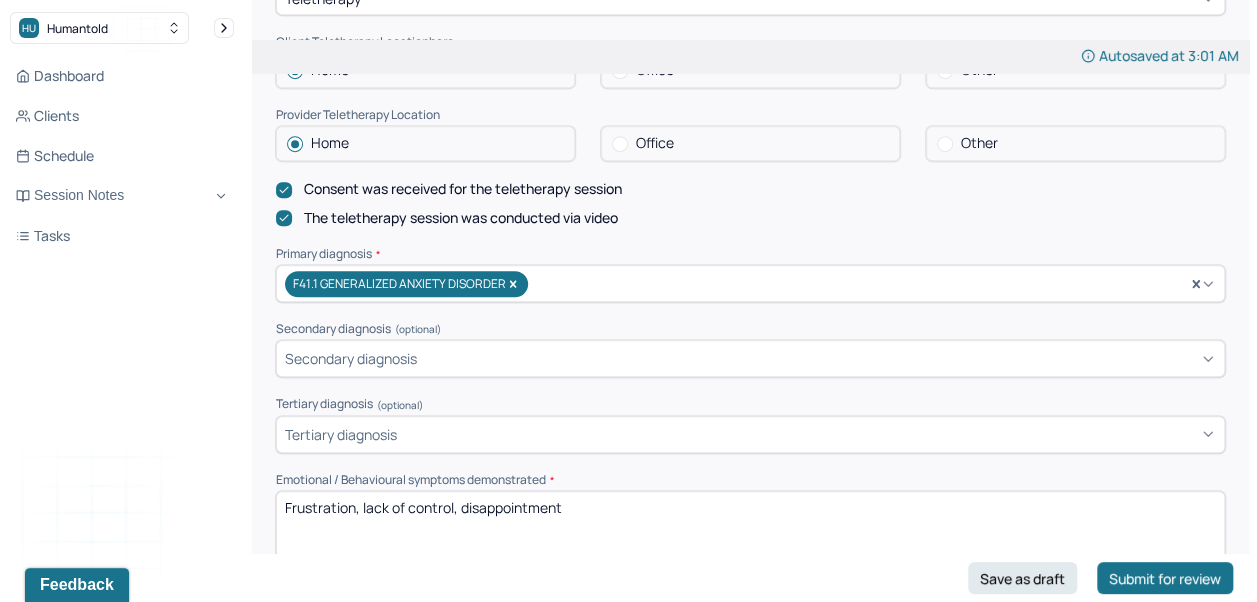 scroll, scrollTop: 506, scrollLeft: 0, axis: vertical 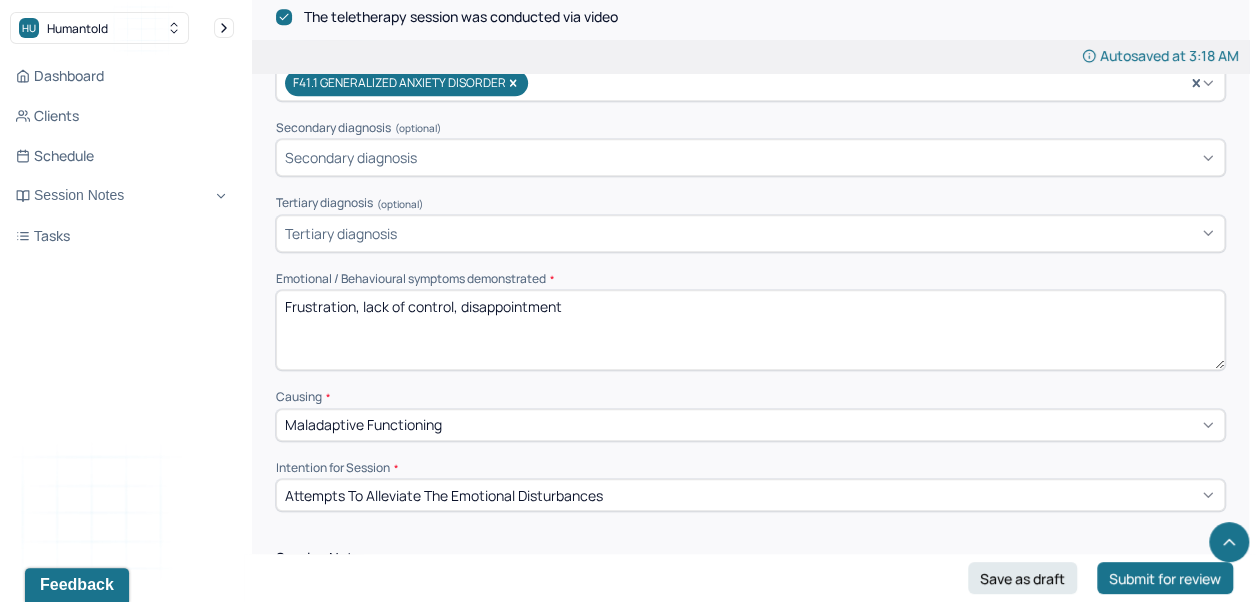 click on "Frustration, lack of control, disappointment" at bounding box center [750, 330] 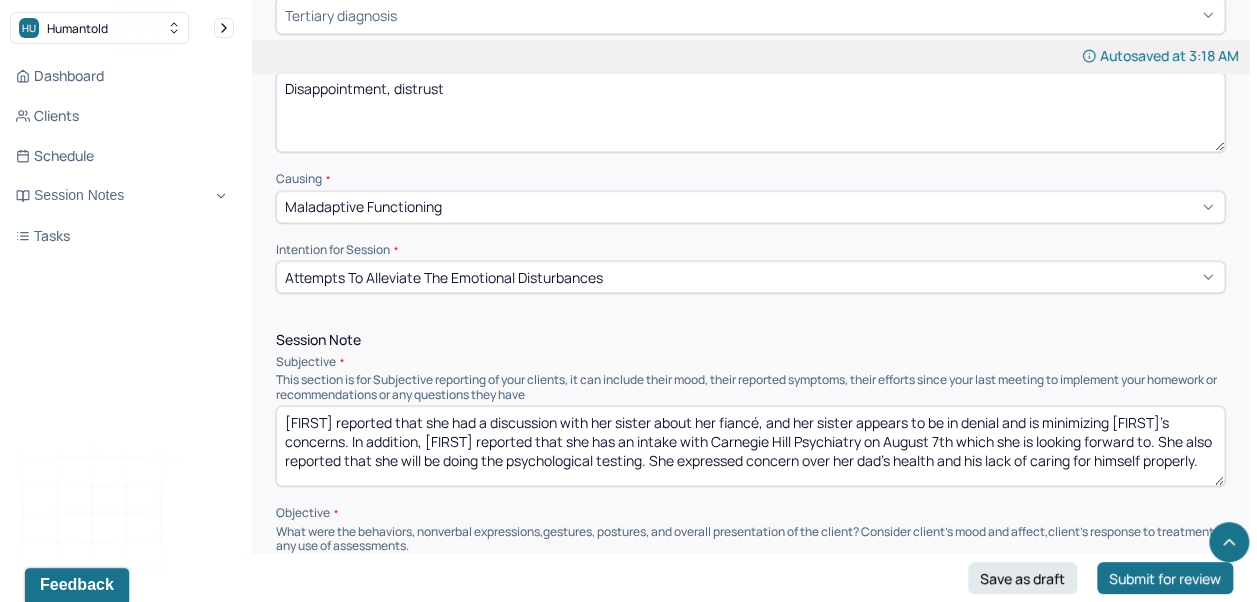 scroll, scrollTop: 938, scrollLeft: 0, axis: vertical 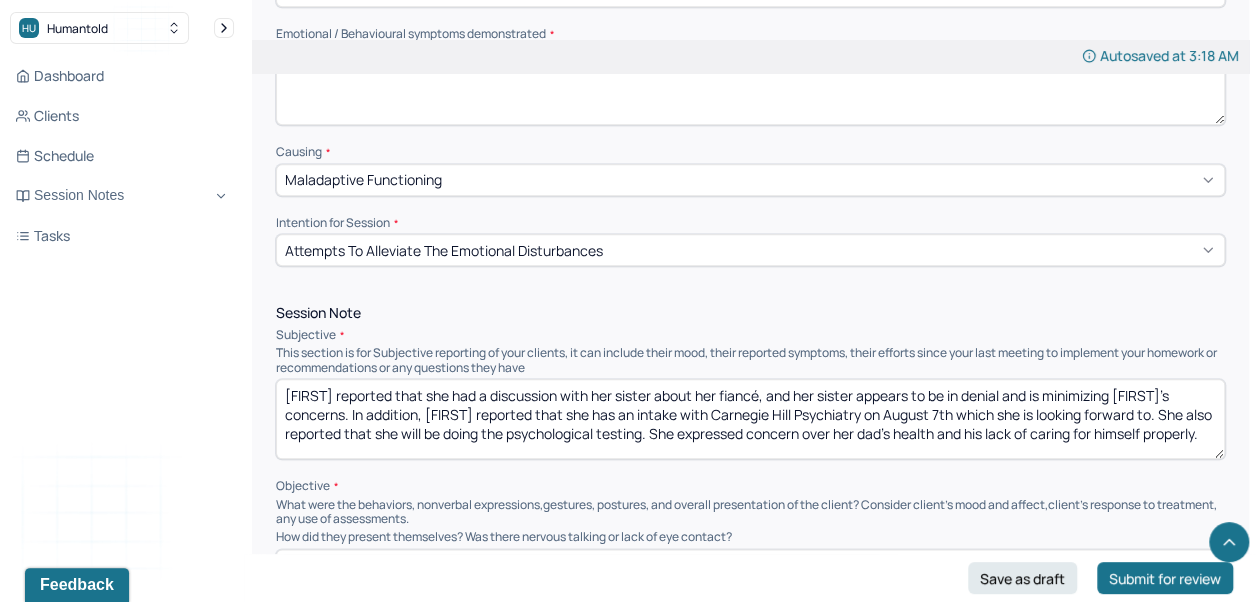 type on "Disappointment, distrust" 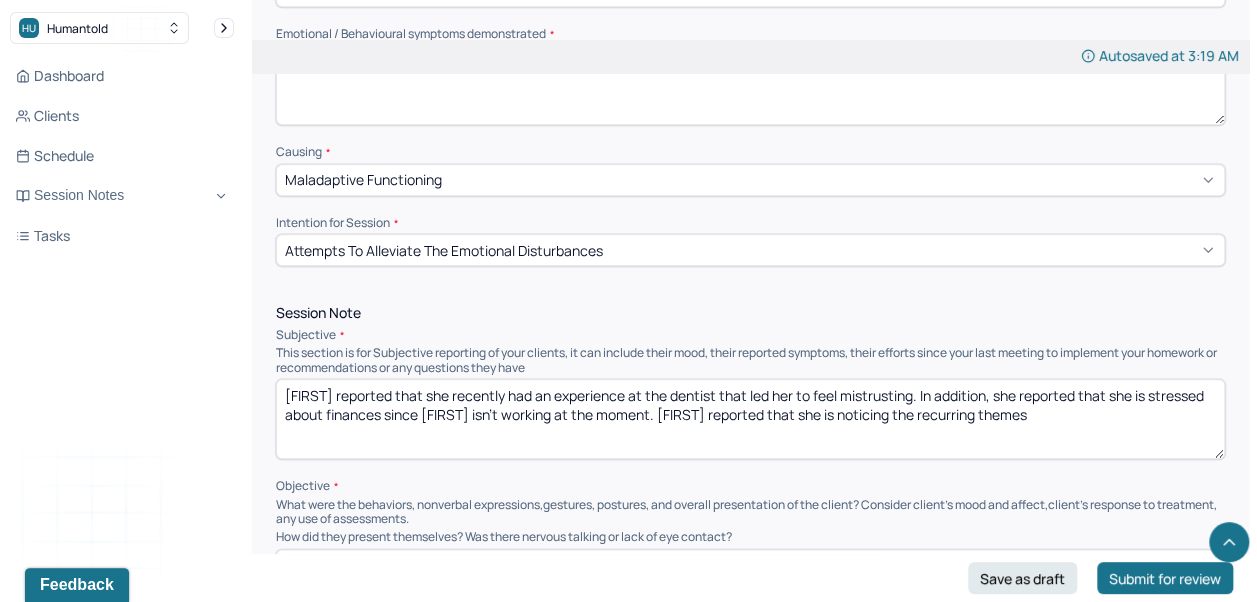 click on "[FIRST] reported that she recently had an experience at the dentist that led her to feel mistrusting. In addition, she reported that she is stressed about finances since [FIRST] isn't working at the moment. [FIRST] reported that she is noticing the recurring themes" at bounding box center (750, 419) 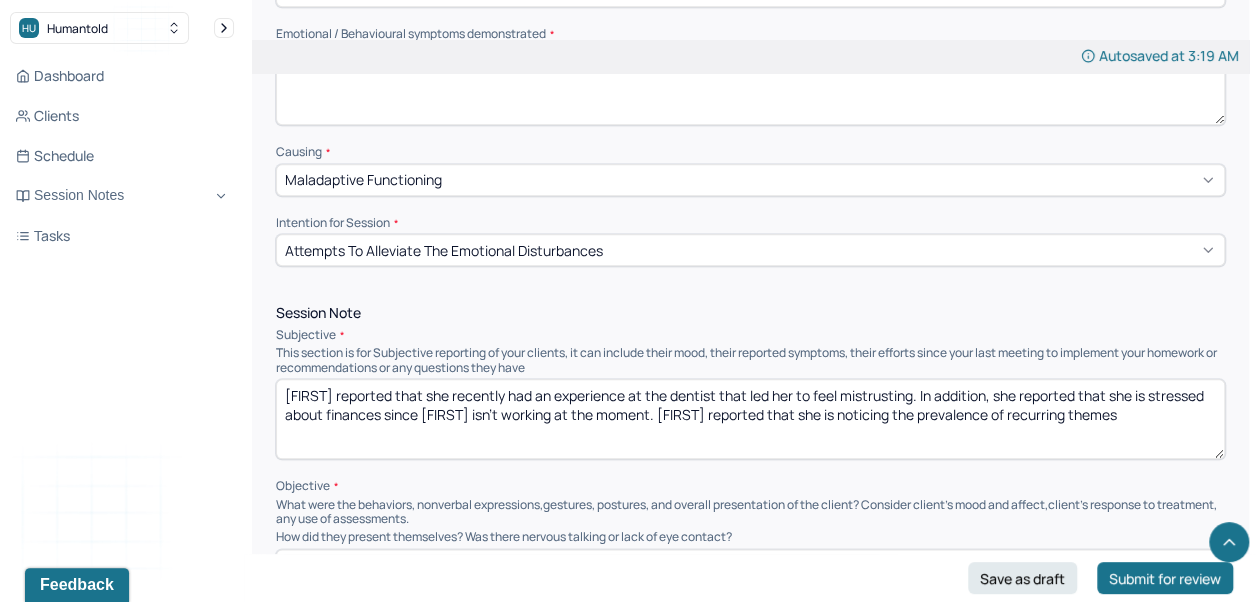 click on "[FIRST] reported that she recently had an experience at the dentist that led her to feel mistrusting. In addition, she reported that she is stressed about finances since [FIRST] isn't working at the moment. [FIRST] reported that she is noticing the  recurring themes" at bounding box center [750, 419] 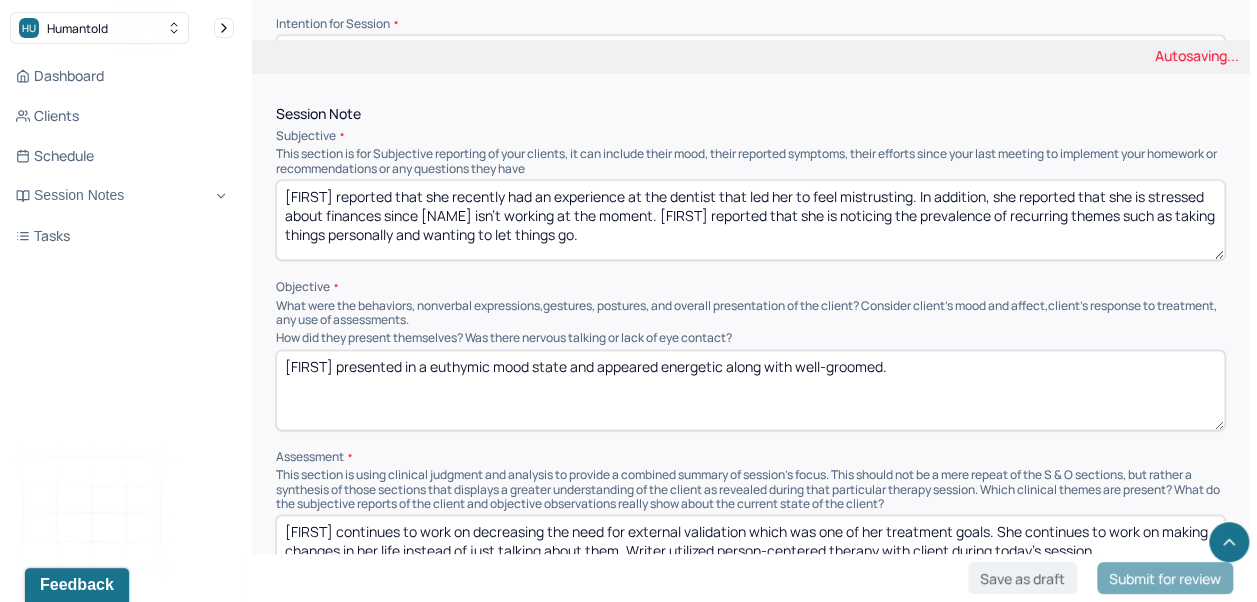 scroll, scrollTop: 1136, scrollLeft: 0, axis: vertical 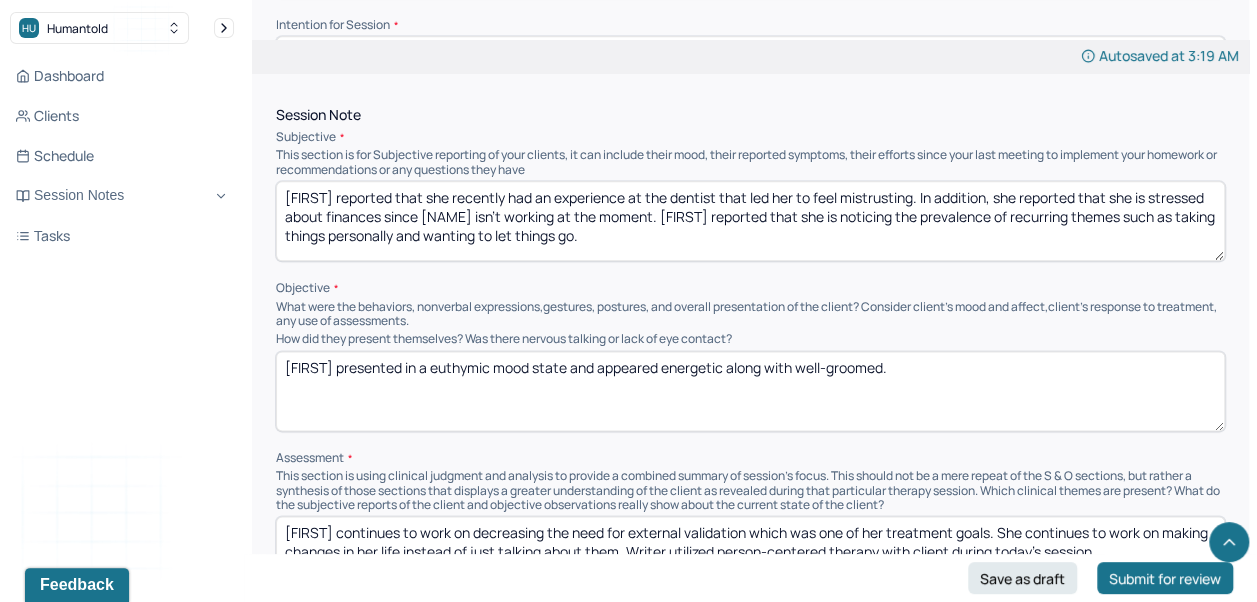 type on "[FIRST] reported that she recently had an experience at the dentist that led her to feel mistrusting. In addition, she reported that she is stressed about finances since [NAME] isn't working at the moment. [FIRST] reported that she is noticing the prevalence of recurring themes such as taking things personally and wanting to let things go." 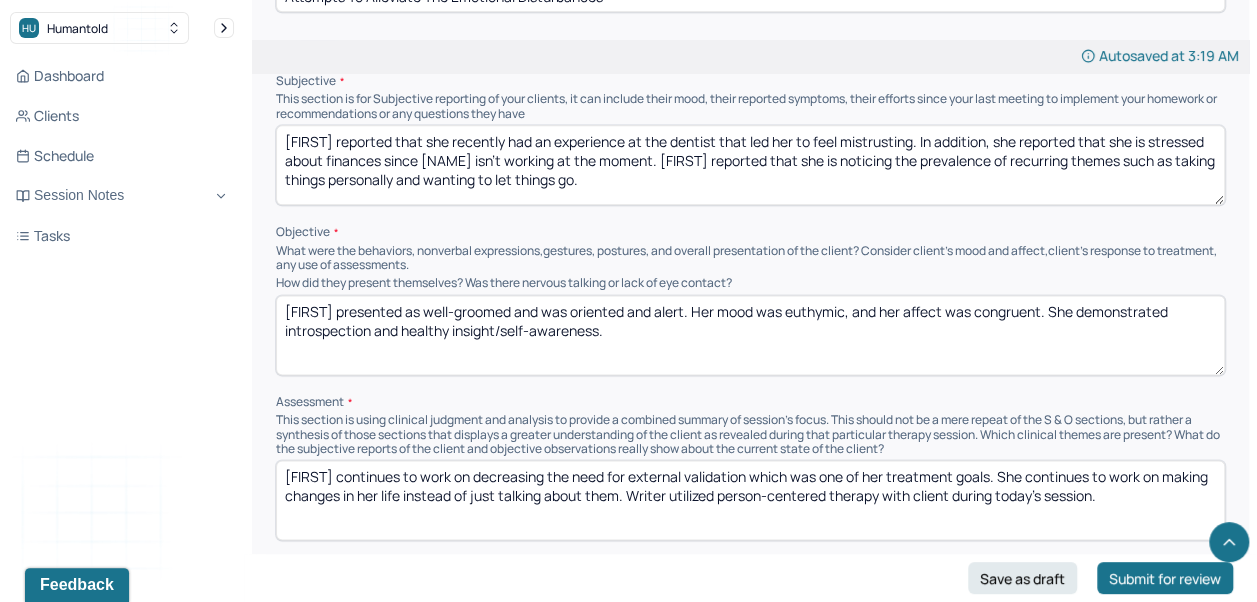 scroll, scrollTop: 1296, scrollLeft: 0, axis: vertical 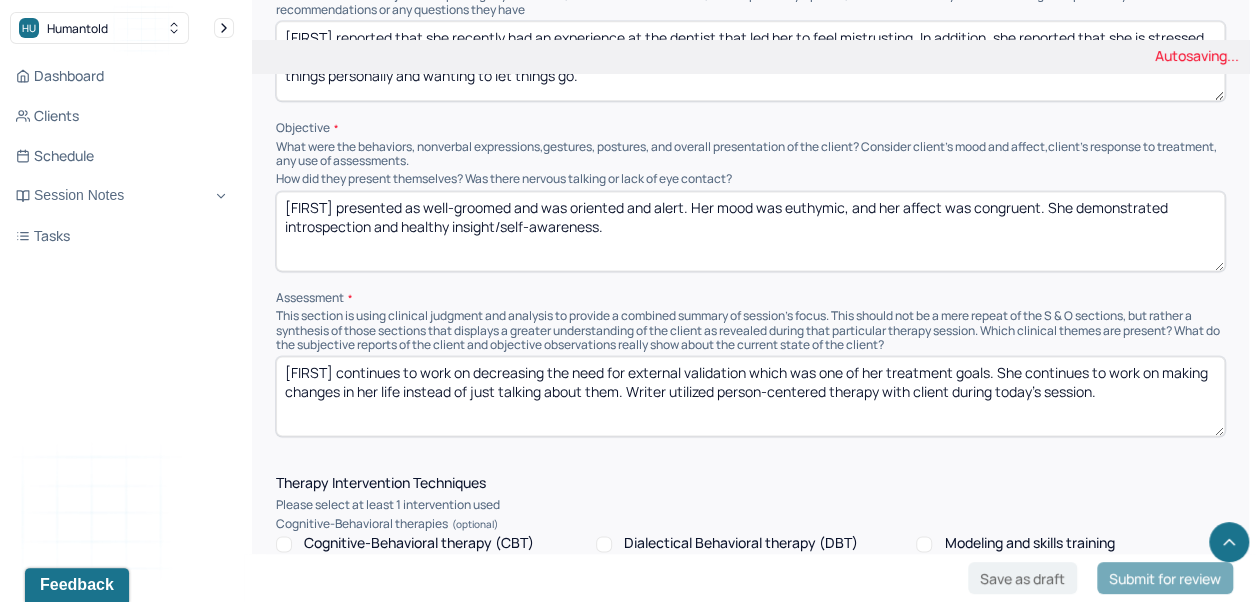 type on "[FIRST] presented as well-groomed and was oriented and alert. Her mood was euthymic, and her affect was congruent. She demonstrated introspection and healthy insight/self-awareness." 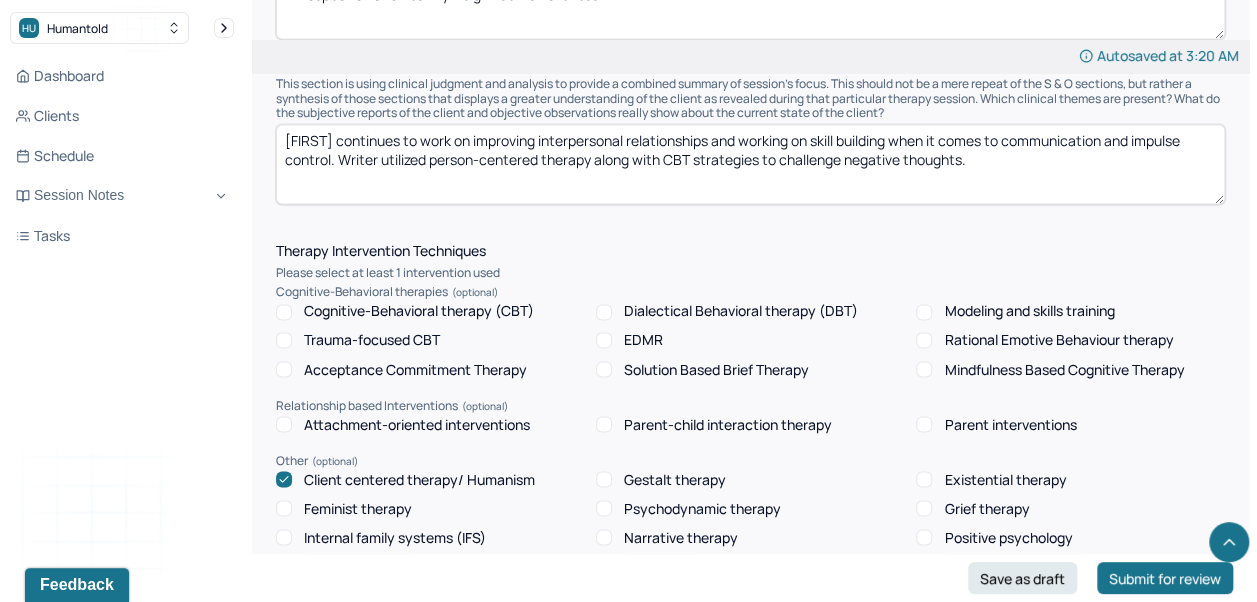 scroll, scrollTop: 1524, scrollLeft: 0, axis: vertical 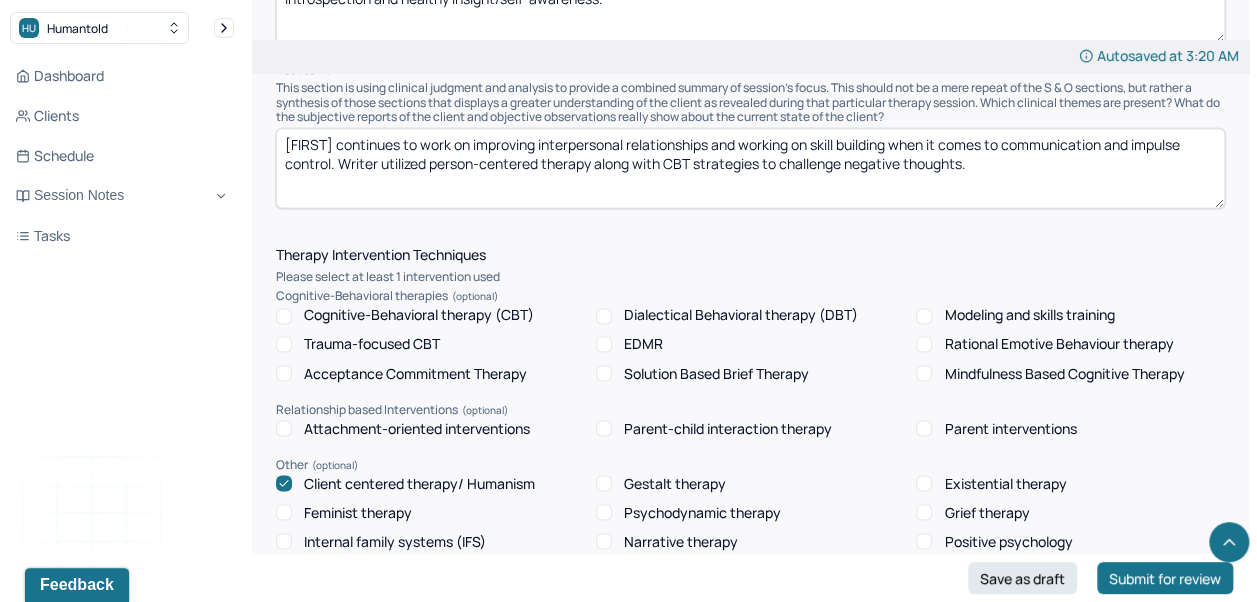type on "[FIRST] continues to work on improving interpersonal relationships and working on skill building when it comes to communication and impulse control. Writer utilized person-centered therapy along with CBT strategies to challenge negative thoughts." 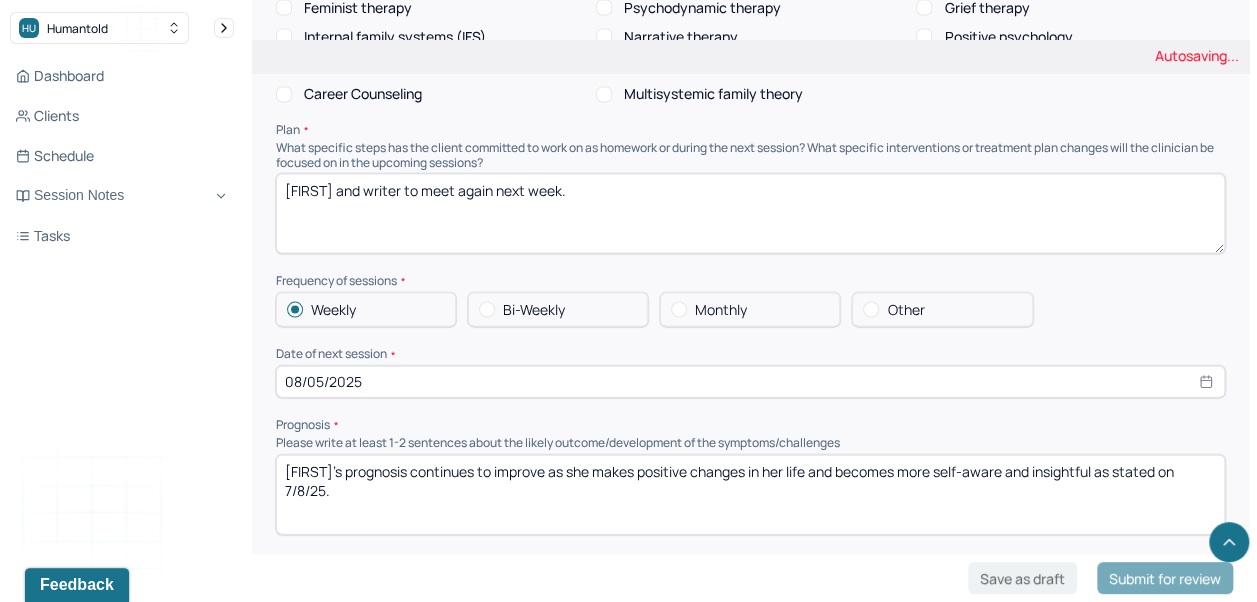 scroll, scrollTop: 2030, scrollLeft: 0, axis: vertical 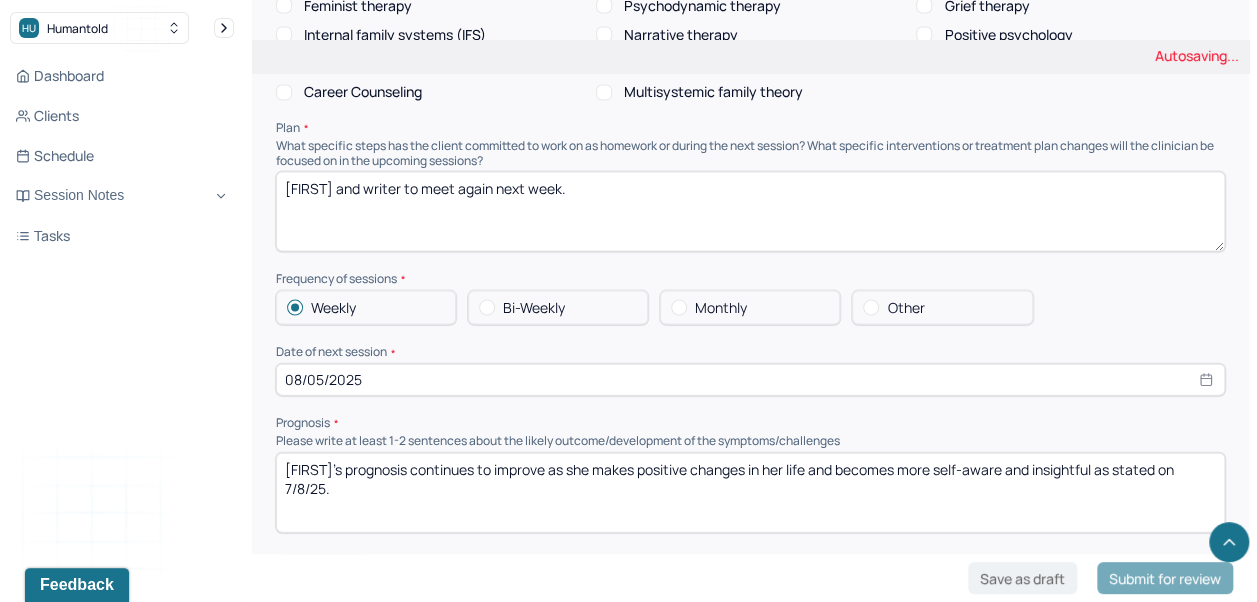 click on "[FIRST] and writer to meet again next week." at bounding box center (750, 212) 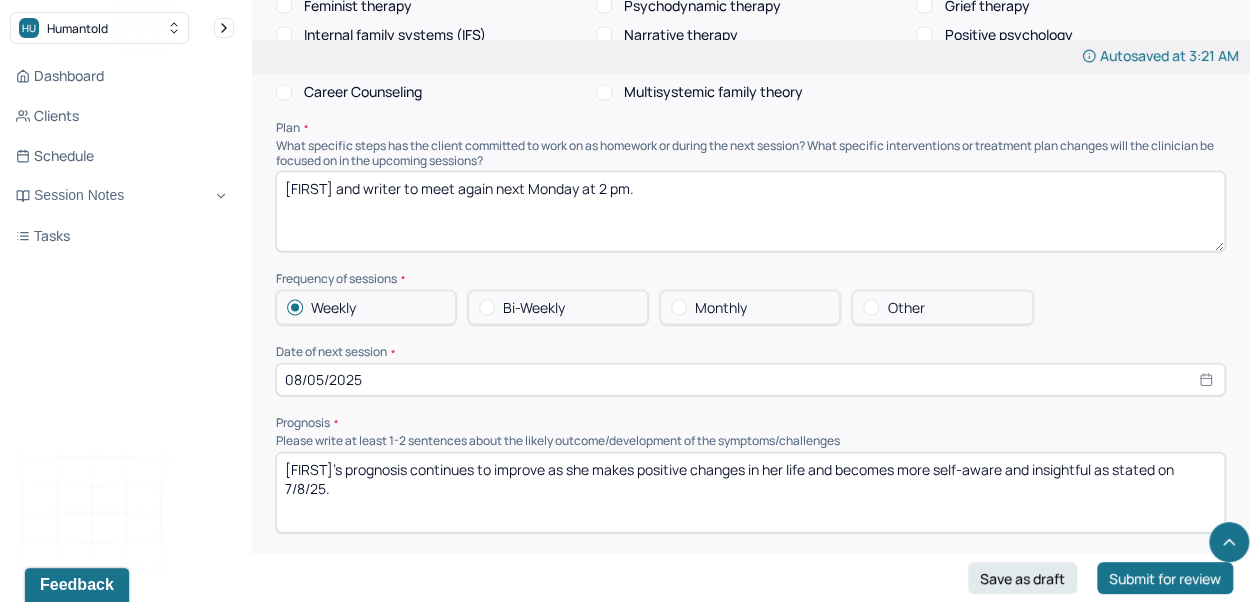 type on "[FIRST] and writer to meet again next Monday at 2 pm." 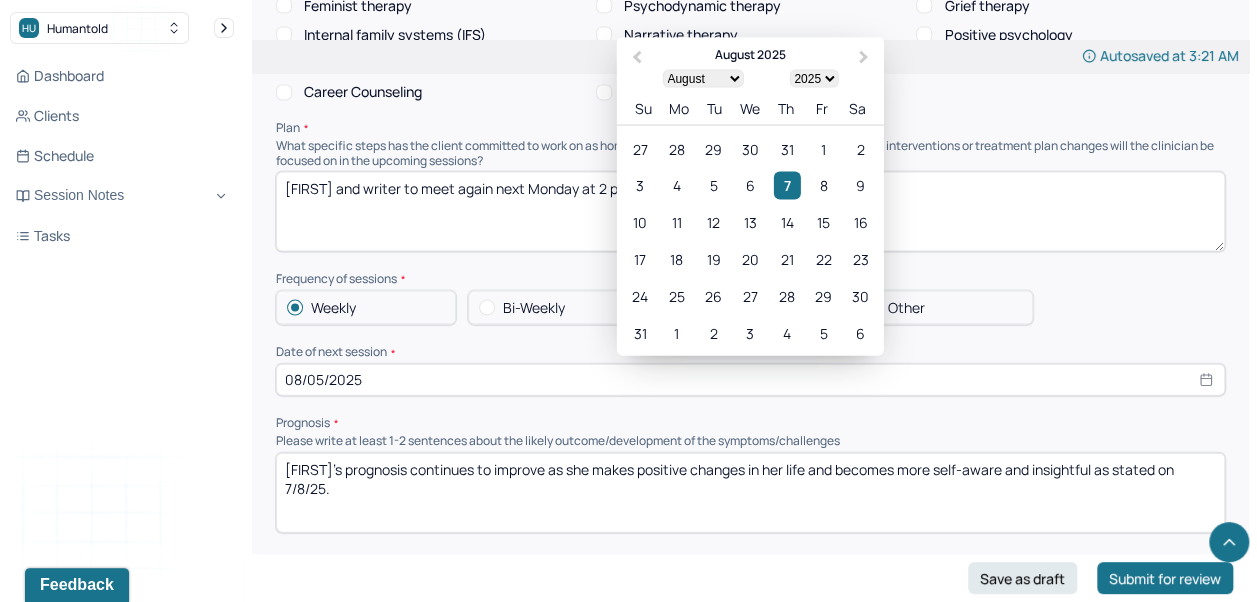click on "11" at bounding box center (676, 222) 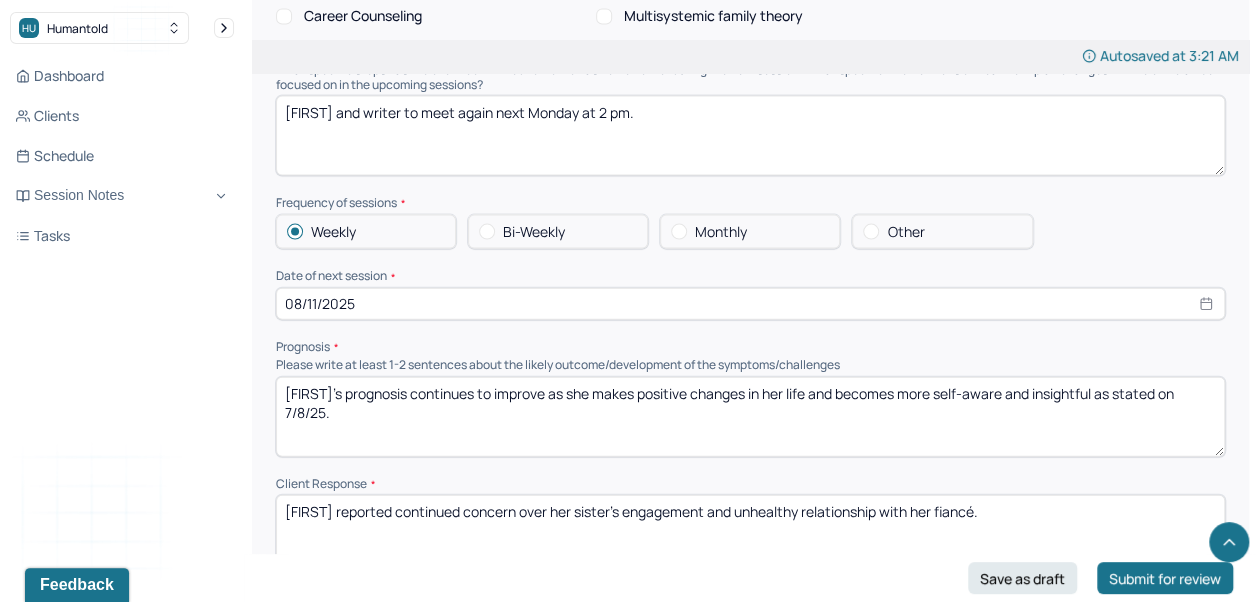 scroll, scrollTop: 2202, scrollLeft: 0, axis: vertical 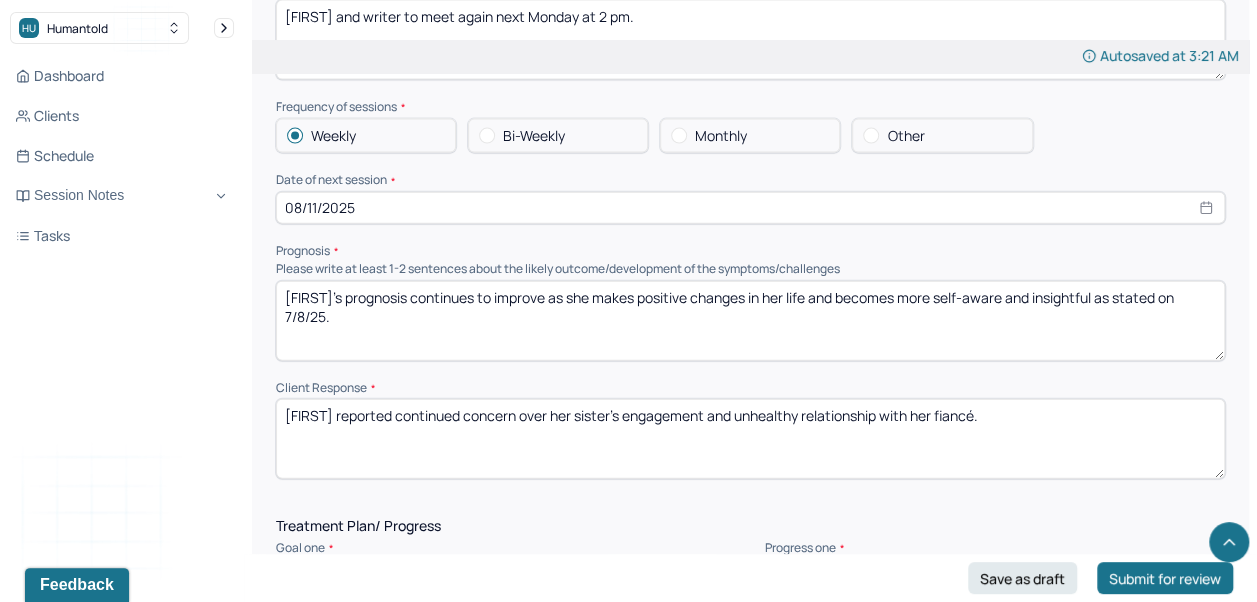 click on "[FIRST]'s prognosis continues to improve as she makes positive changes in her life and becomes more self-aware and insightful as stated on 7/8/25." at bounding box center (750, 321) 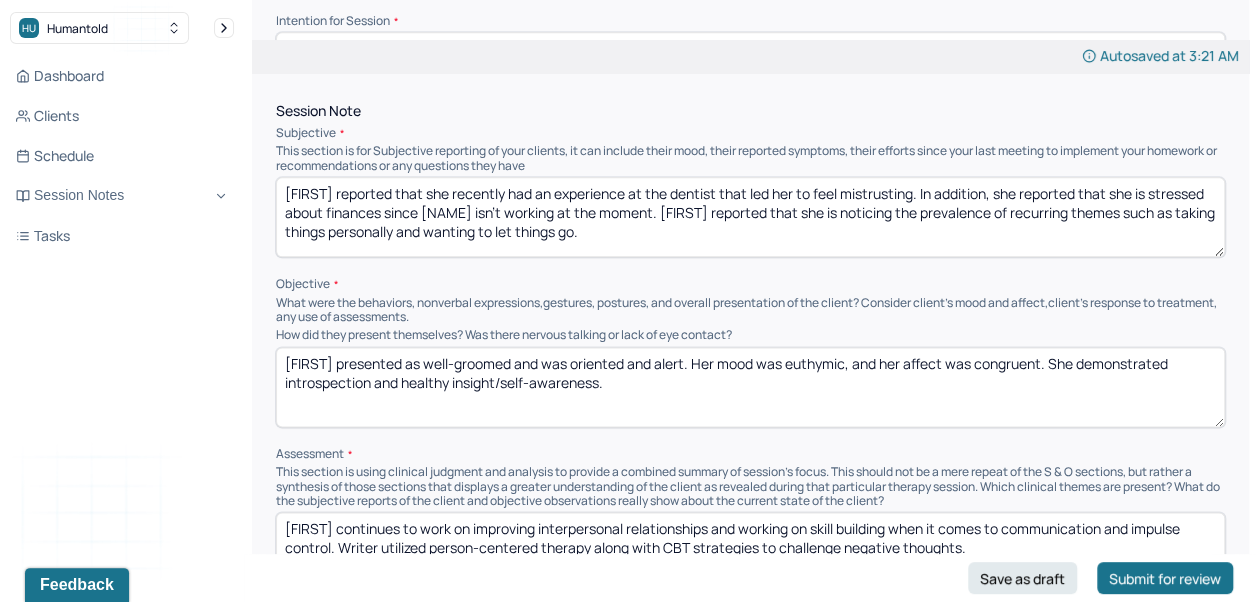 scroll, scrollTop: 0, scrollLeft: 0, axis: both 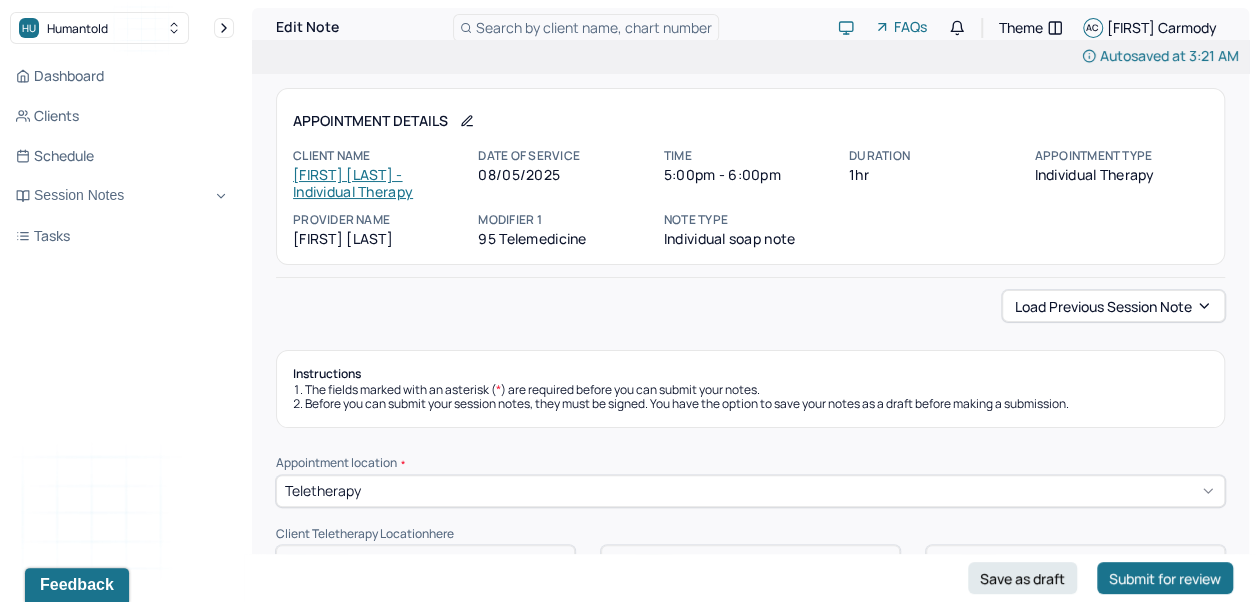 type on "[FIRST]'s prognosis continues to improve as she makes positive changes in her life and becomes more self-aware and insightful as stated on [DATE]." 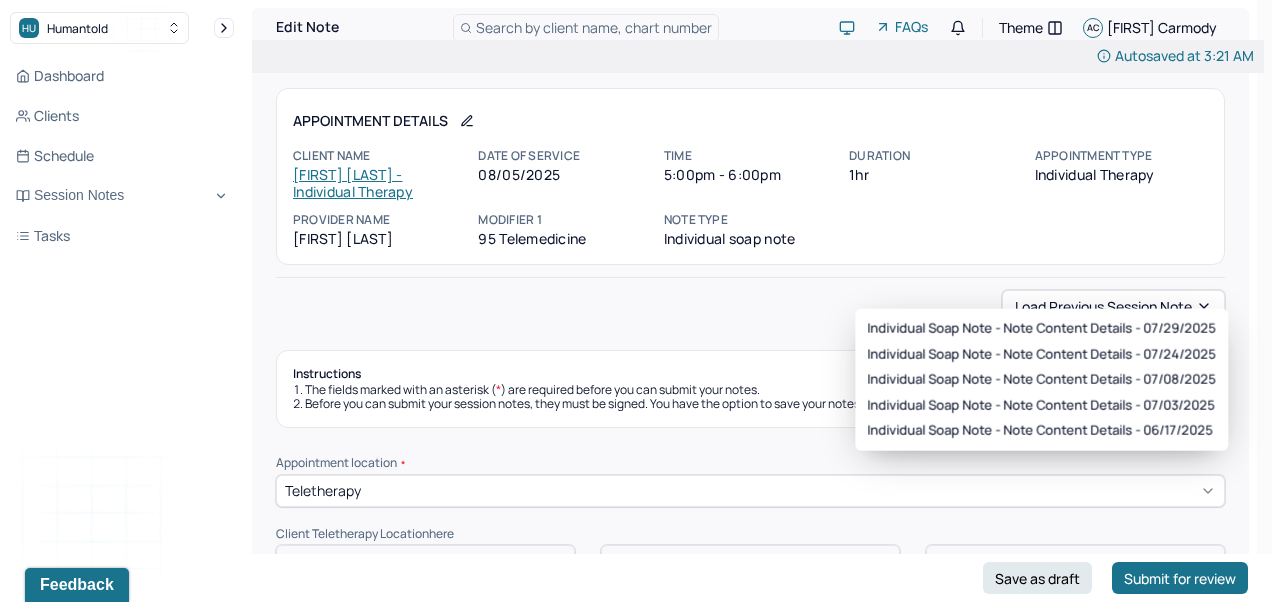 click on "Load previous session note" at bounding box center (750, 306) 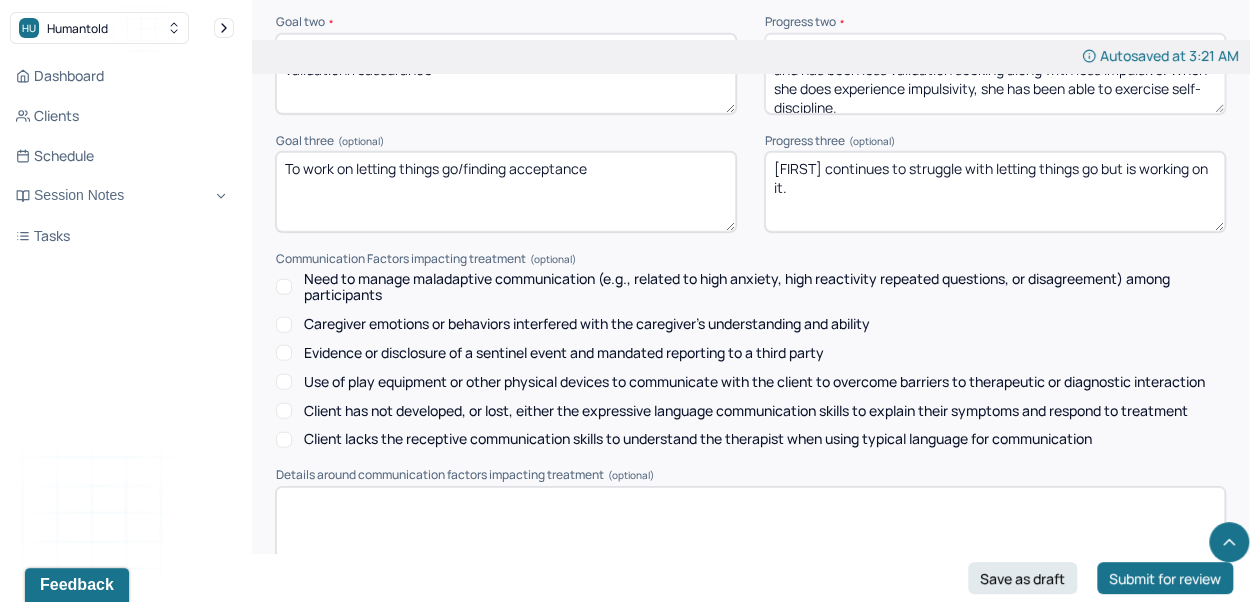 scroll, scrollTop: 3003, scrollLeft: 0, axis: vertical 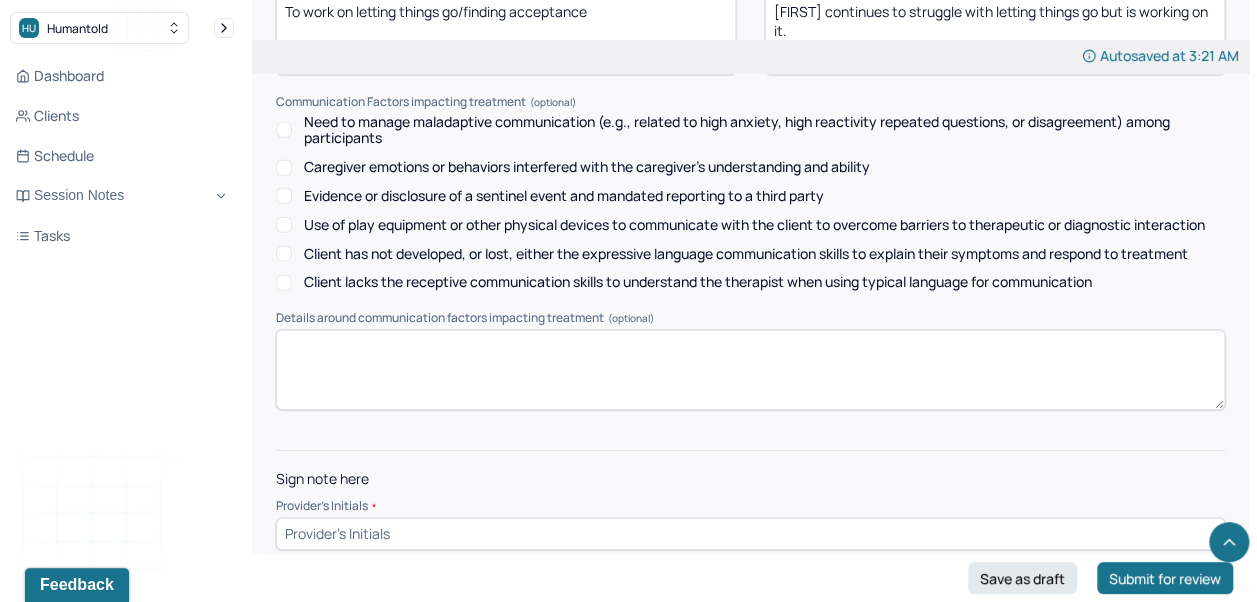 click at bounding box center [750, 534] 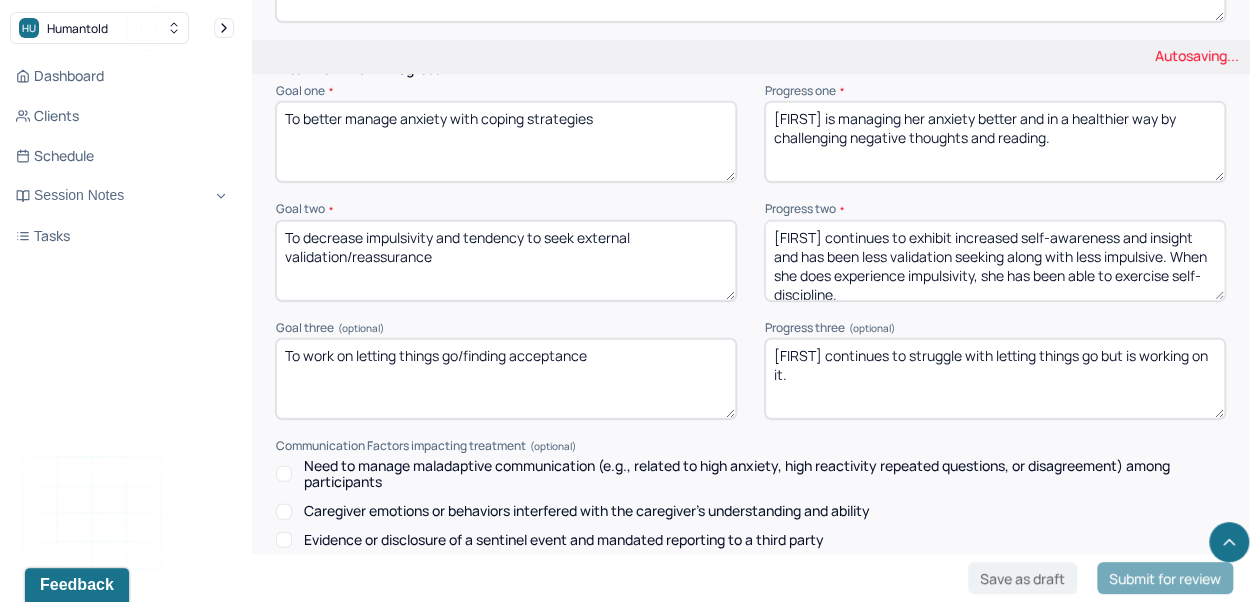 scroll, scrollTop: 2645, scrollLeft: 0, axis: vertical 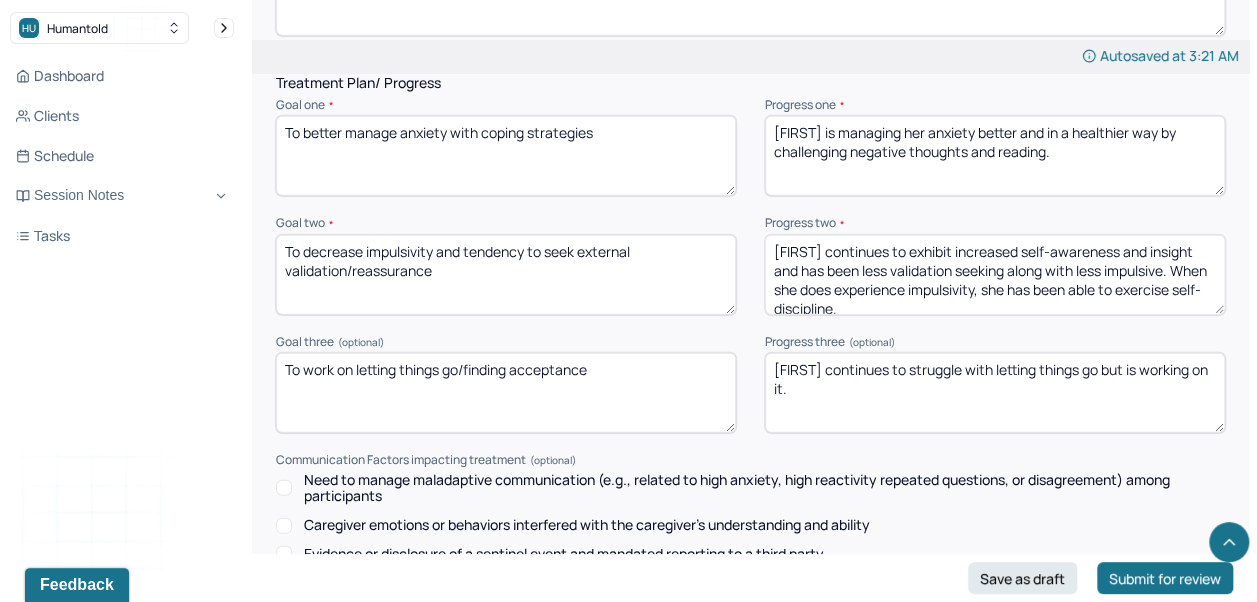type on "AC" 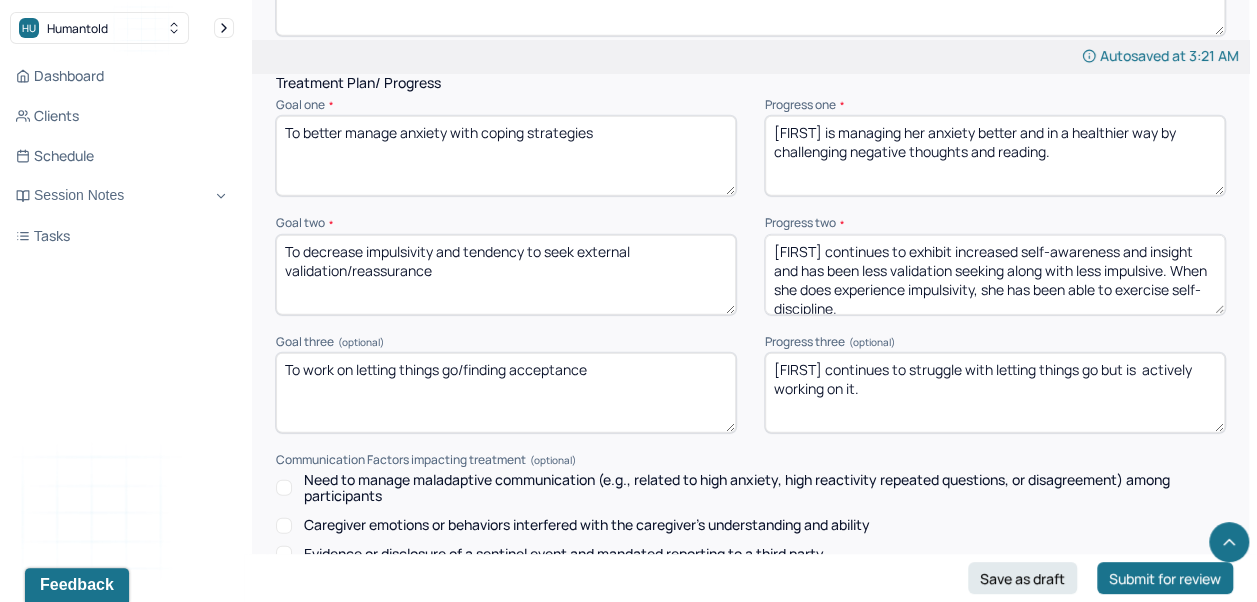 type on "[FIRST] continues to struggle with letting things go but is  actively working on it." 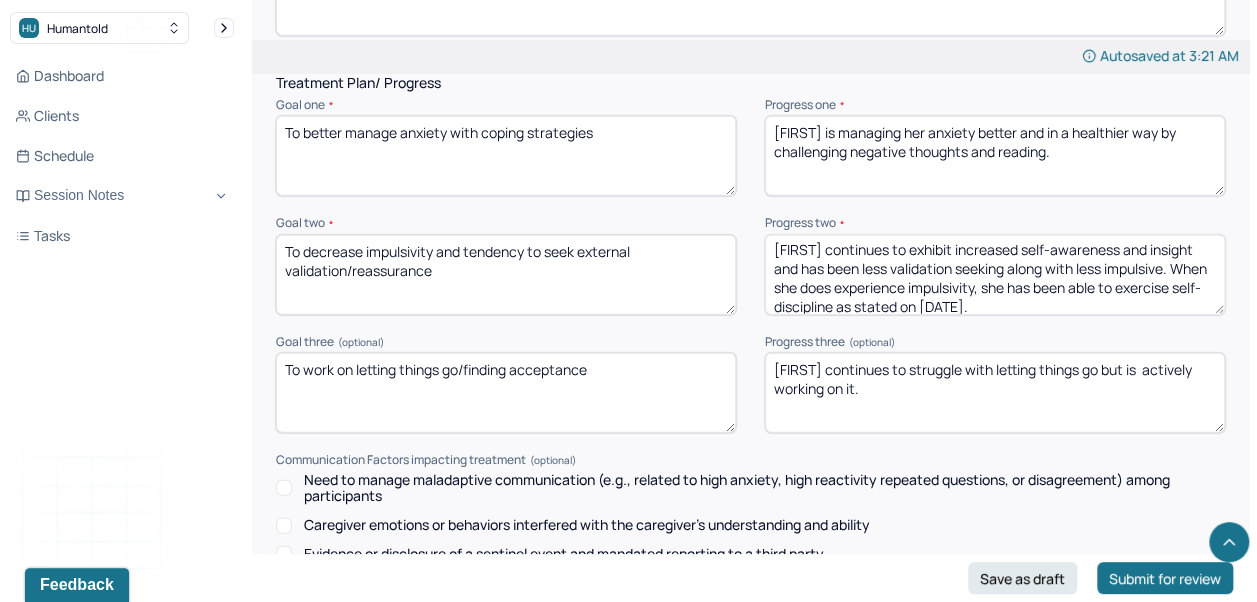 scroll, scrollTop: 0, scrollLeft: 0, axis: both 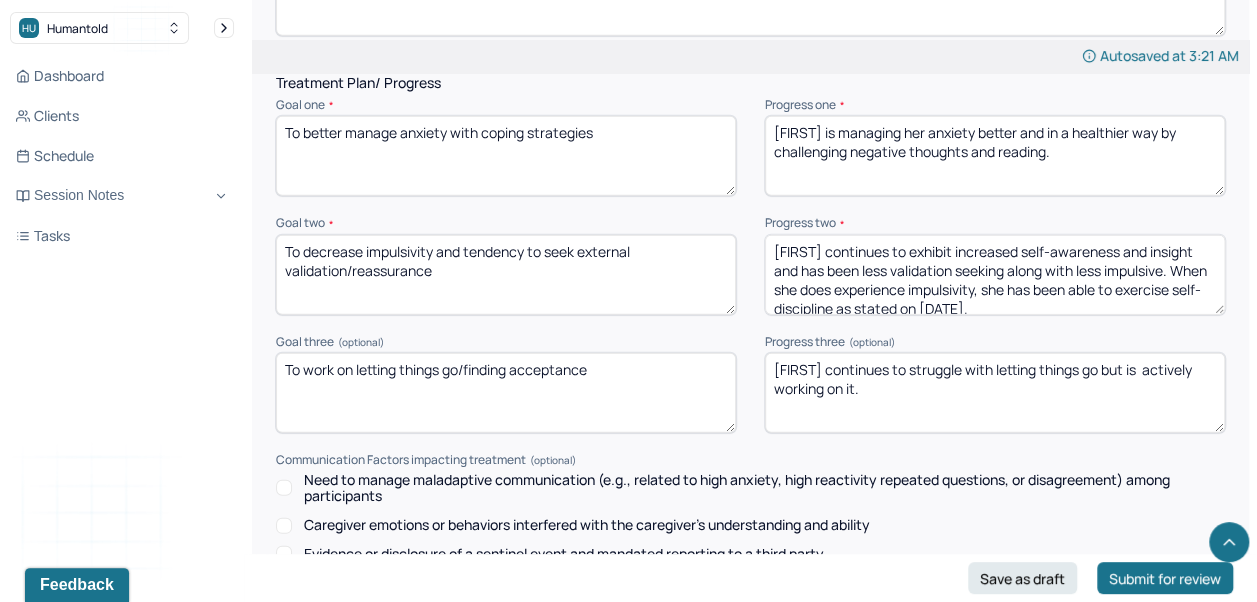 type on "[FIRST] continues to exhibit increased self-awareness and insight and has been less validation seeking along with less impulsive. When she does experience impulsivity, she has been able to exercise self-discipline as stated on [DATE]." 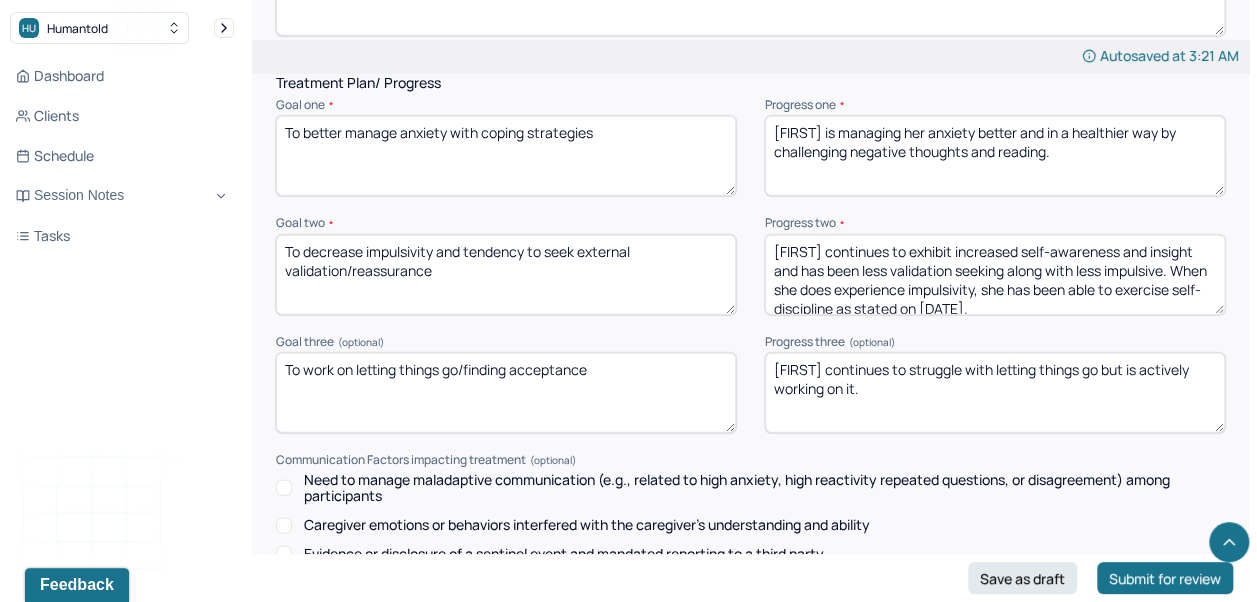type on "[FIRST] continues to struggle with letting things go but is actively working on it." 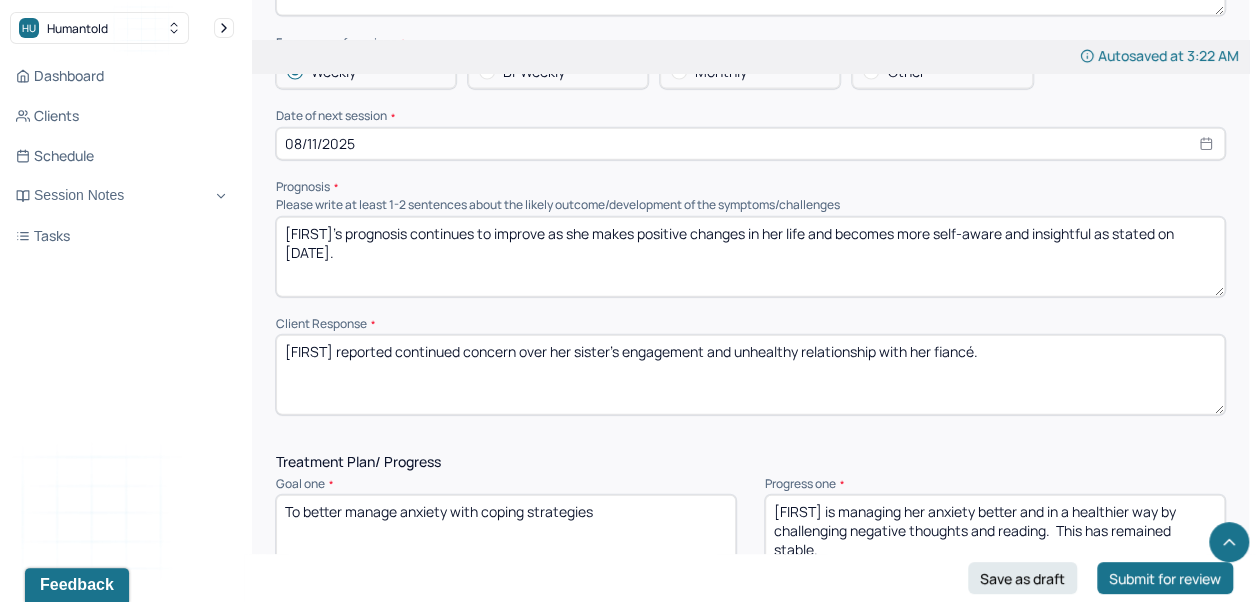 scroll, scrollTop: 2265, scrollLeft: 0, axis: vertical 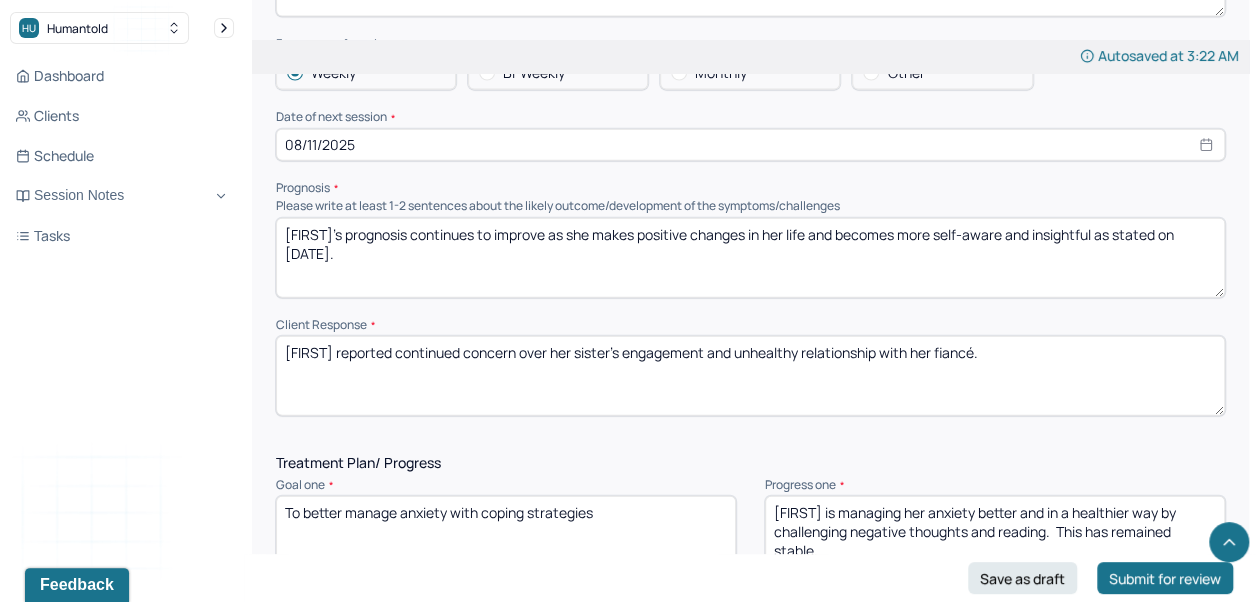 type on "[FIRST] is managing her anxiety better and in a healthier way by challenging negative thoughts and reading.  This has remained stable." 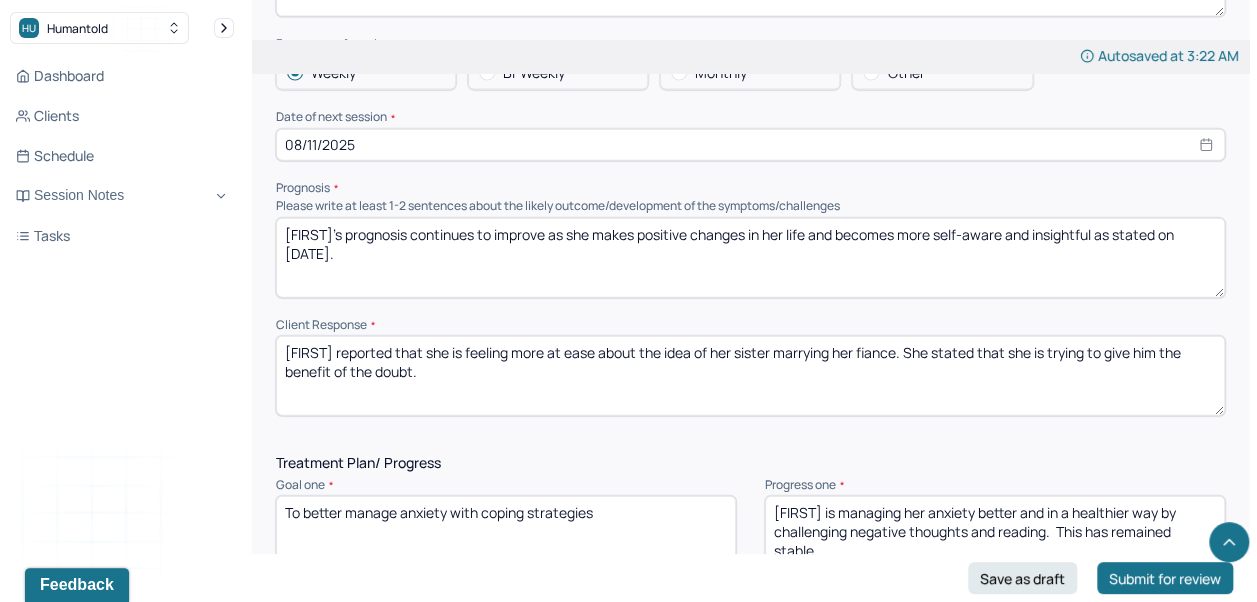 click on "[FIRST] reported that she is feeling more at ease about the idea of her sister marrying her fiance. She stated that she is trying to give him the benefit of the doubt." at bounding box center (750, 376) 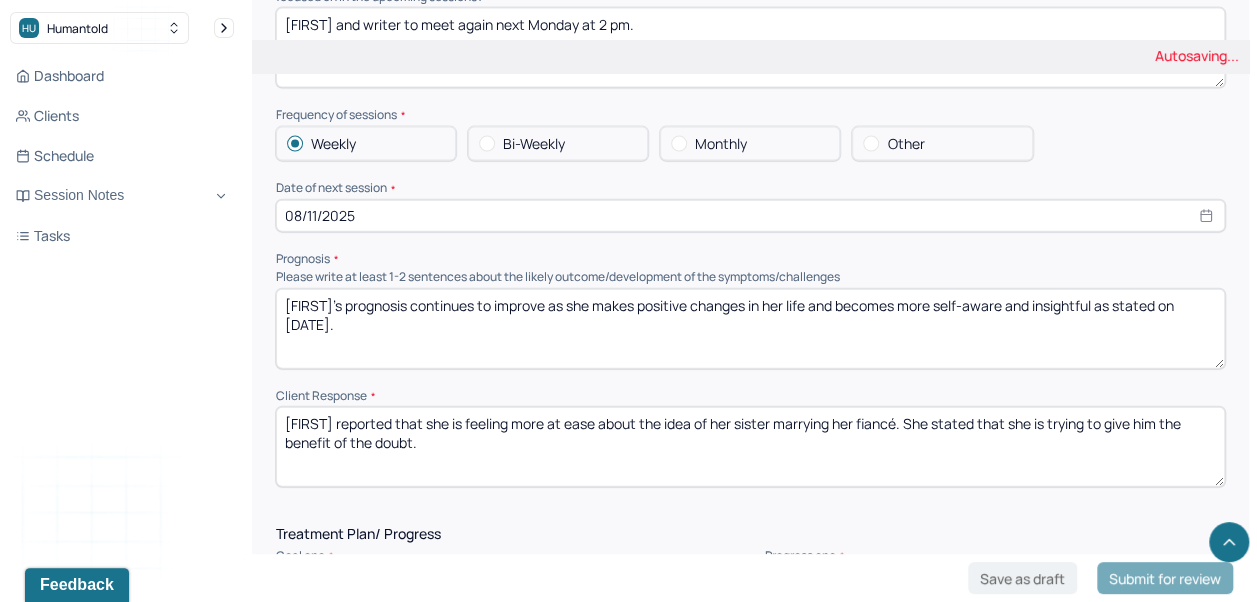 scroll, scrollTop: 2191, scrollLeft: 0, axis: vertical 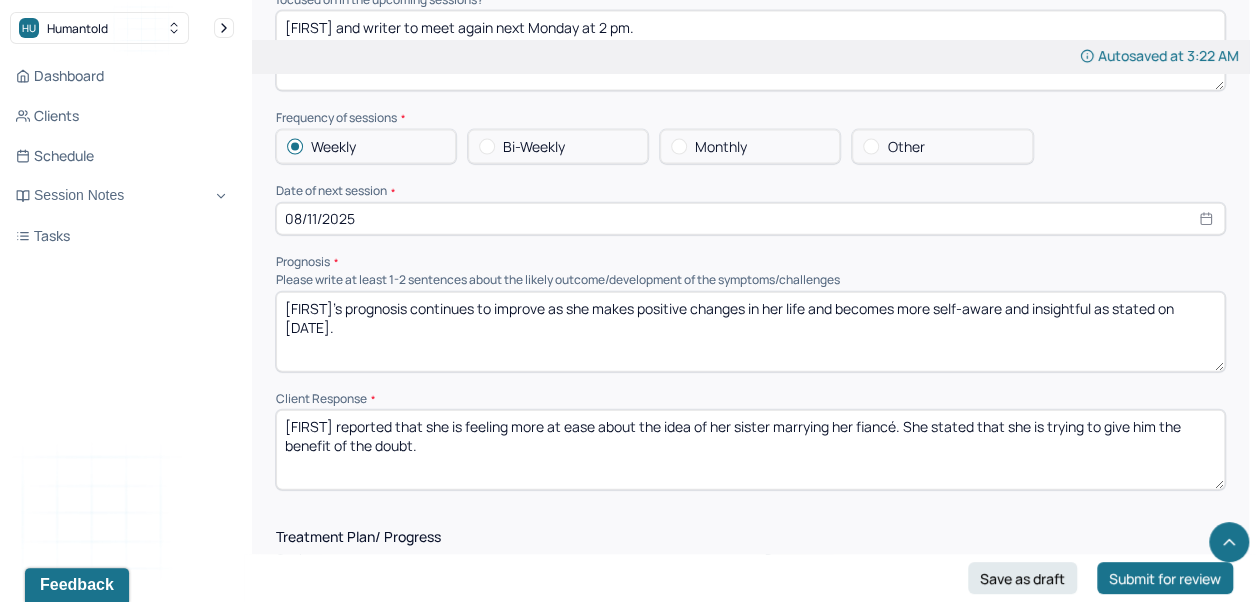 type on "[FIRST] reported that she is feeling more at ease about the idea of her sister marrying her fiancé. She stated that she is trying to give him the benefit of the doubt." 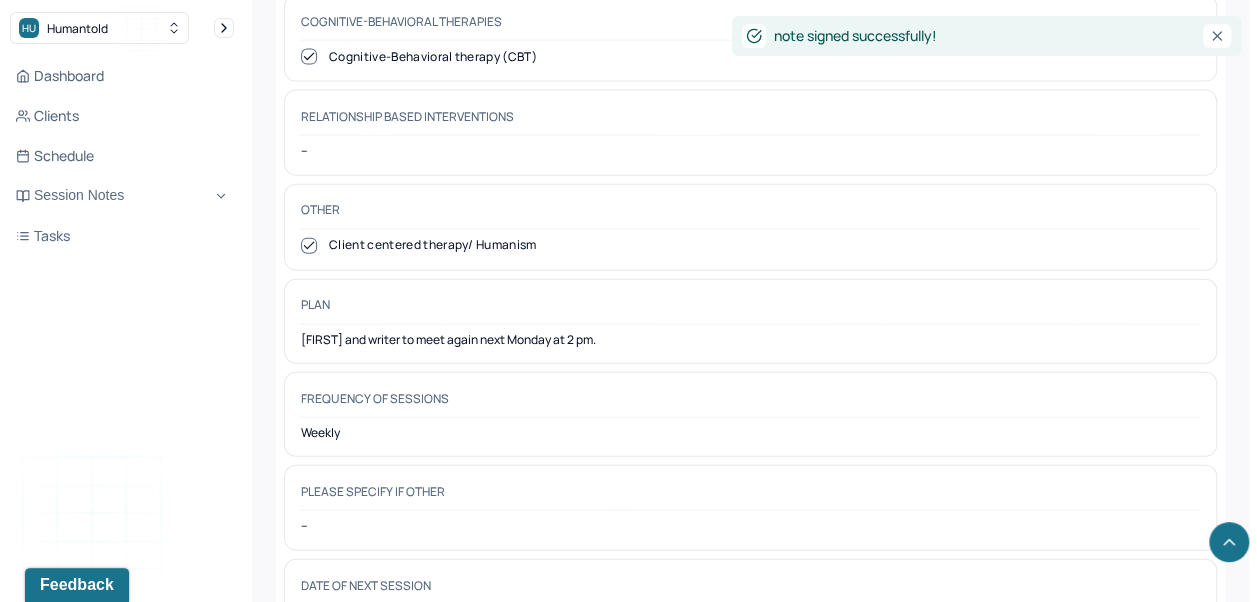 click on "Dashboard" at bounding box center (122, 76) 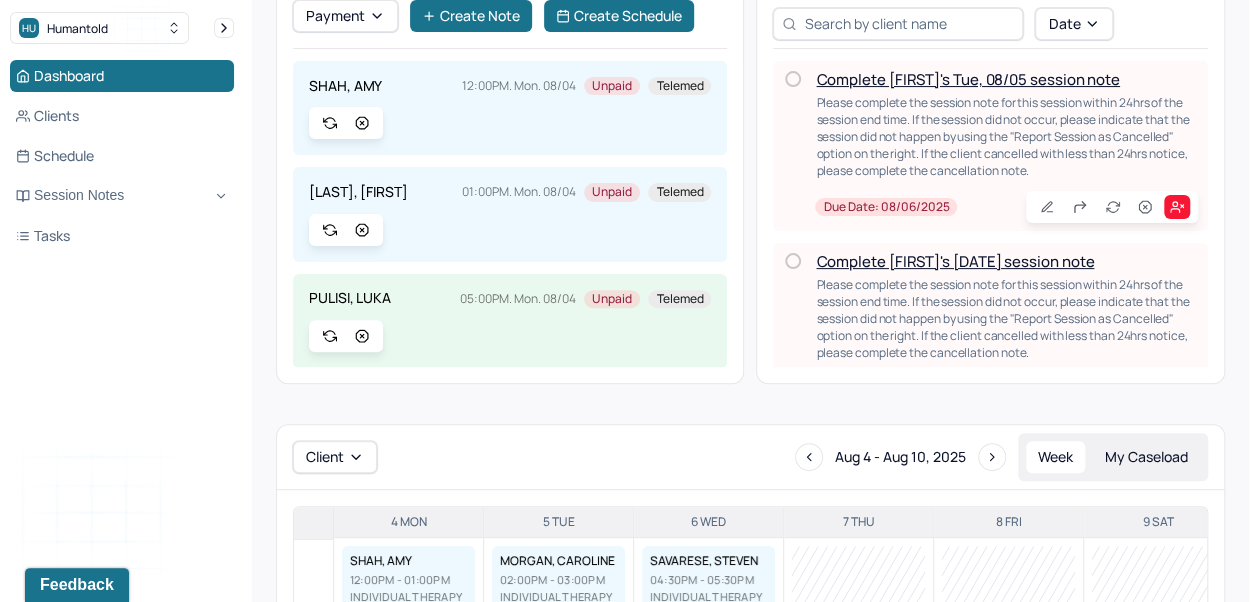scroll, scrollTop: 0, scrollLeft: 0, axis: both 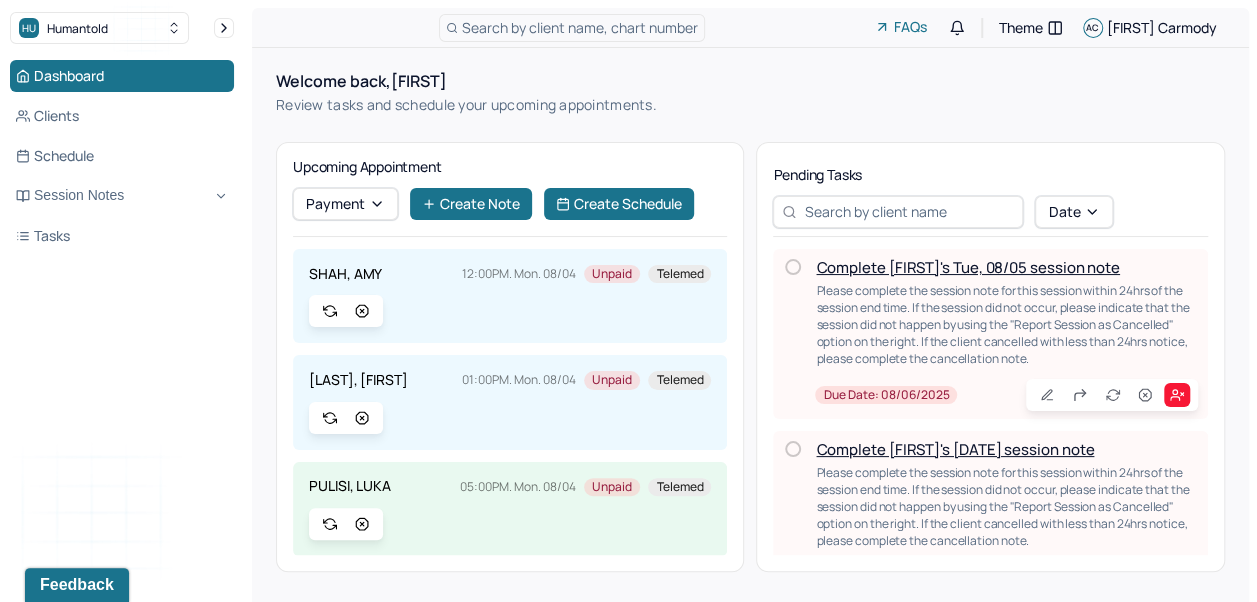 click on "Search by client name, chart number" at bounding box center [572, 28] 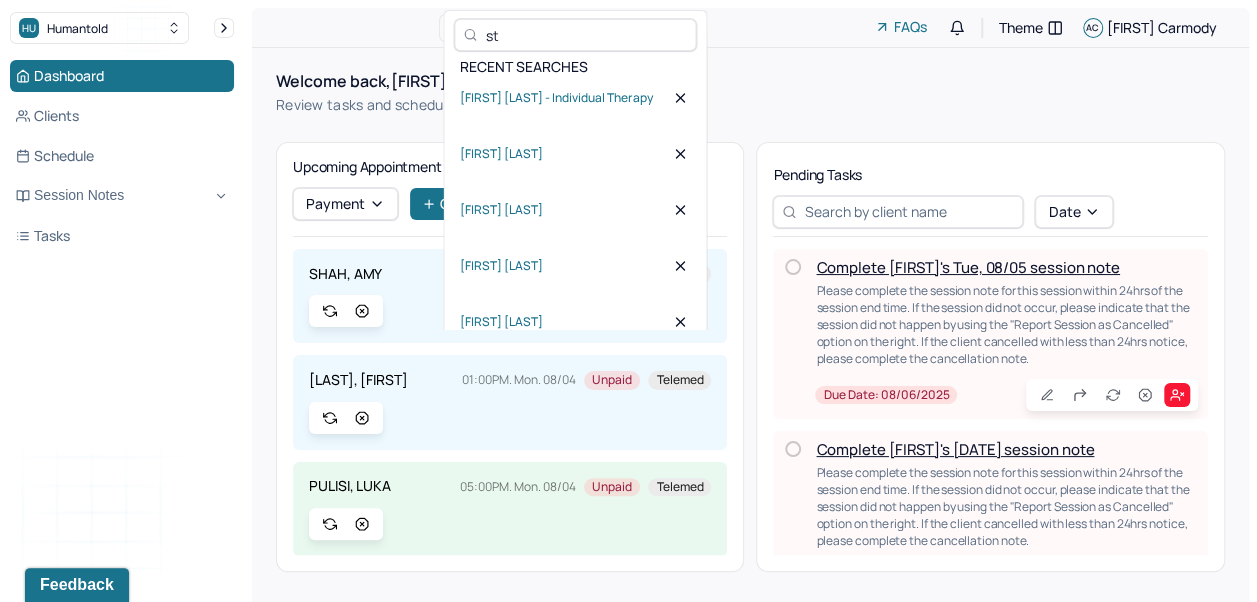 type on "s" 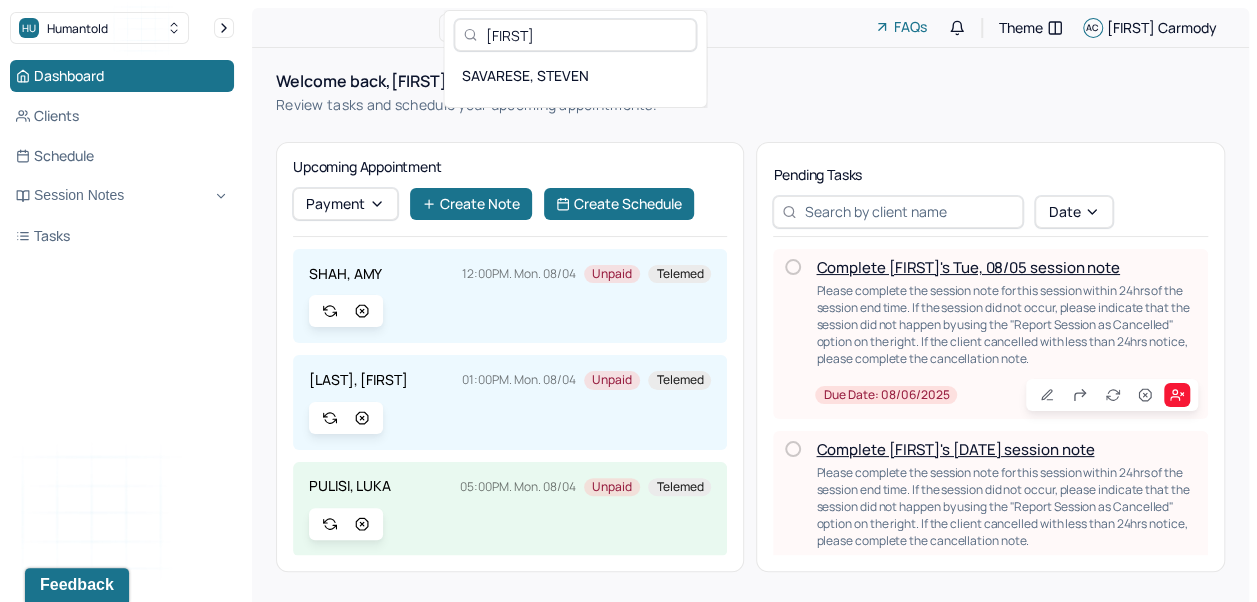 type on "[FIRST]" 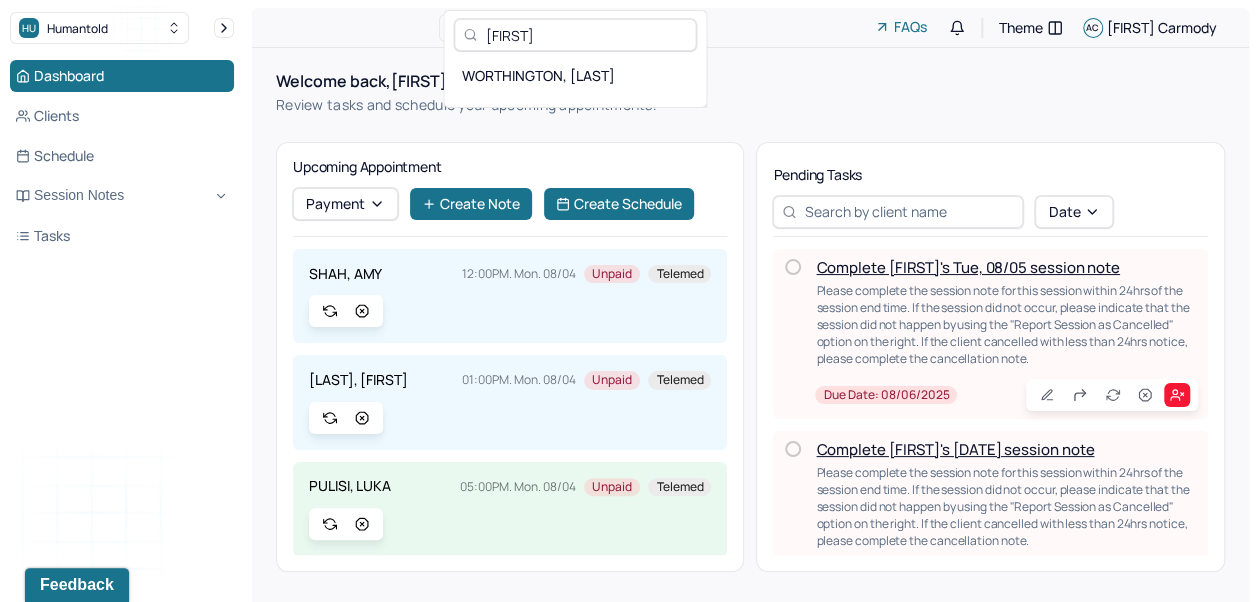 click on "WORTHINGTON, [LAST]" at bounding box center [575, 75] 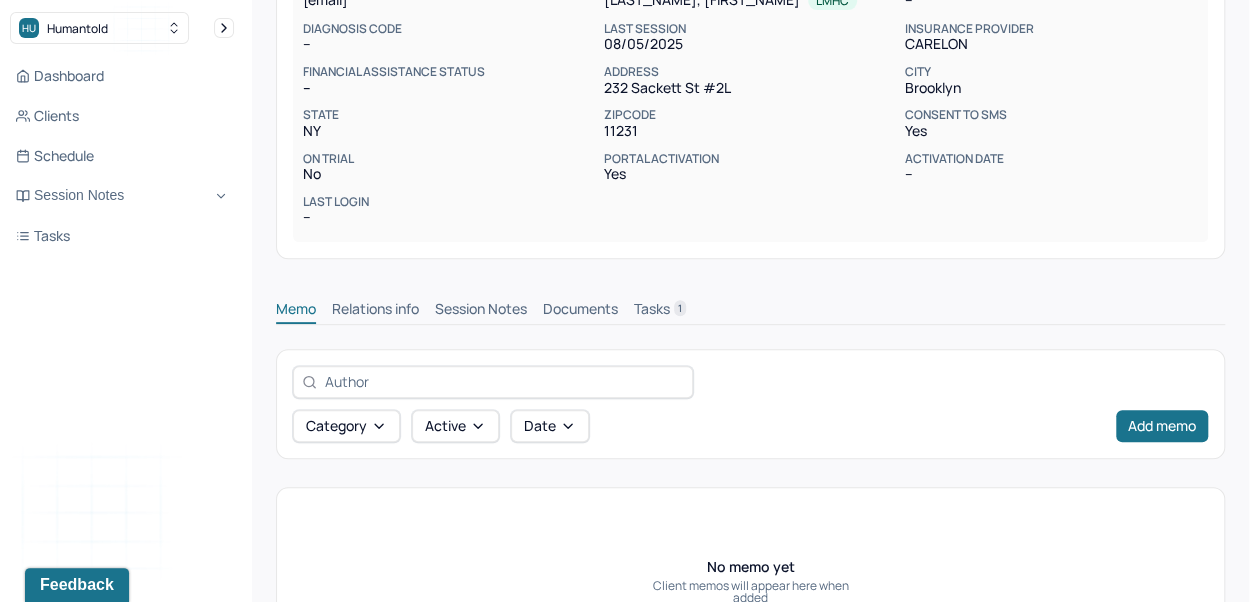 scroll, scrollTop: 310, scrollLeft: 0, axis: vertical 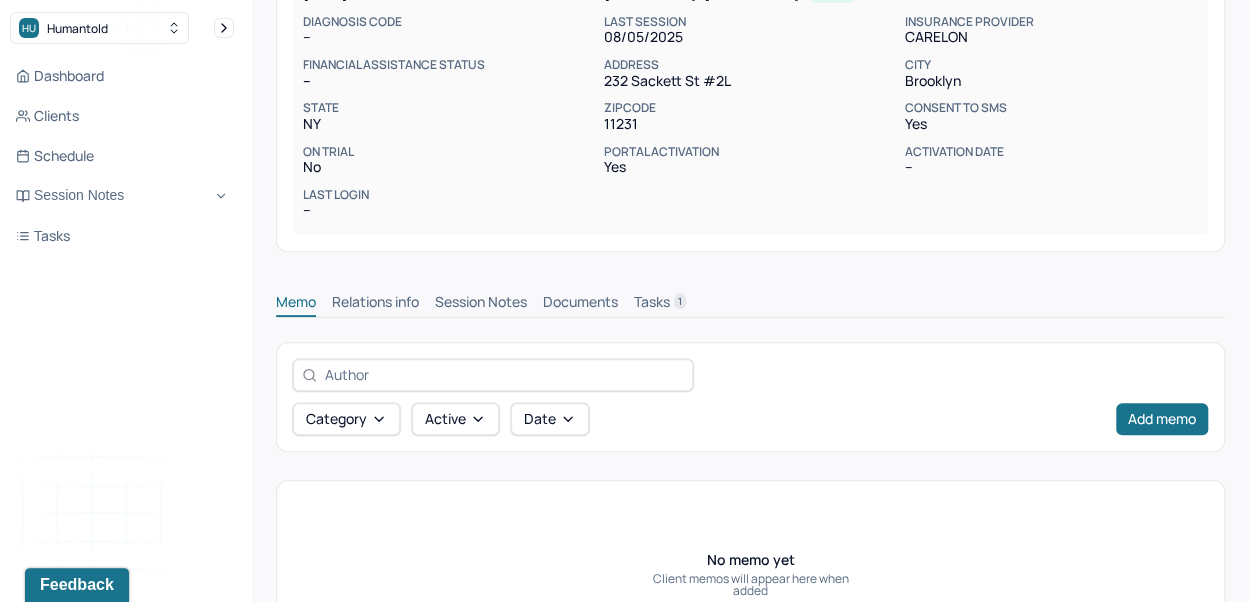 click on "Session Notes" at bounding box center [481, 304] 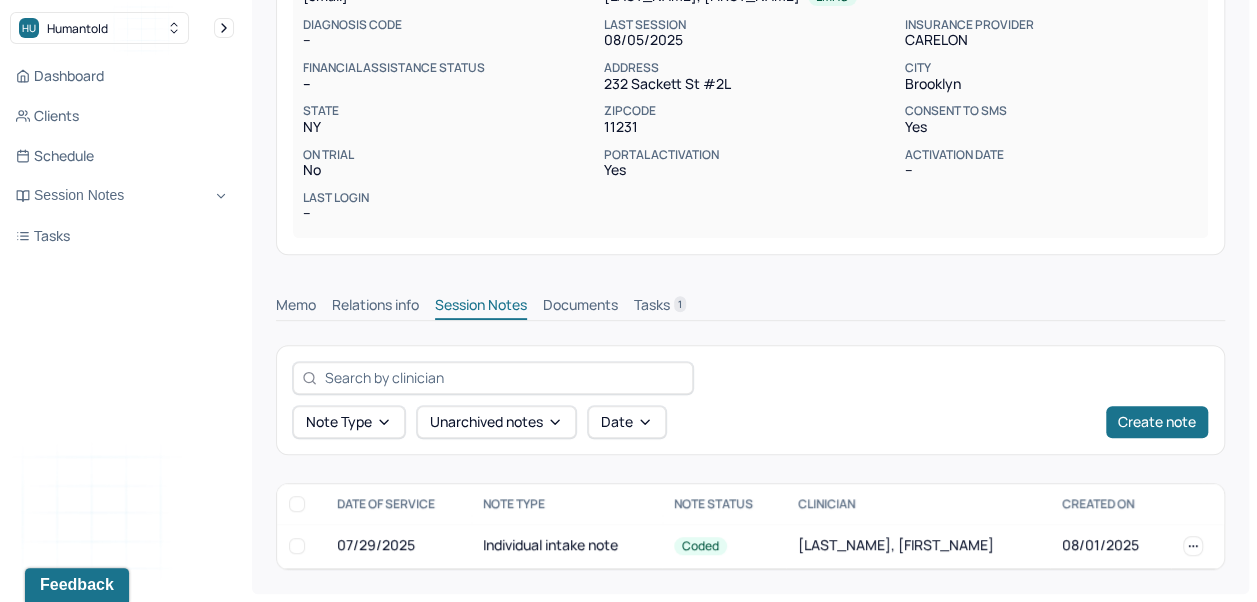 scroll, scrollTop: 304, scrollLeft: 0, axis: vertical 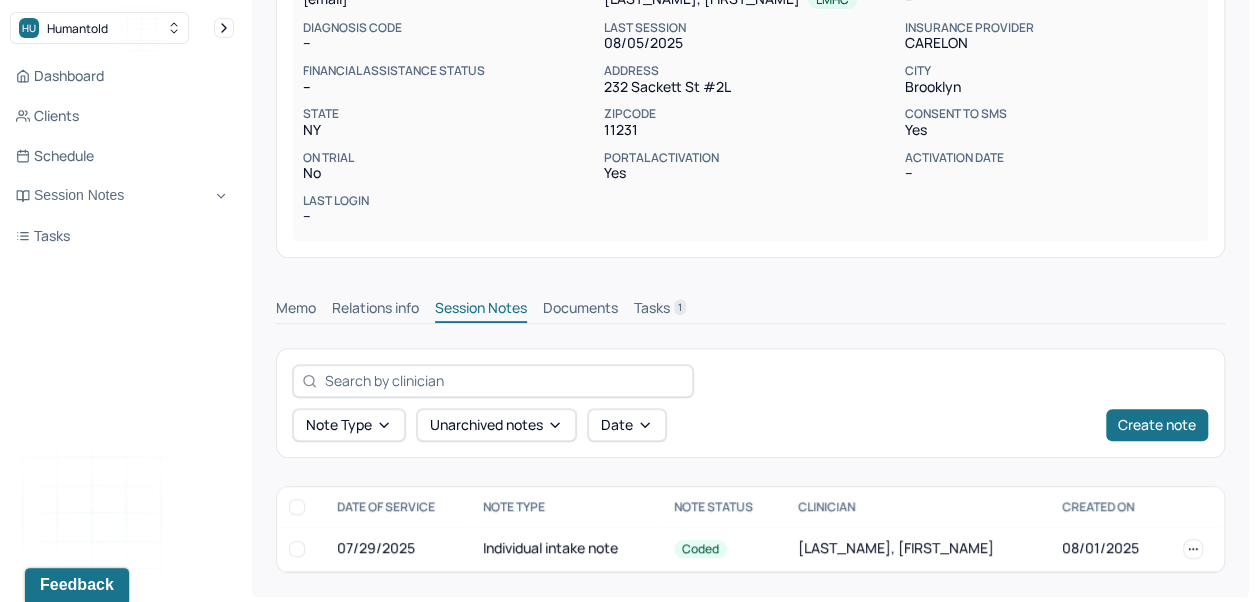 click on "Create note" at bounding box center (1157, 425) 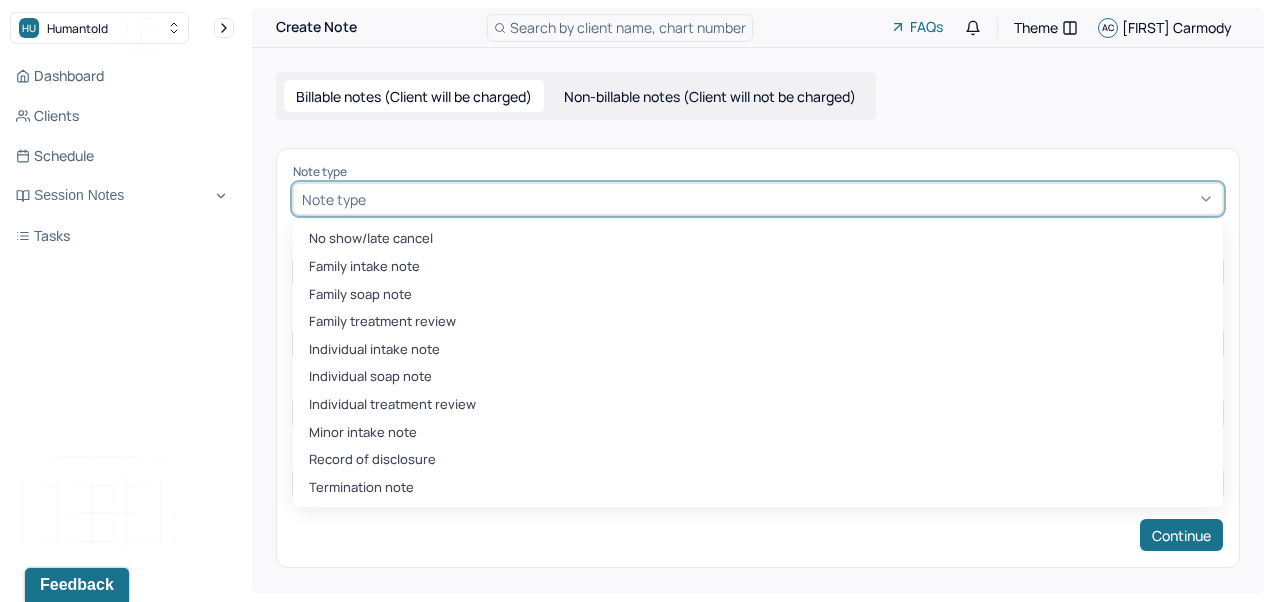 click on "Individual intake note" at bounding box center (758, 350) 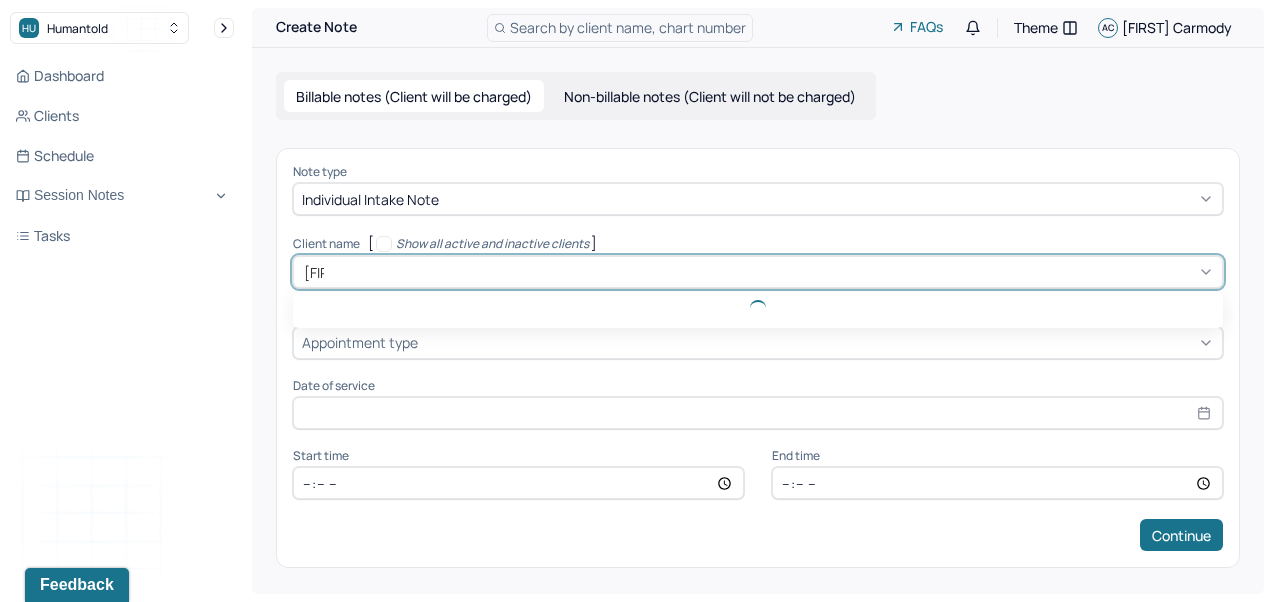 type on "je" 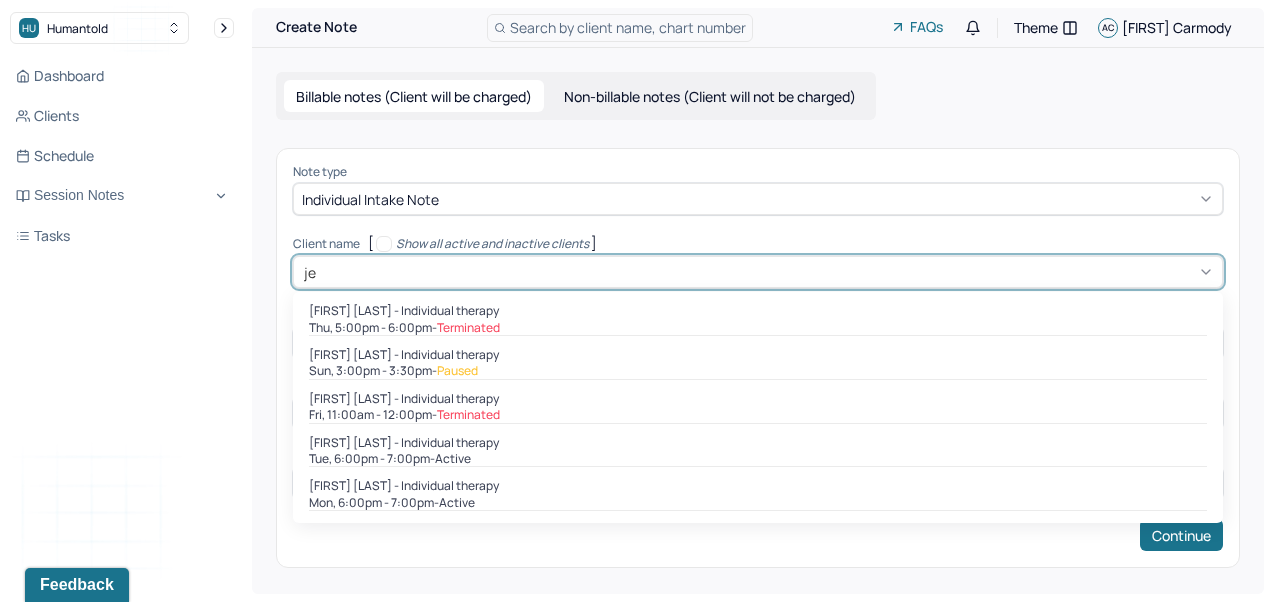 click on "[DAY_OF_WEEK], [TIME] - active" at bounding box center (758, 459) 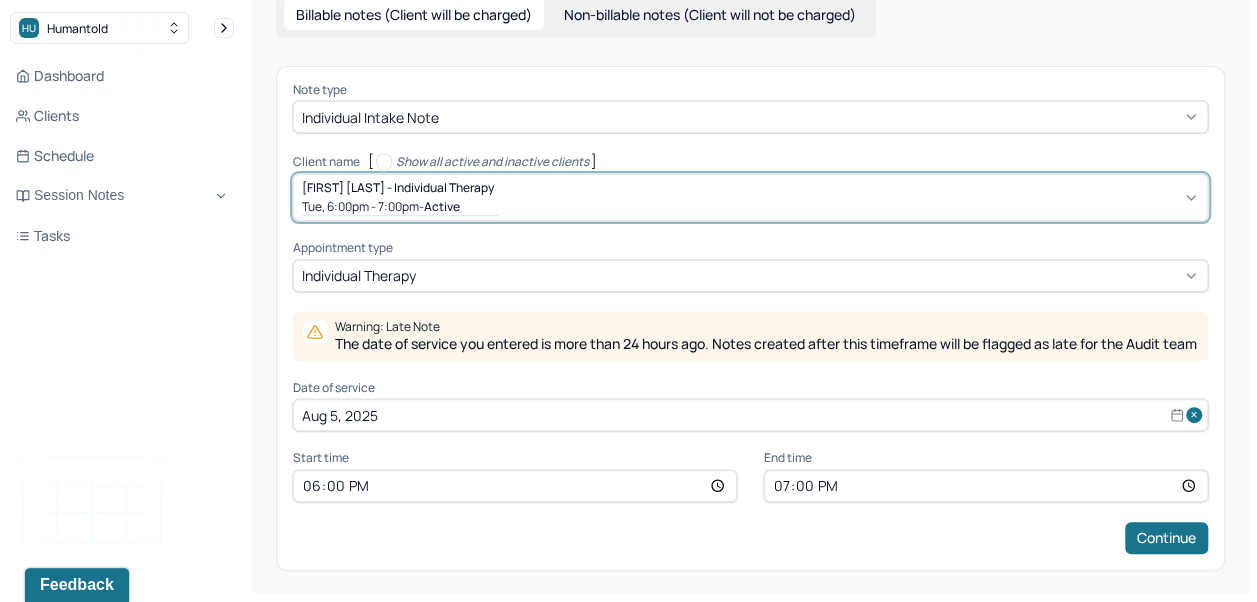 scroll, scrollTop: 96, scrollLeft: 0, axis: vertical 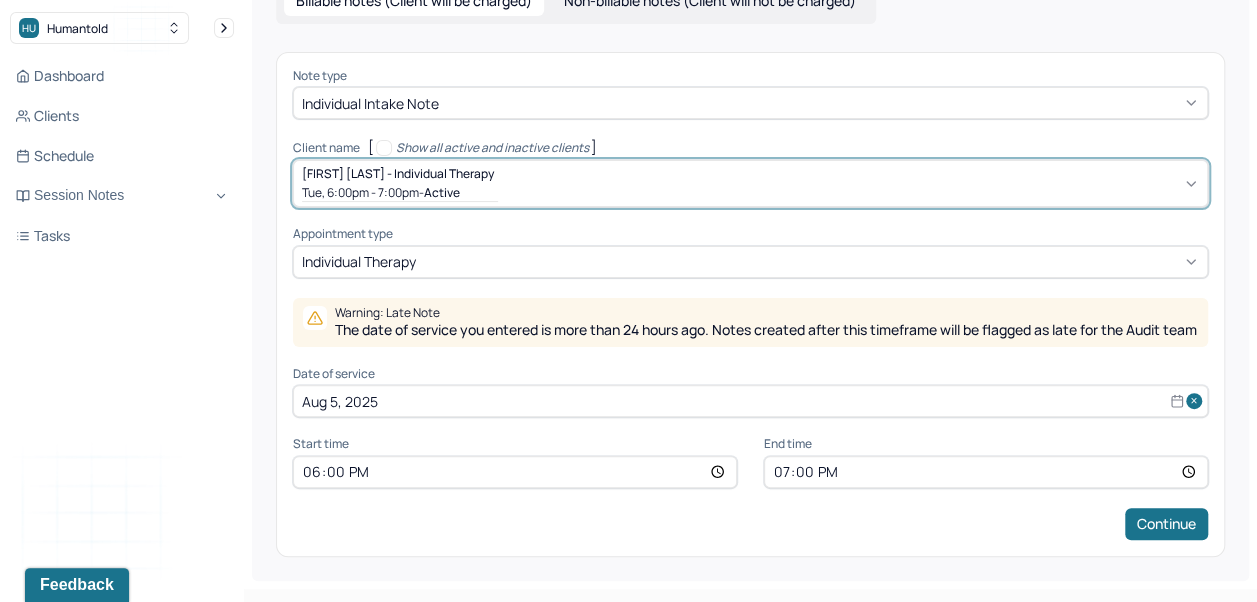 click on "Aug 5, 2025" at bounding box center (750, 401) 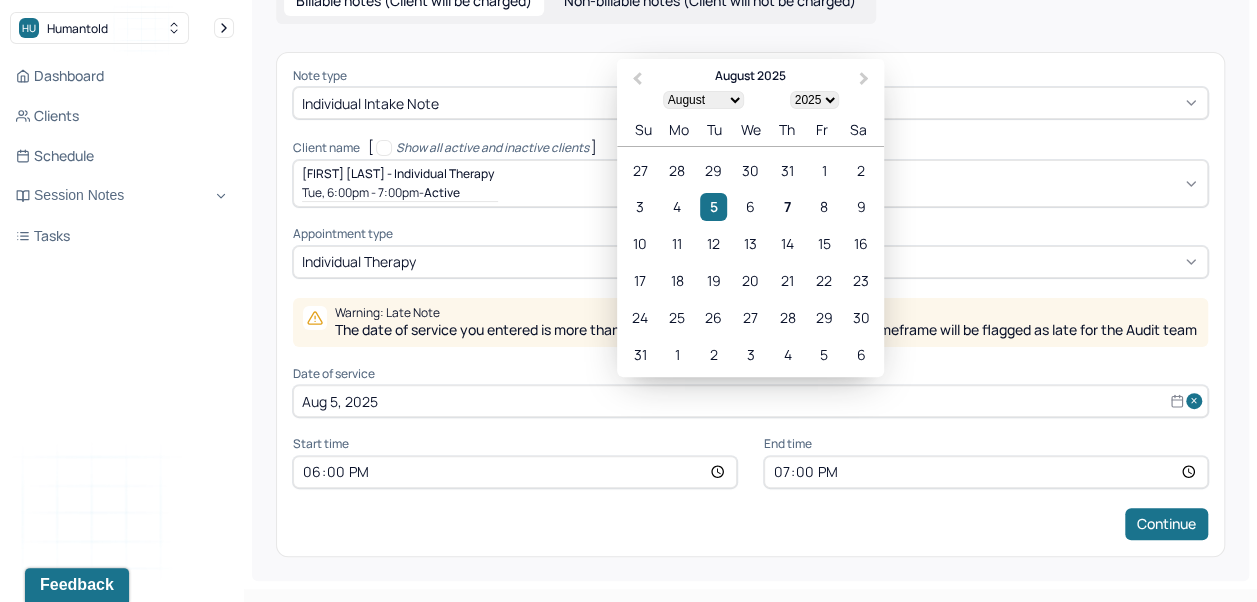 click on "5" at bounding box center [713, 207] 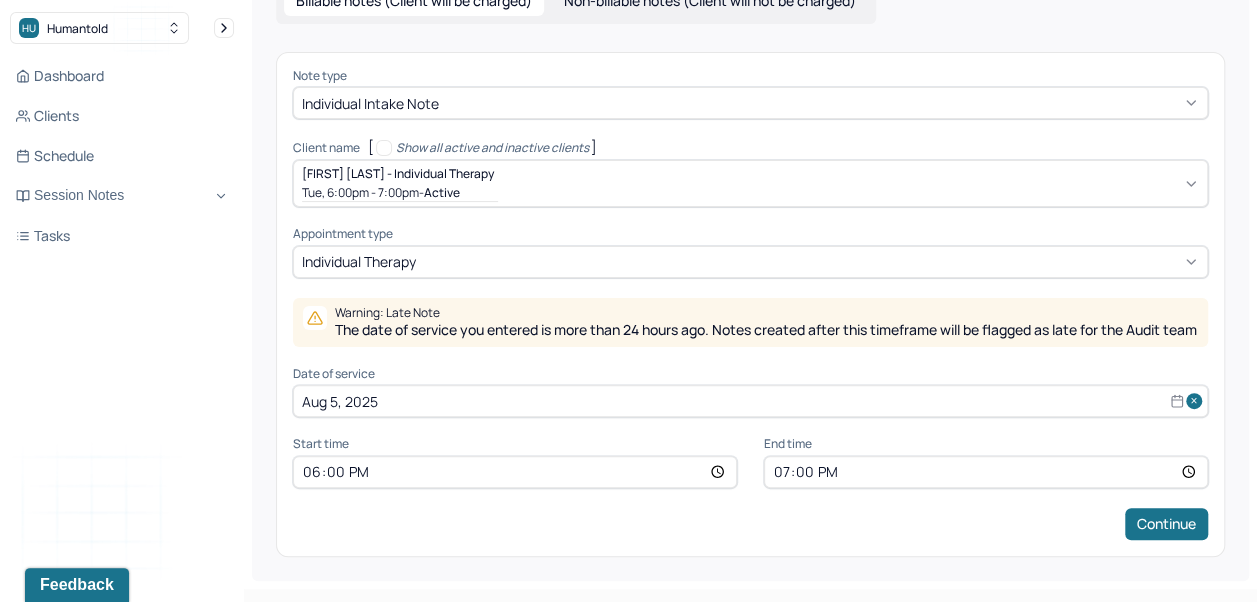 click on "18:00" at bounding box center [515, 472] 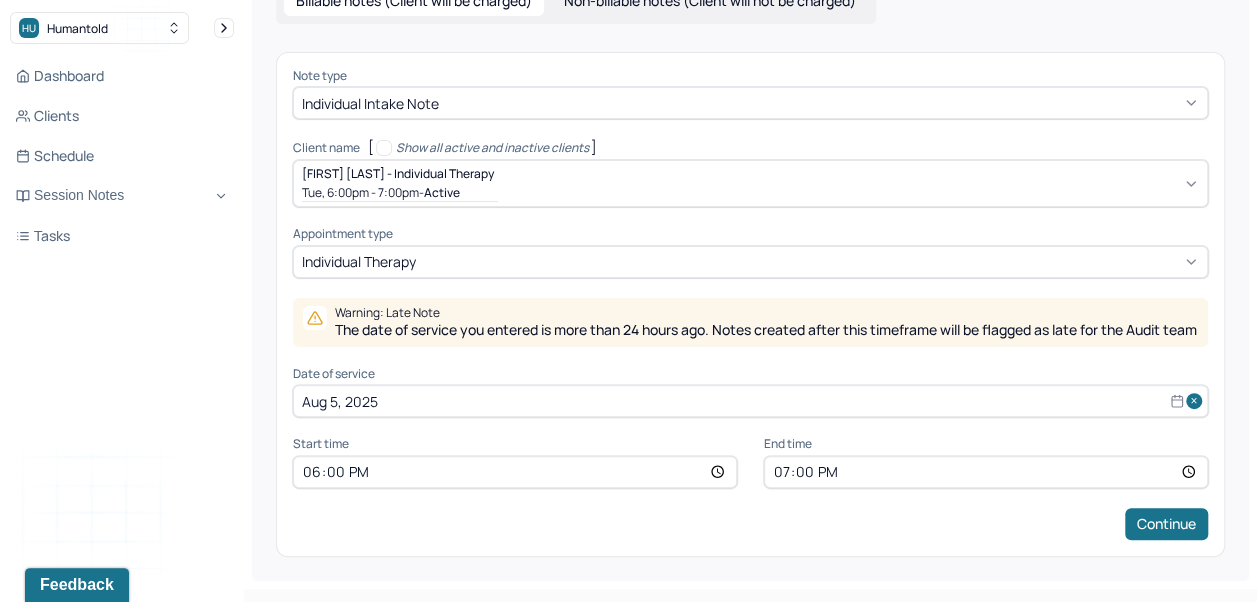 click on "Continue" at bounding box center (1166, 524) 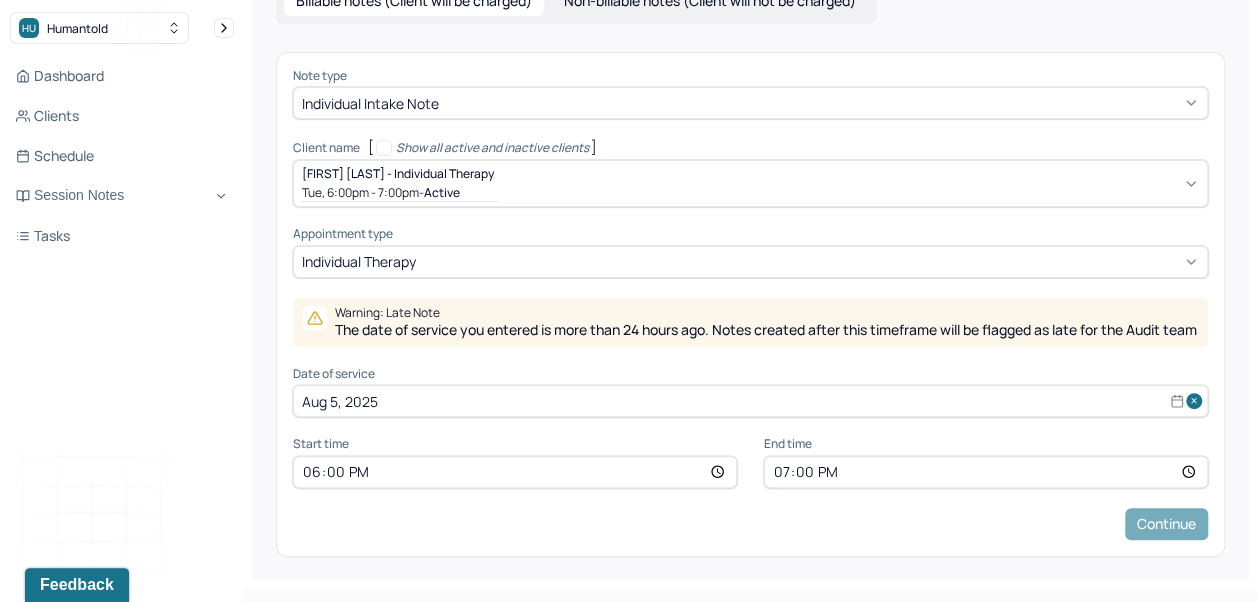 scroll, scrollTop: 0, scrollLeft: 0, axis: both 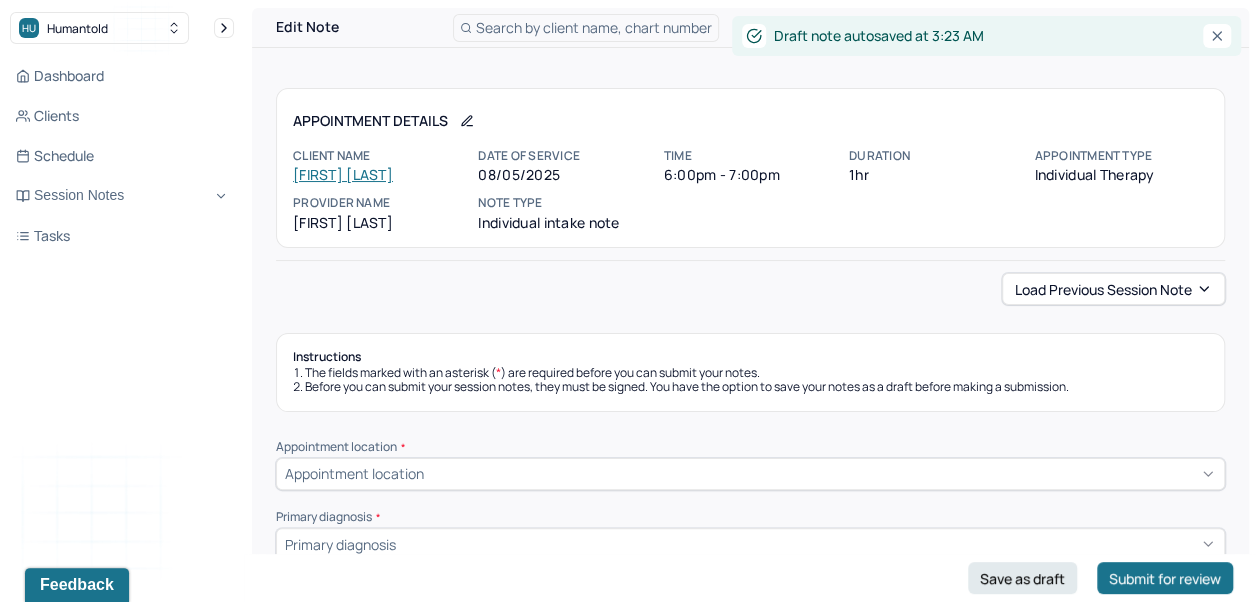 click on "Load previous session note" at bounding box center [1113, 289] 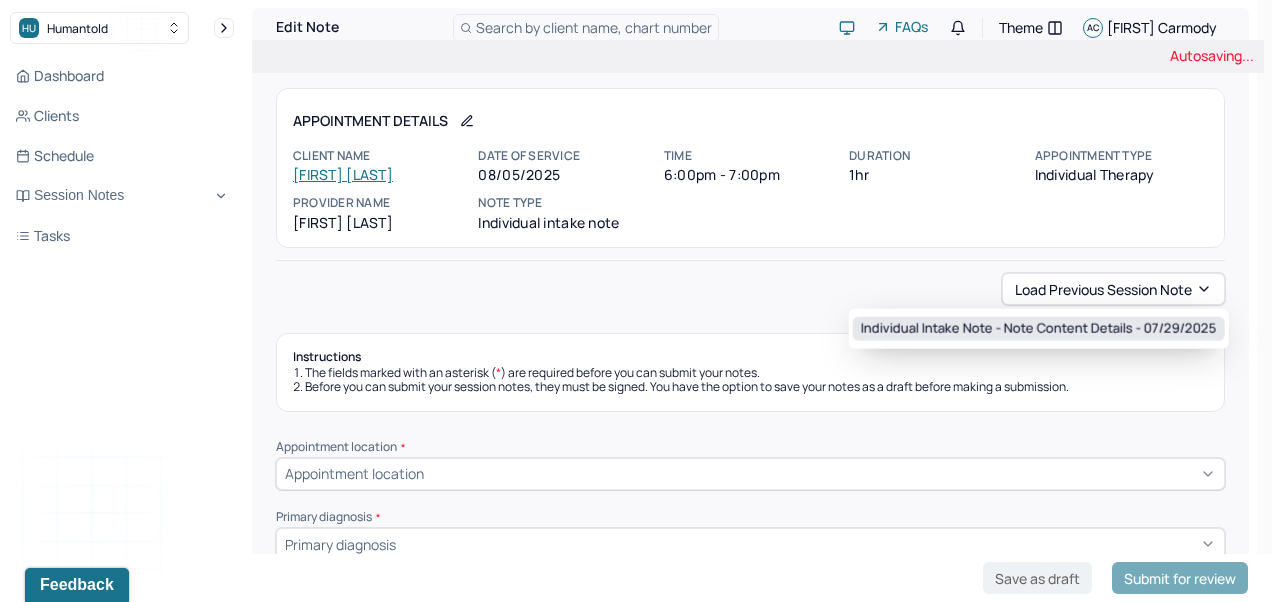 click on "Individual intake note   - Note content Details -   07/29/2025" at bounding box center [1039, 329] 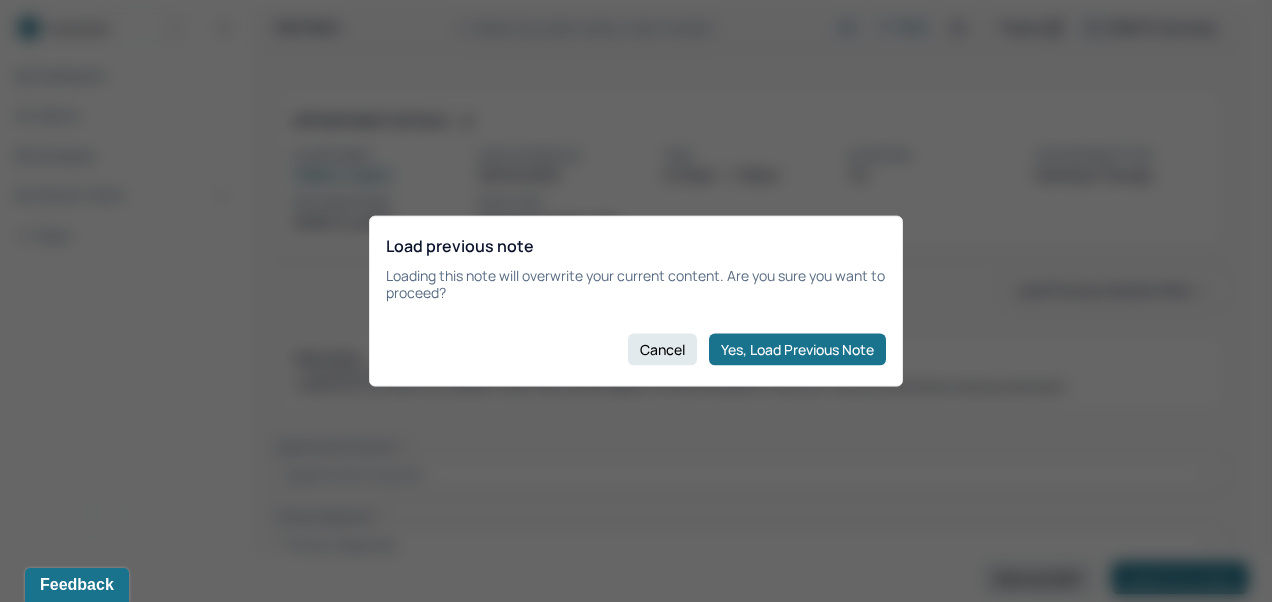 click on "Yes, Load Previous Note" at bounding box center (797, 349) 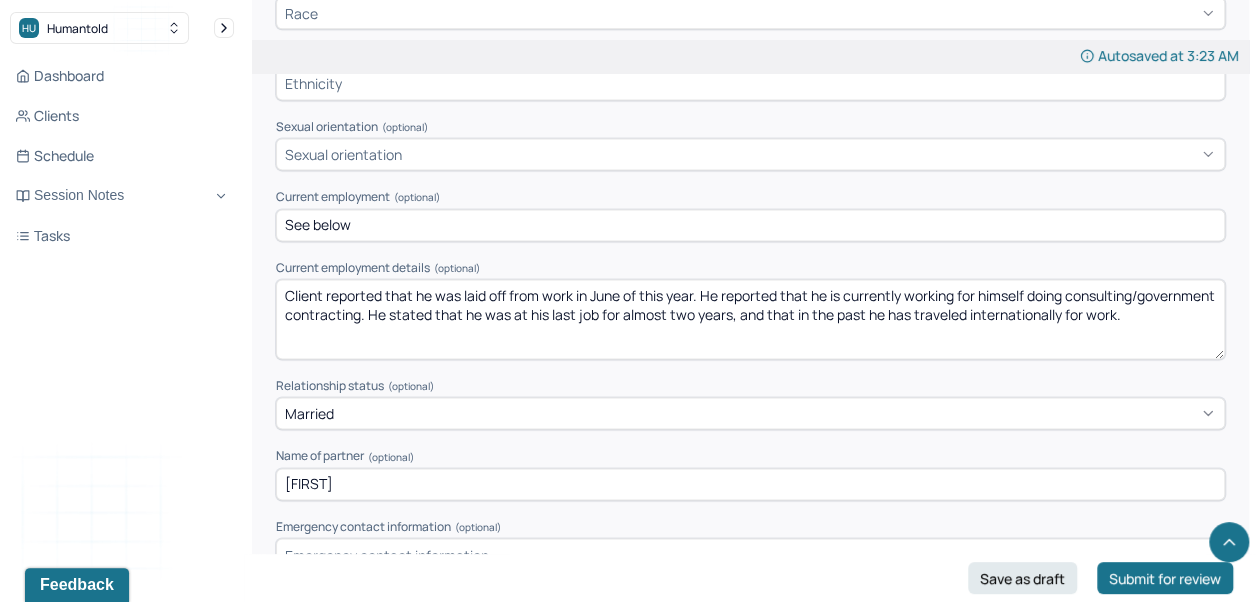 scroll, scrollTop: 1350, scrollLeft: 0, axis: vertical 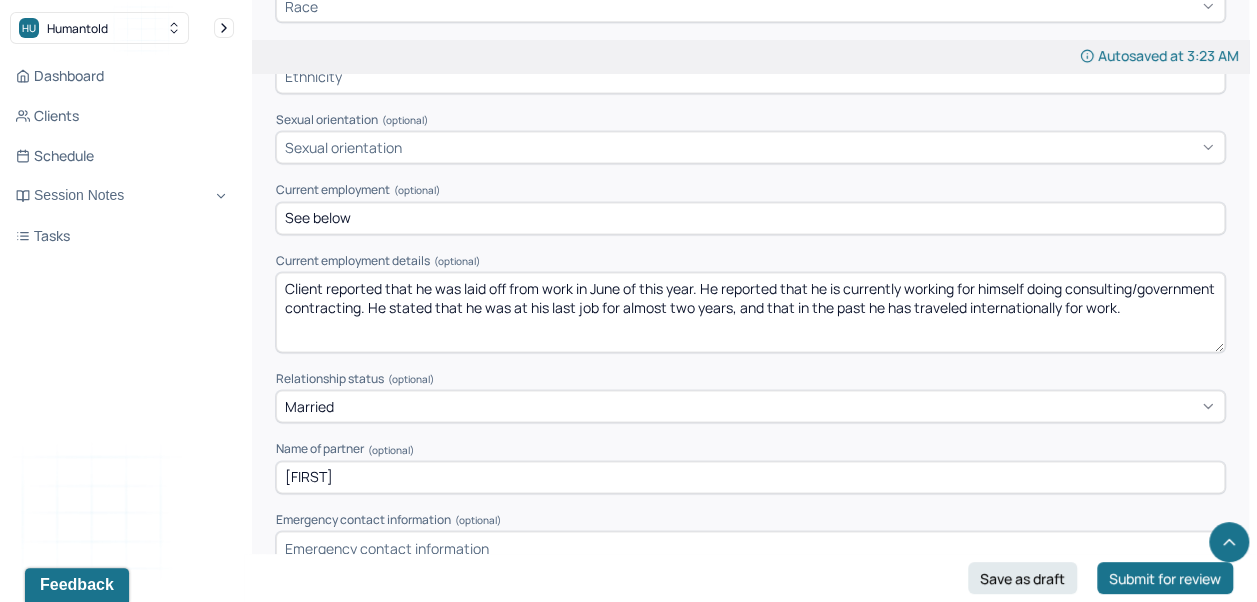 click on "Client reported that he was laid off from work in June of this year. He reported that he is currently working for himself doing consulting/government contracting. He stated that he was at his last job for almost two years, and that in the past he has traveled internationally for work." at bounding box center [750, 312] 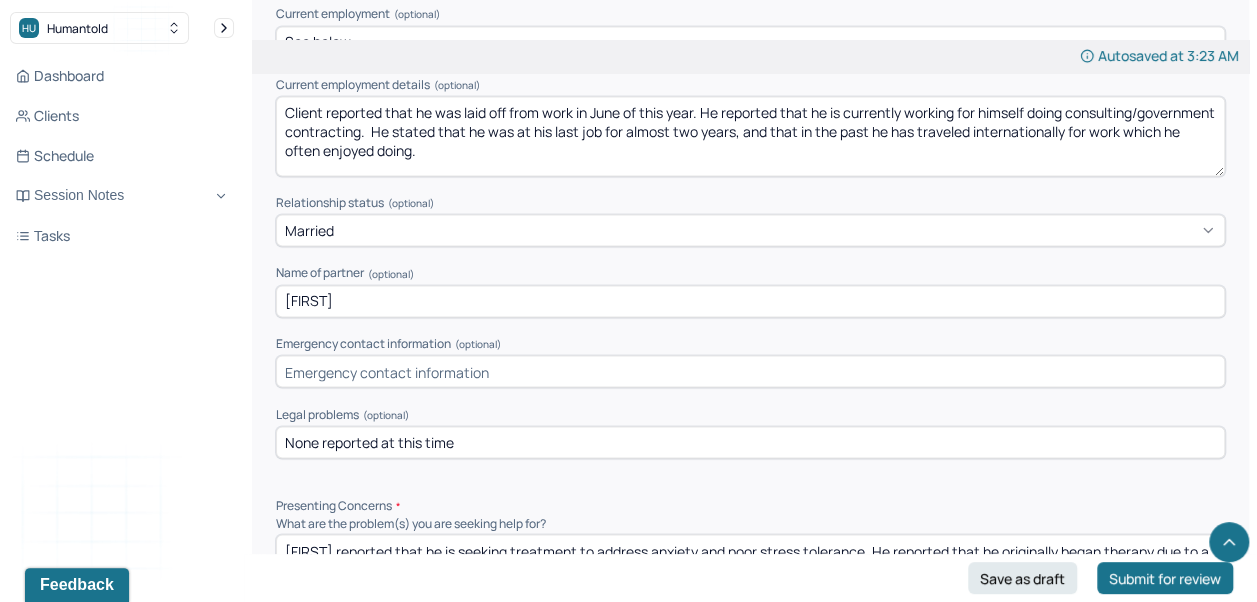 scroll, scrollTop: 1620, scrollLeft: 0, axis: vertical 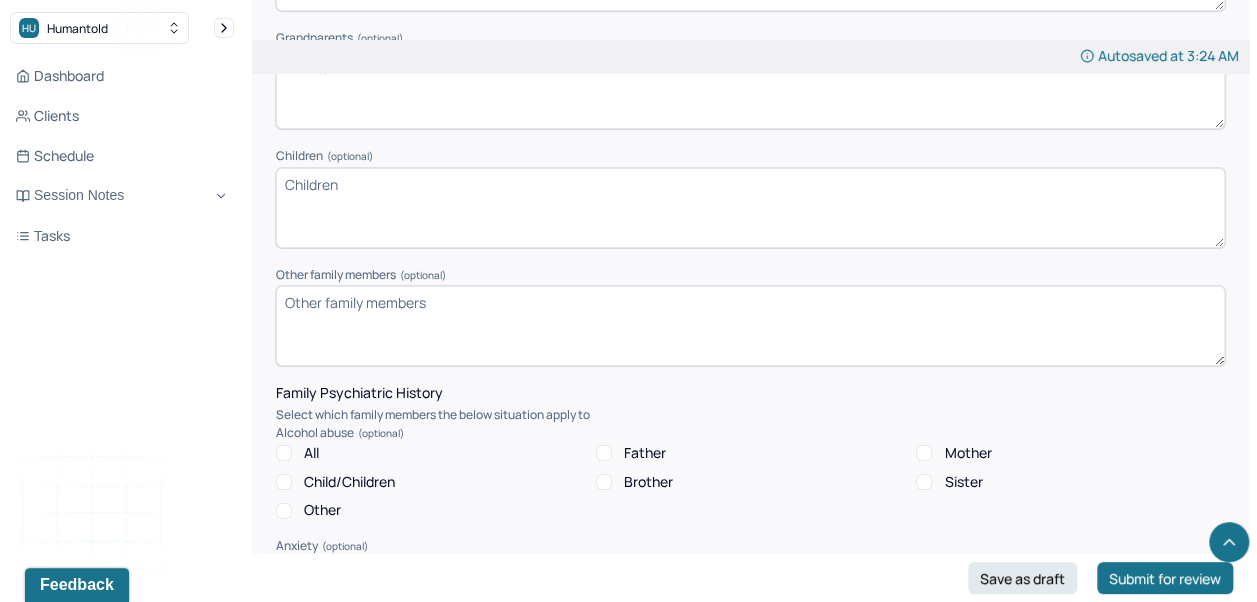 type on "Client reported that he was laid off from work in June of this year. He reported that he is currently working for himself doing consulting/government contracting.  He stated that he was at his last job for almost two years, and that in the past he has traveled internationally for work which he often enjoyed doing." 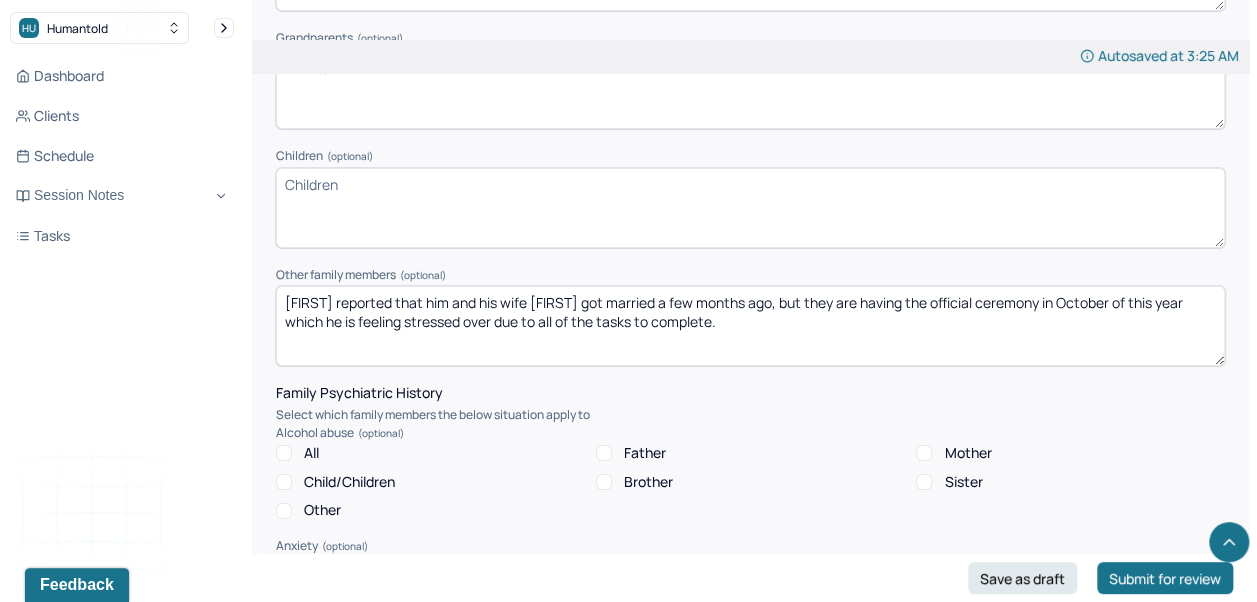 type on "[FIRST] reported that him and his wife [FIRST] got married a few months ago, but they are having the official ceremony in October of this year which he is feeling stressed over due to all of the tasks to complete." 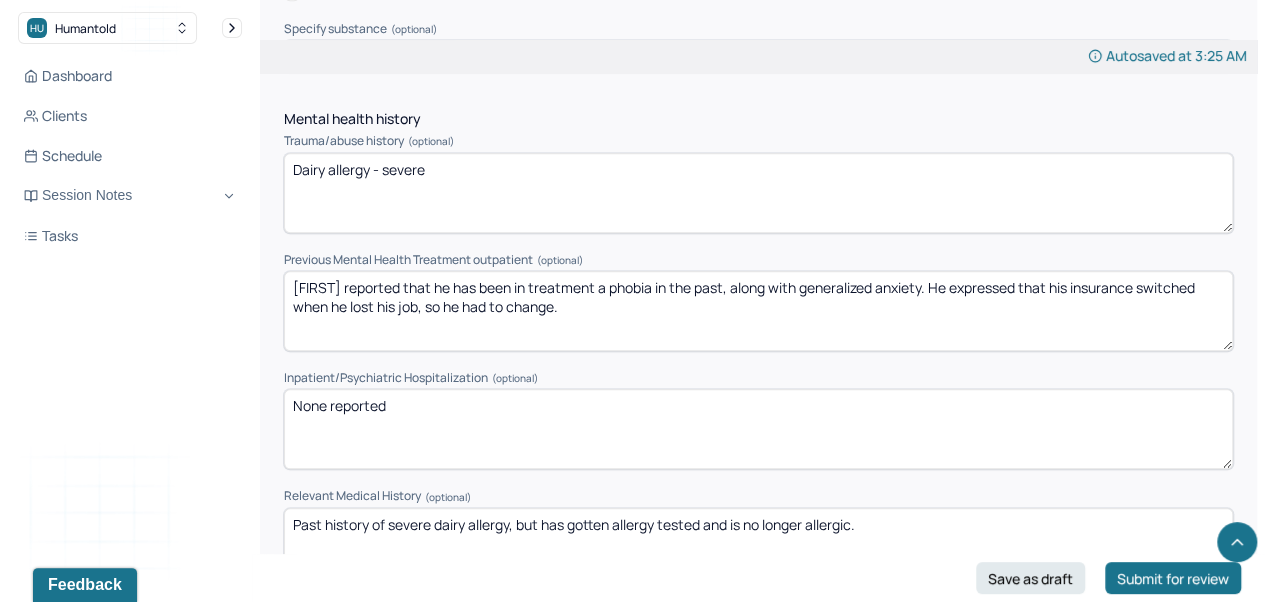 scroll, scrollTop: 0, scrollLeft: 0, axis: both 